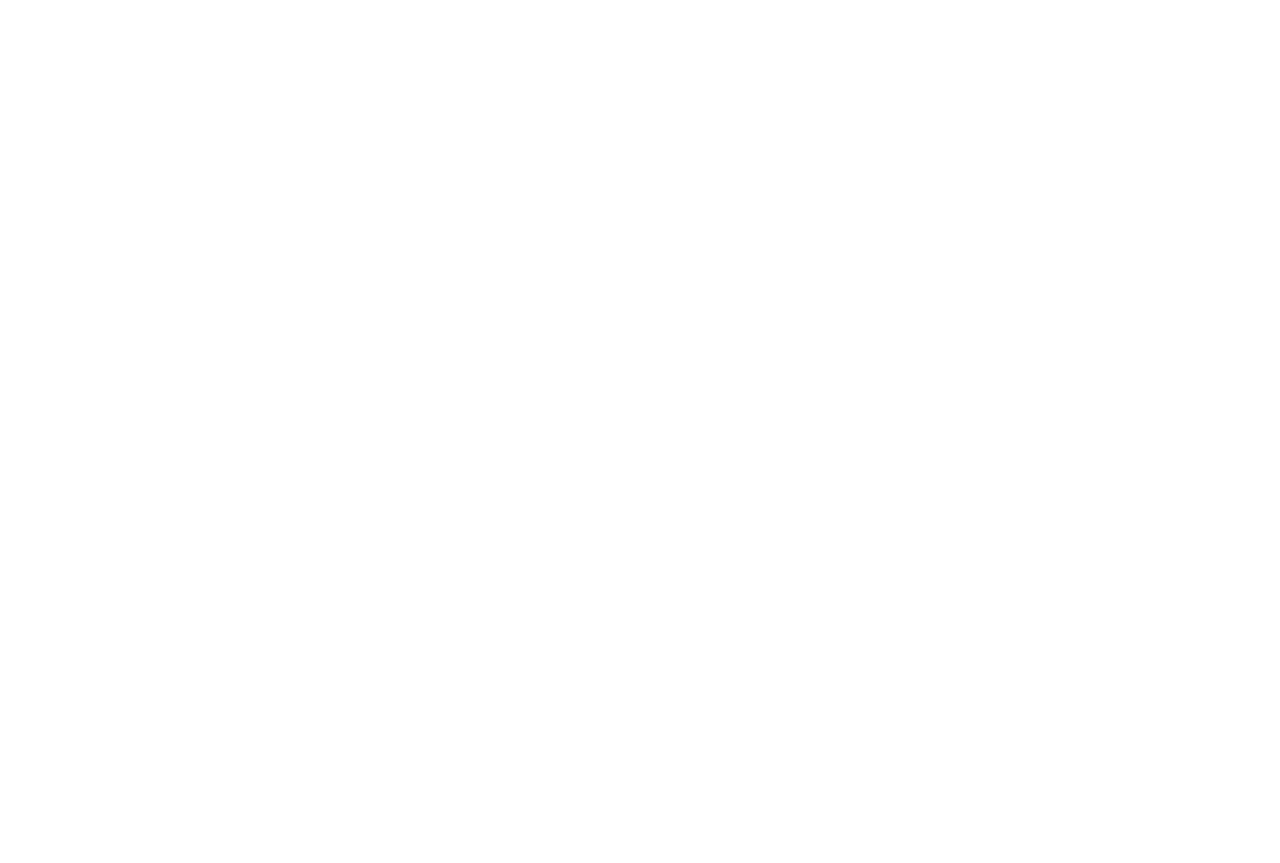 scroll, scrollTop: 0, scrollLeft: 0, axis: both 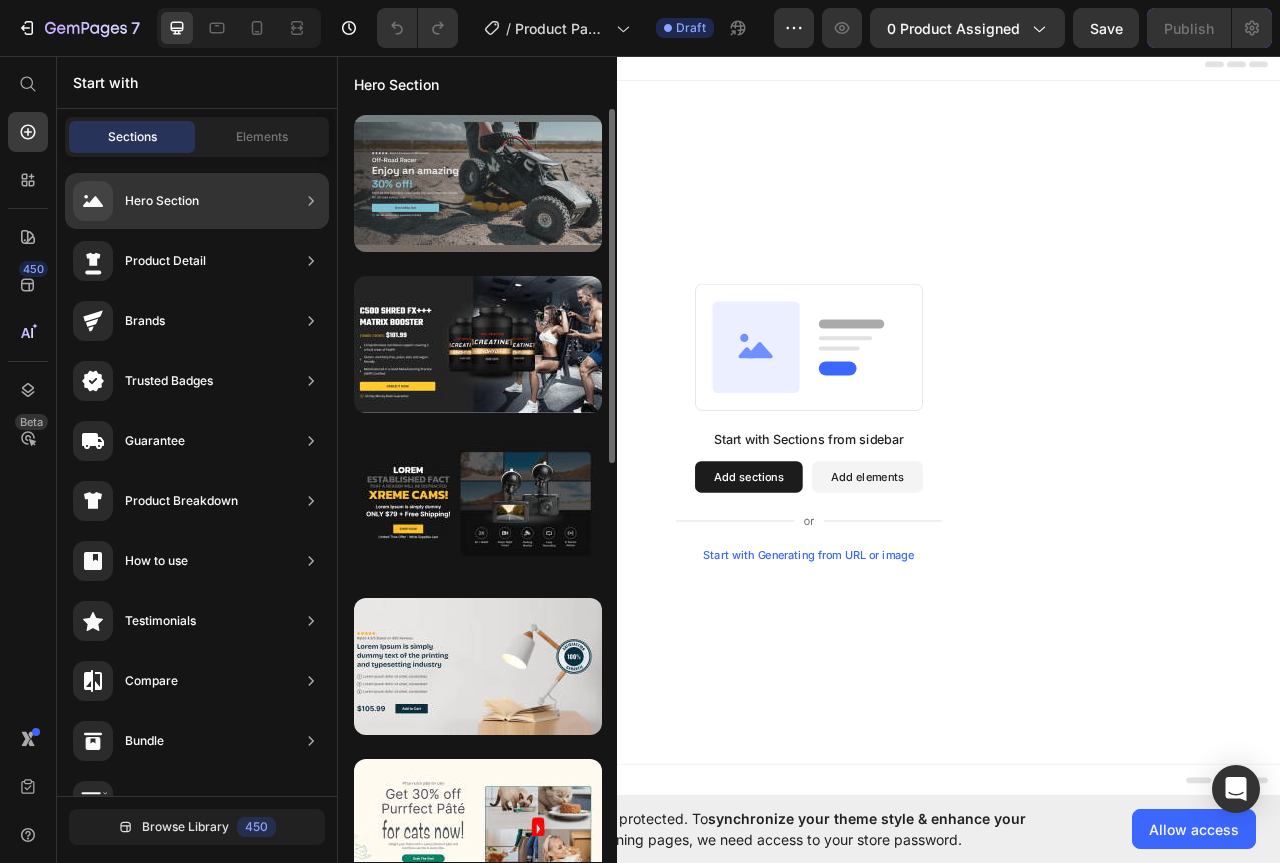 click at bounding box center (478, 183) 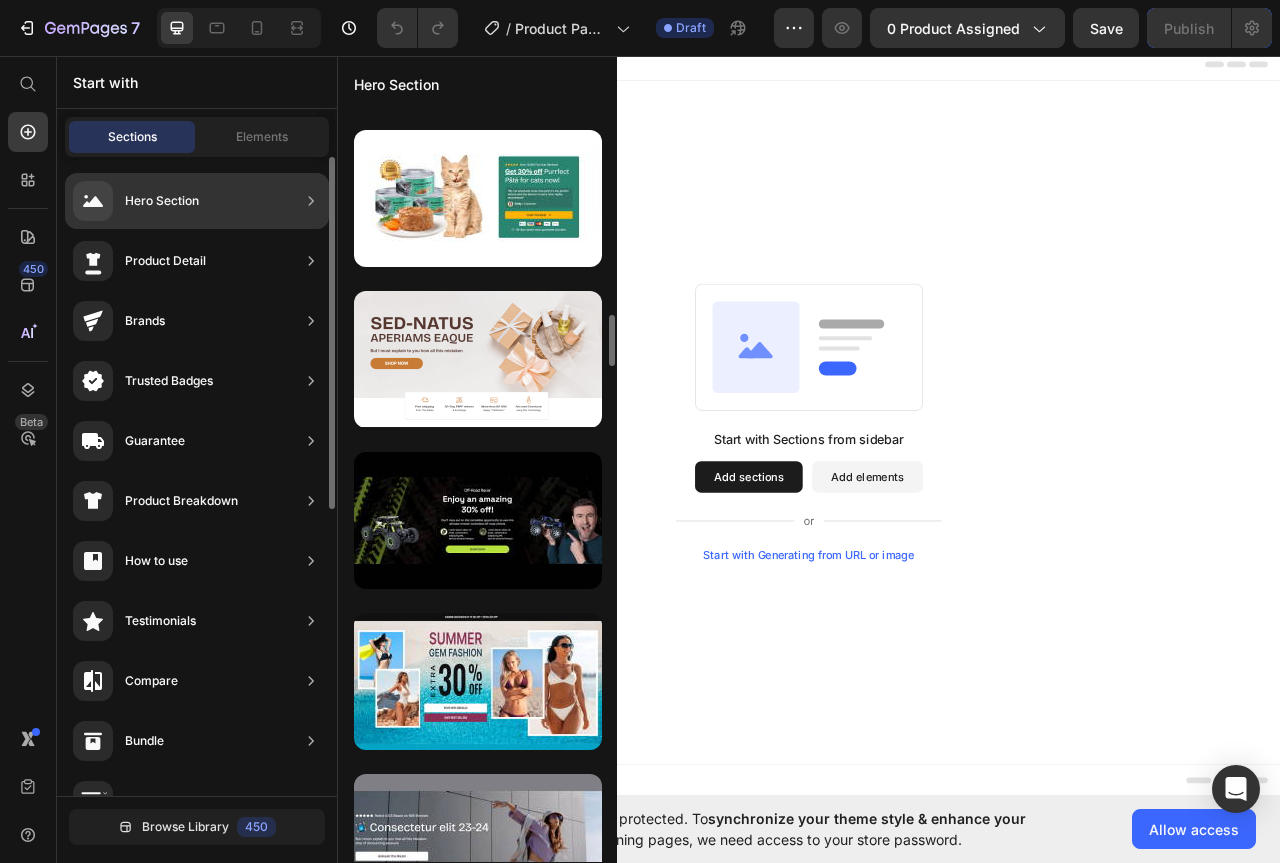 scroll, scrollTop: 845, scrollLeft: 0, axis: vertical 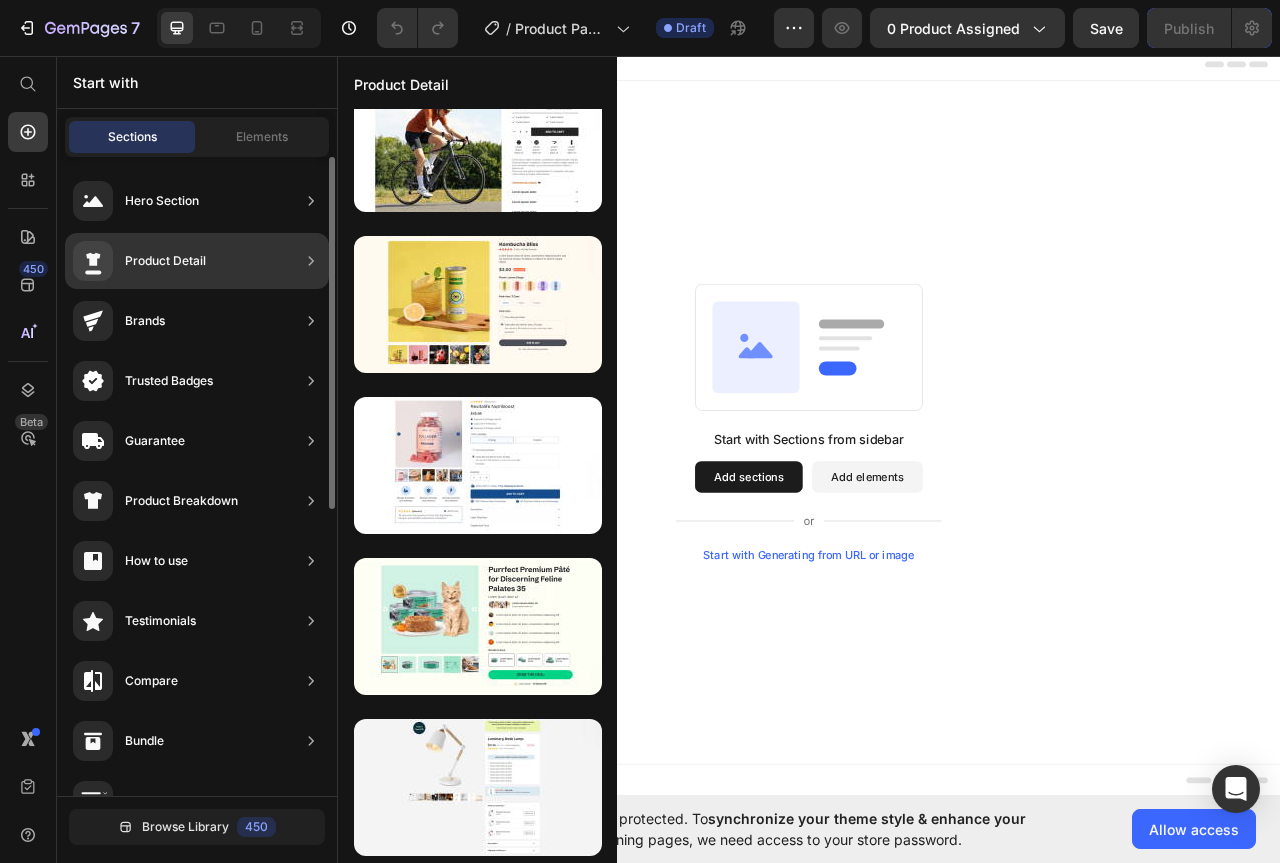 click 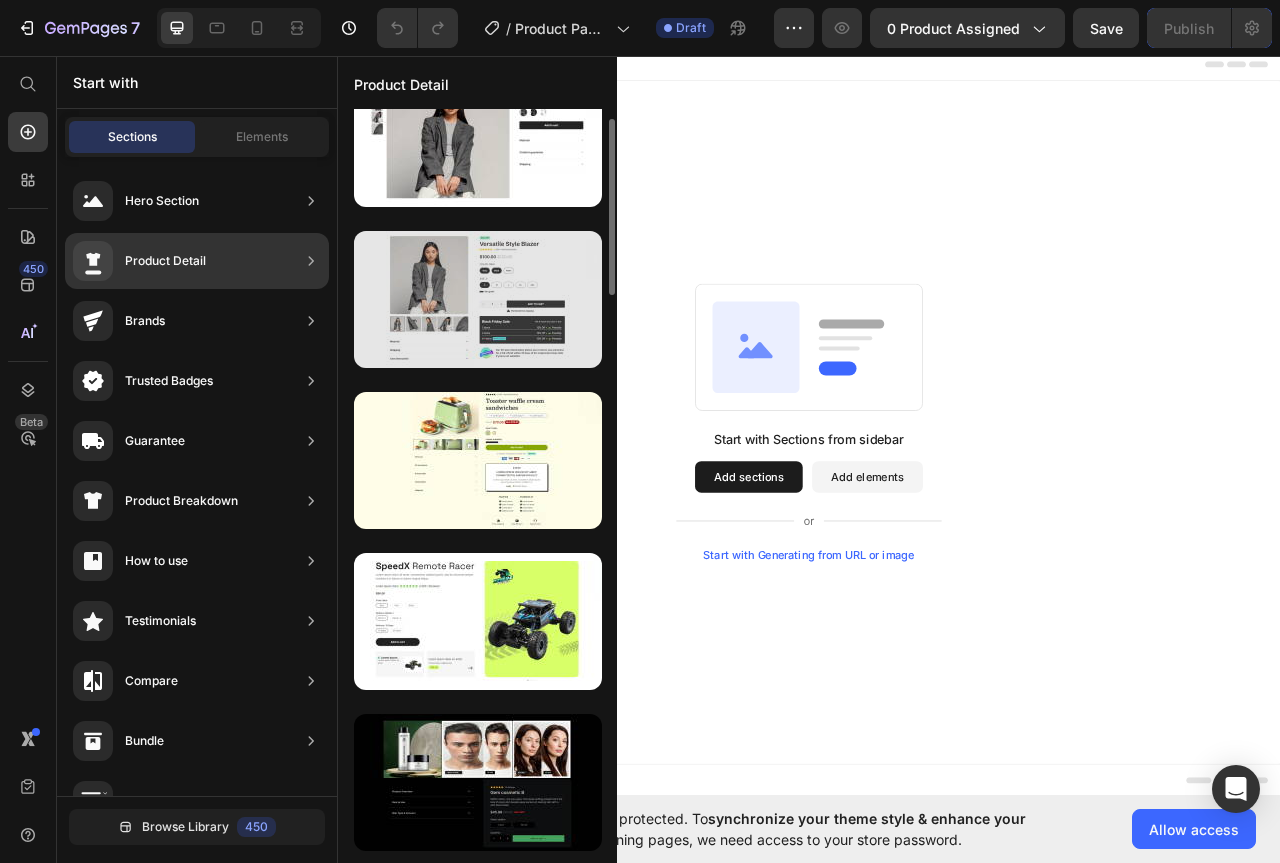 scroll, scrollTop: 0, scrollLeft: 0, axis: both 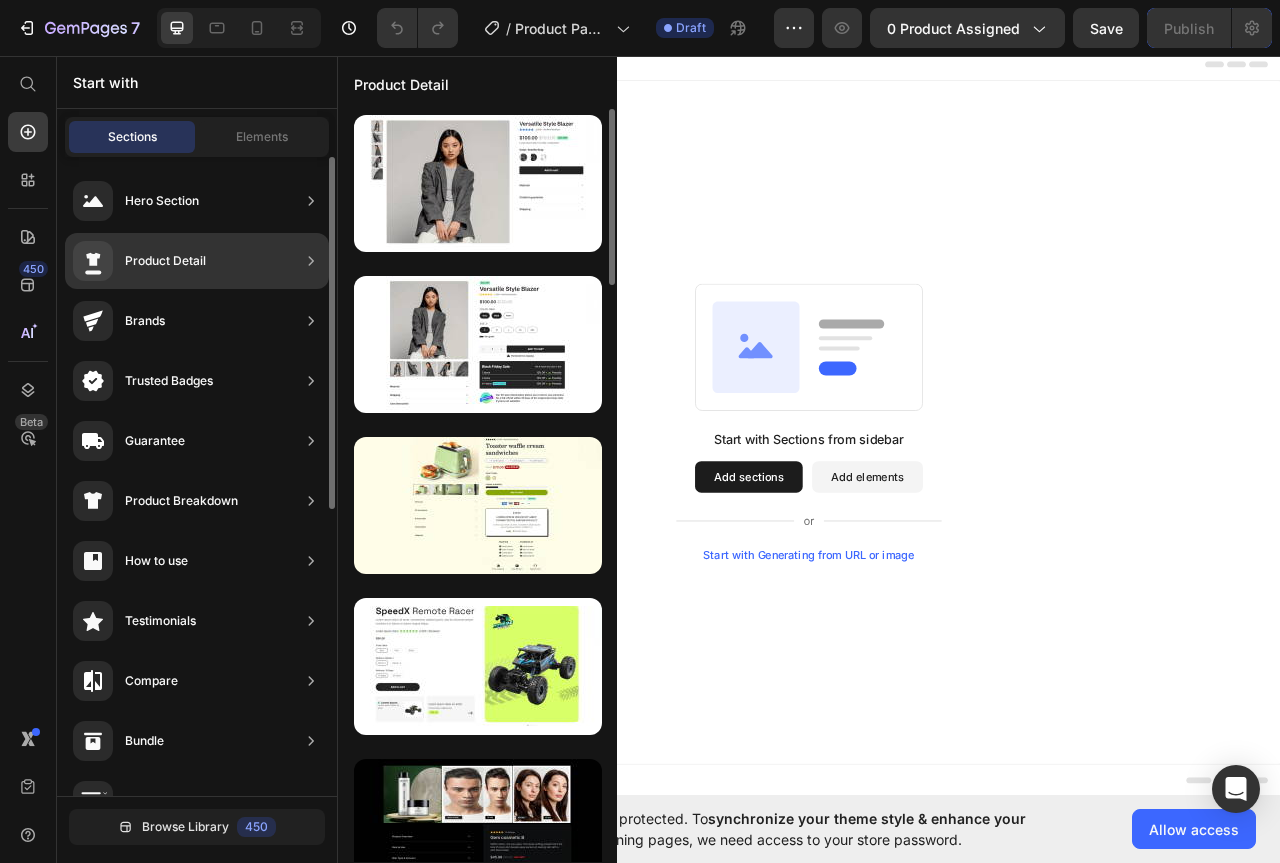 click on "Product Detail" 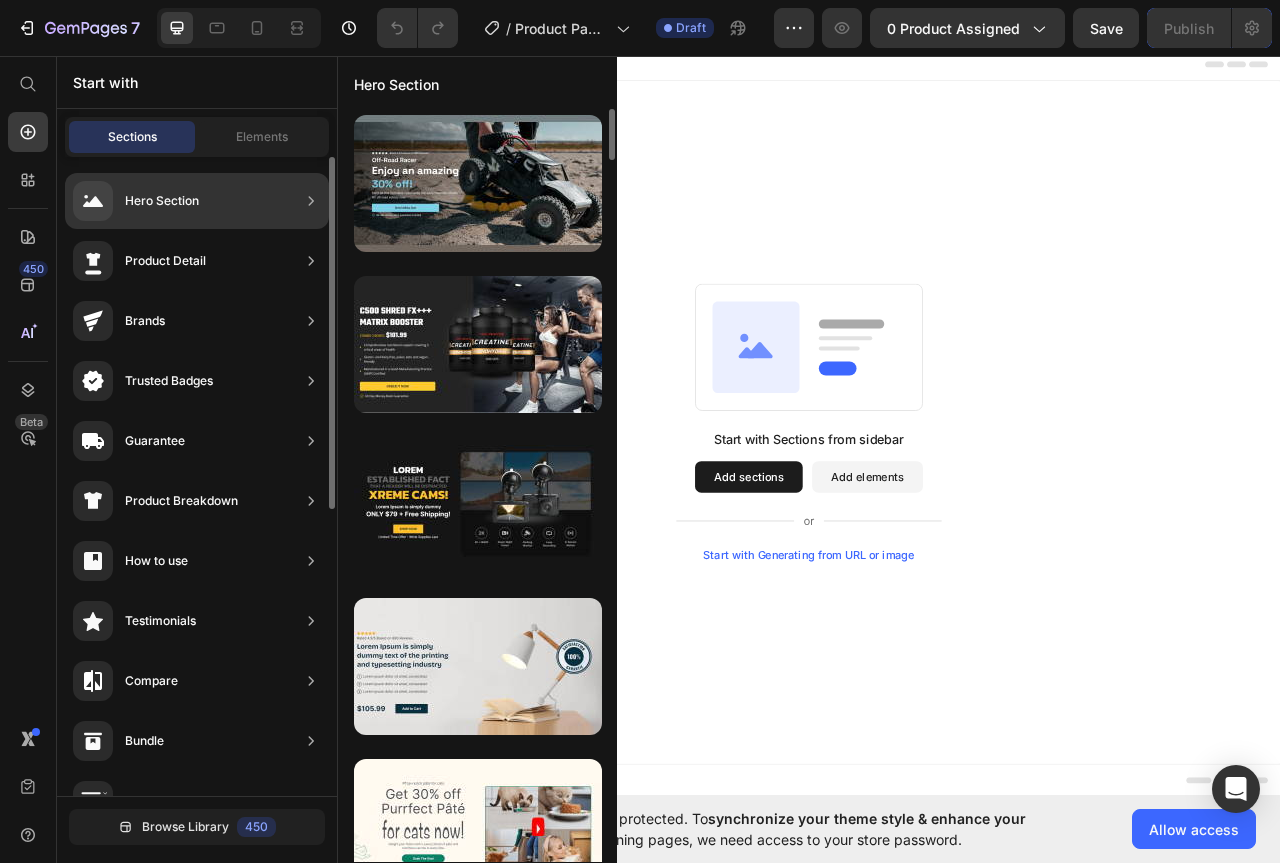 click on "Hero Section" at bounding box center [162, 201] 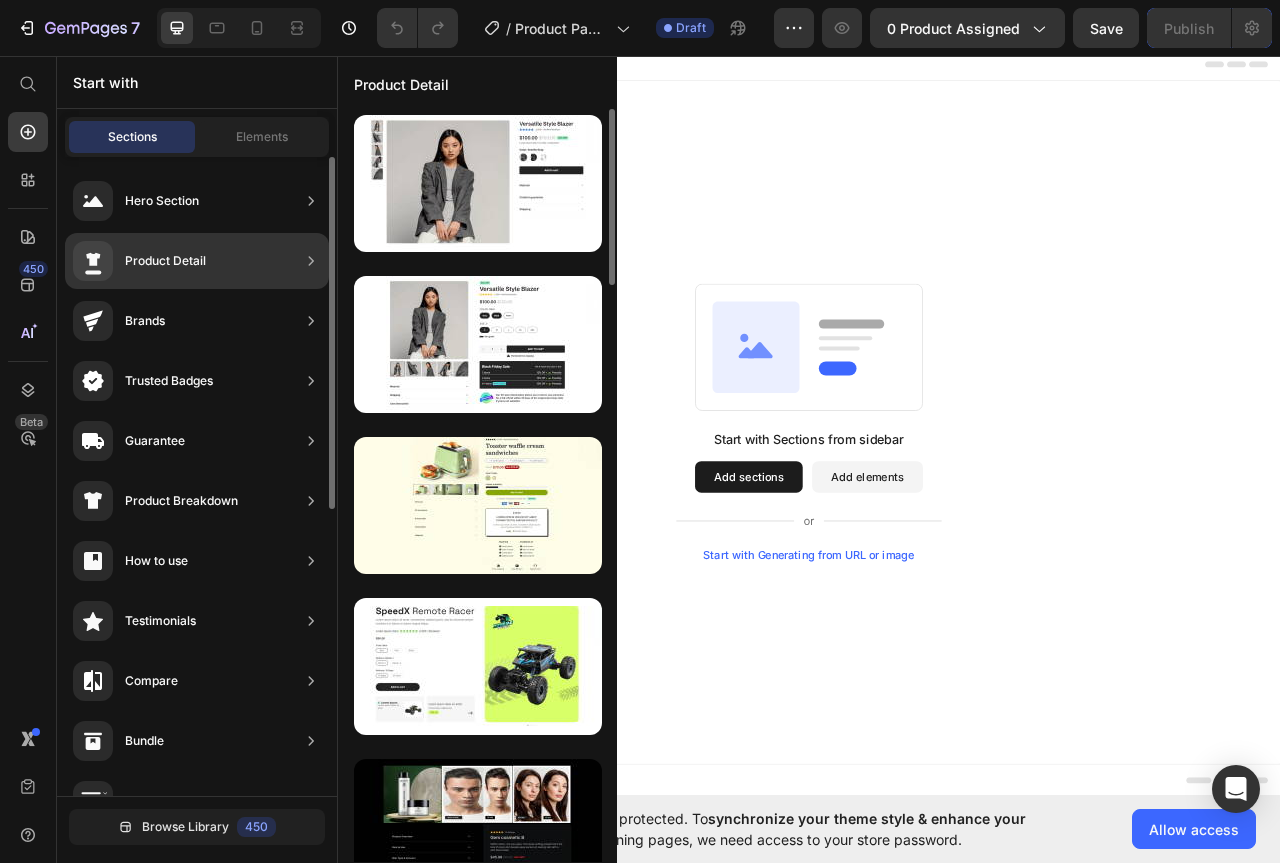 click on "Product Detail" at bounding box center [165, 261] 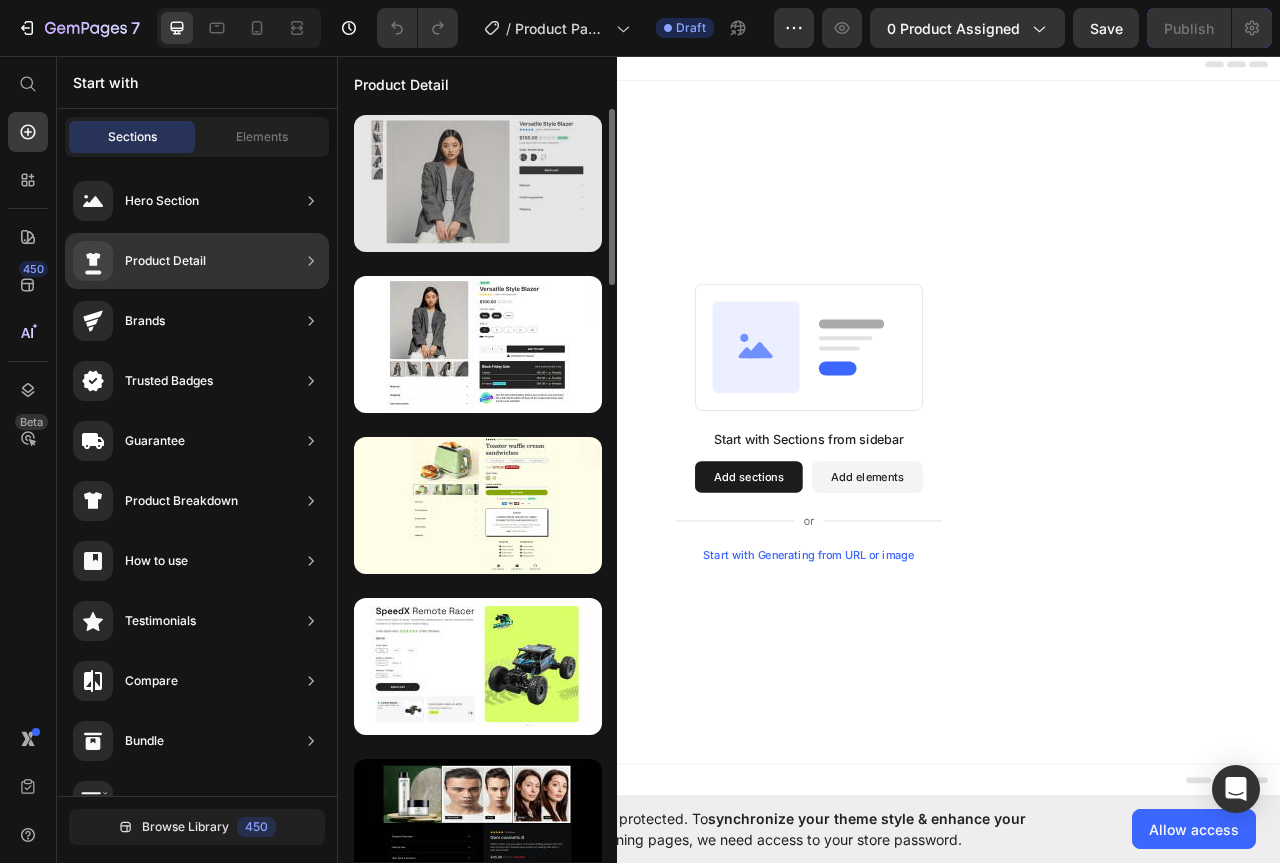 click at bounding box center (478, 183) 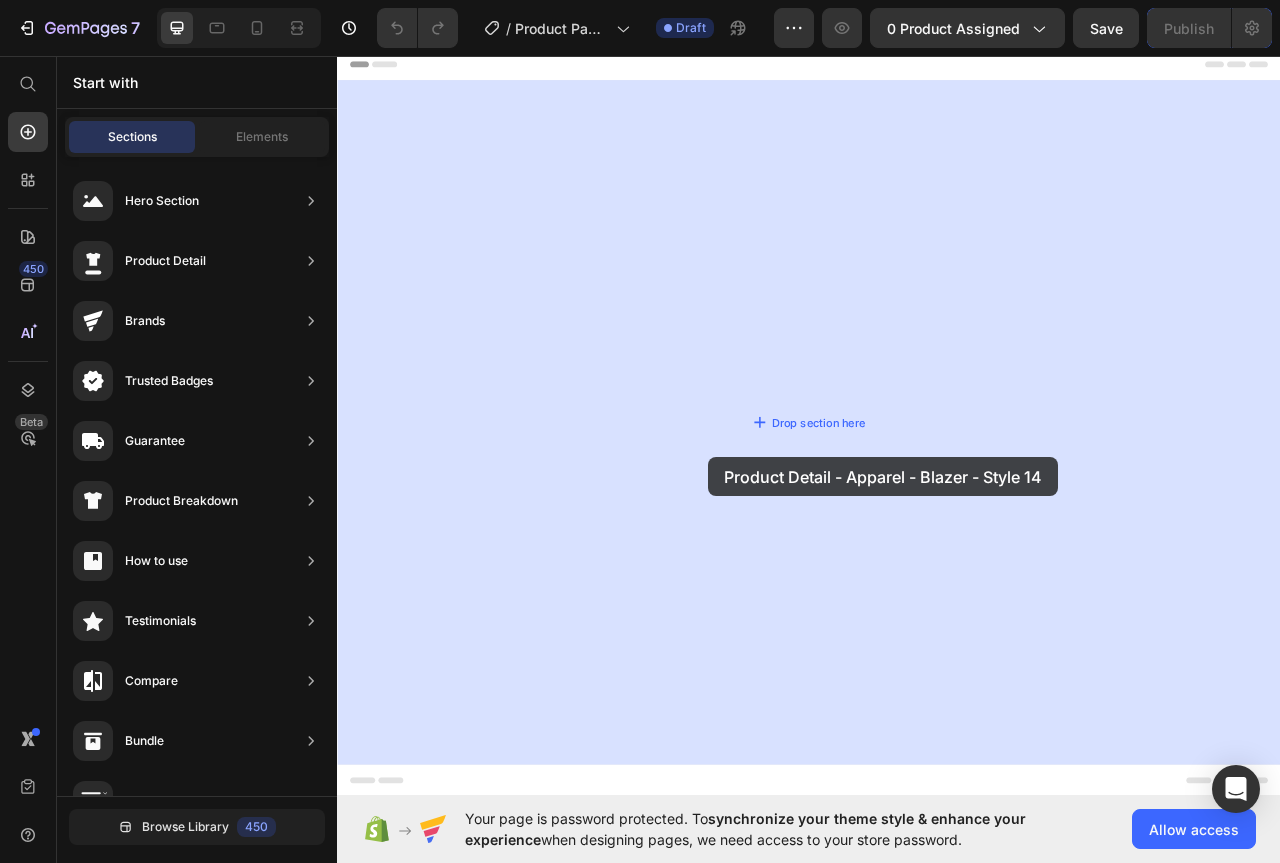 drag, startPoint x: 774, startPoint y: 218, endPoint x: 810, endPoint y: 570, distance: 353.83612 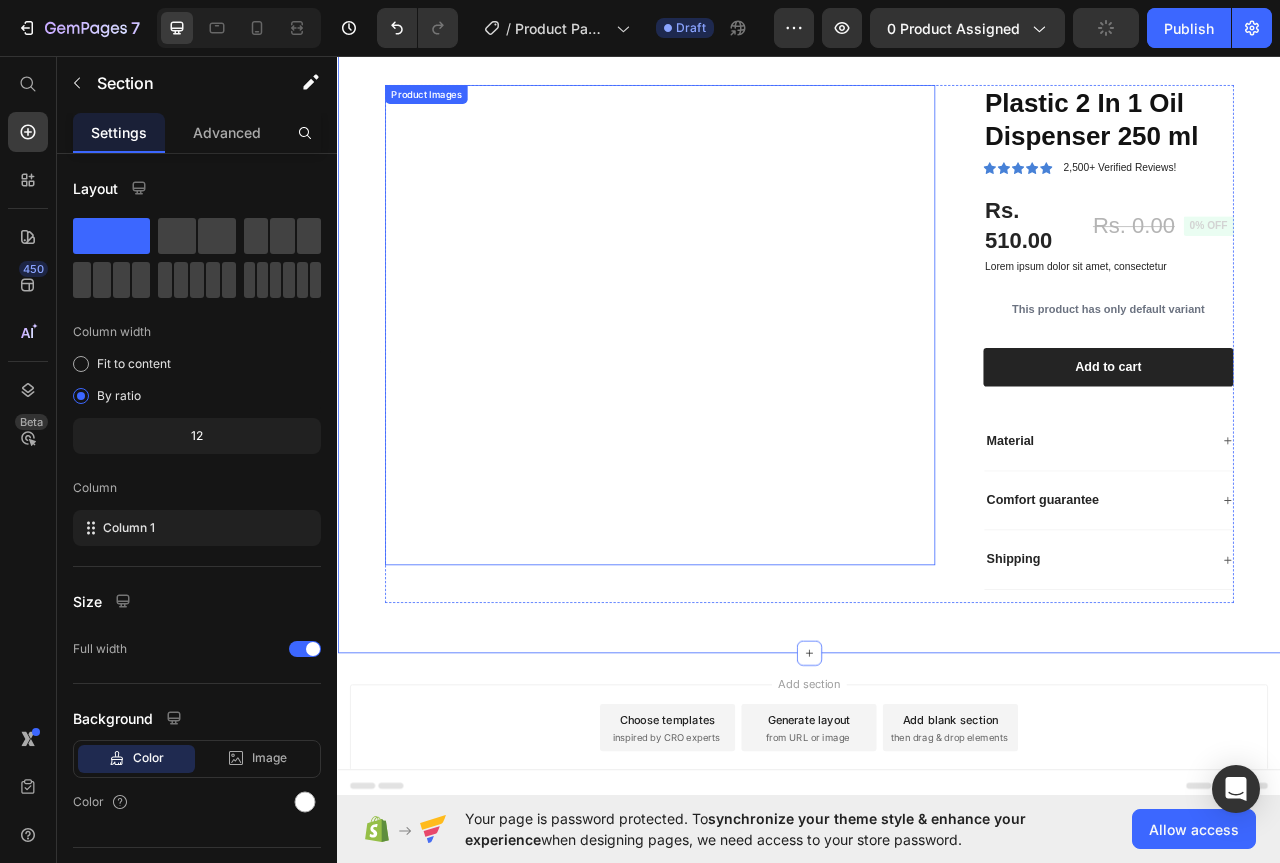scroll, scrollTop: 31, scrollLeft: 0, axis: vertical 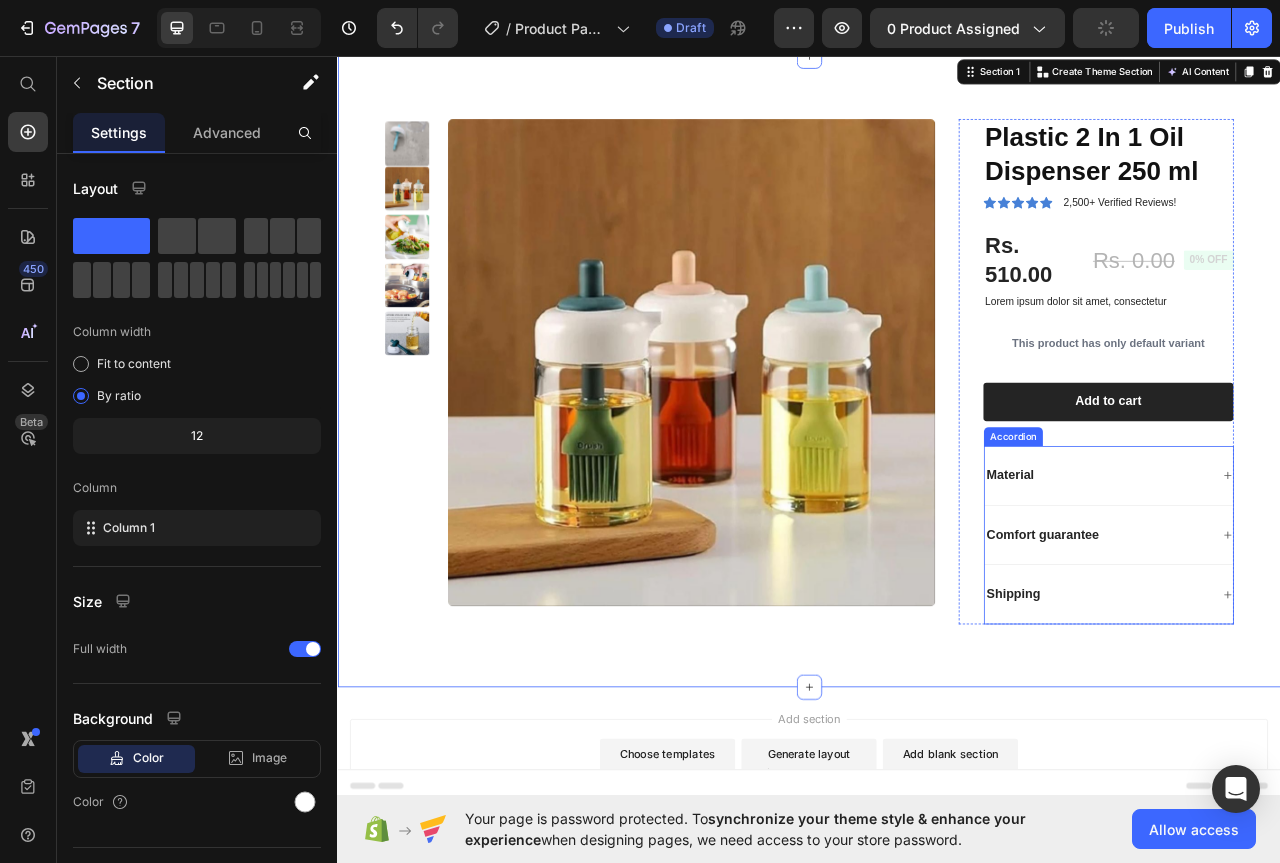click 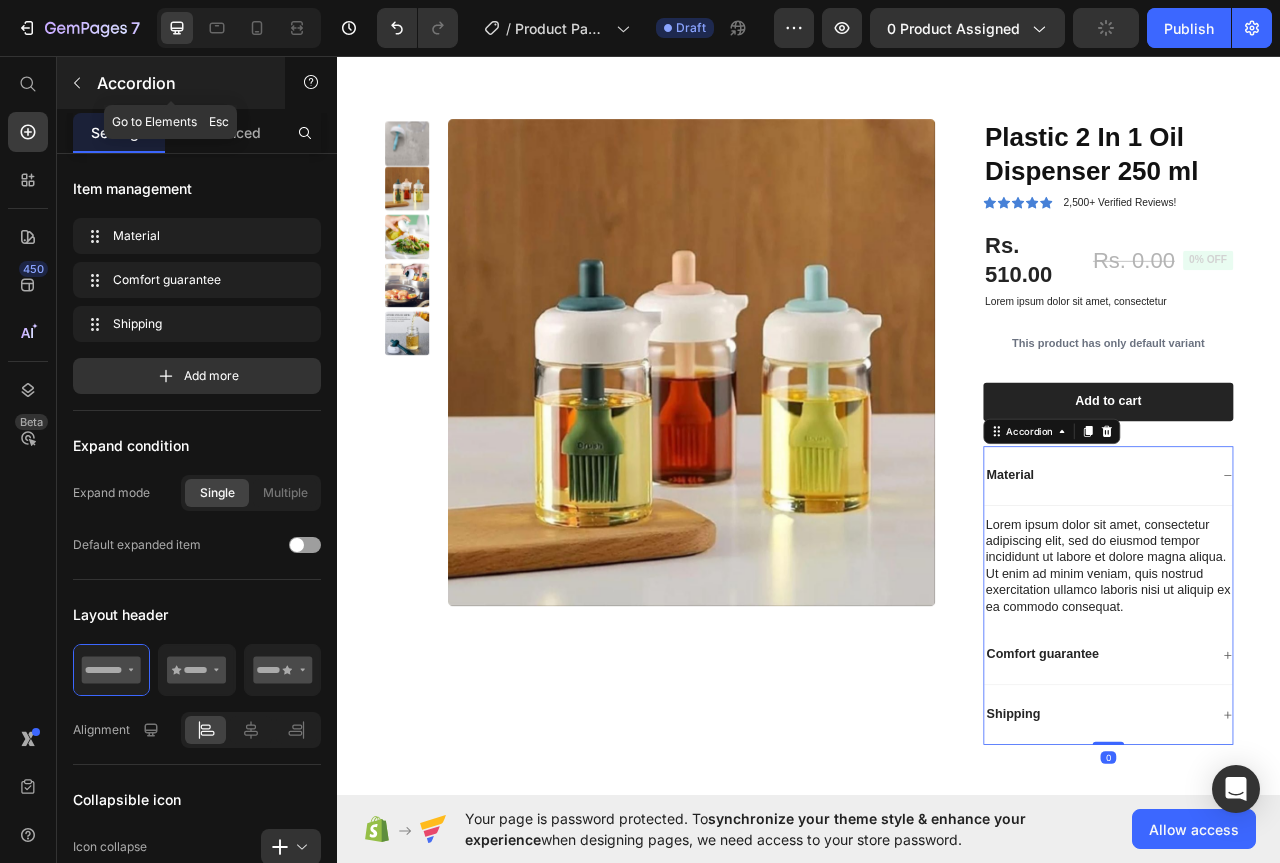 click 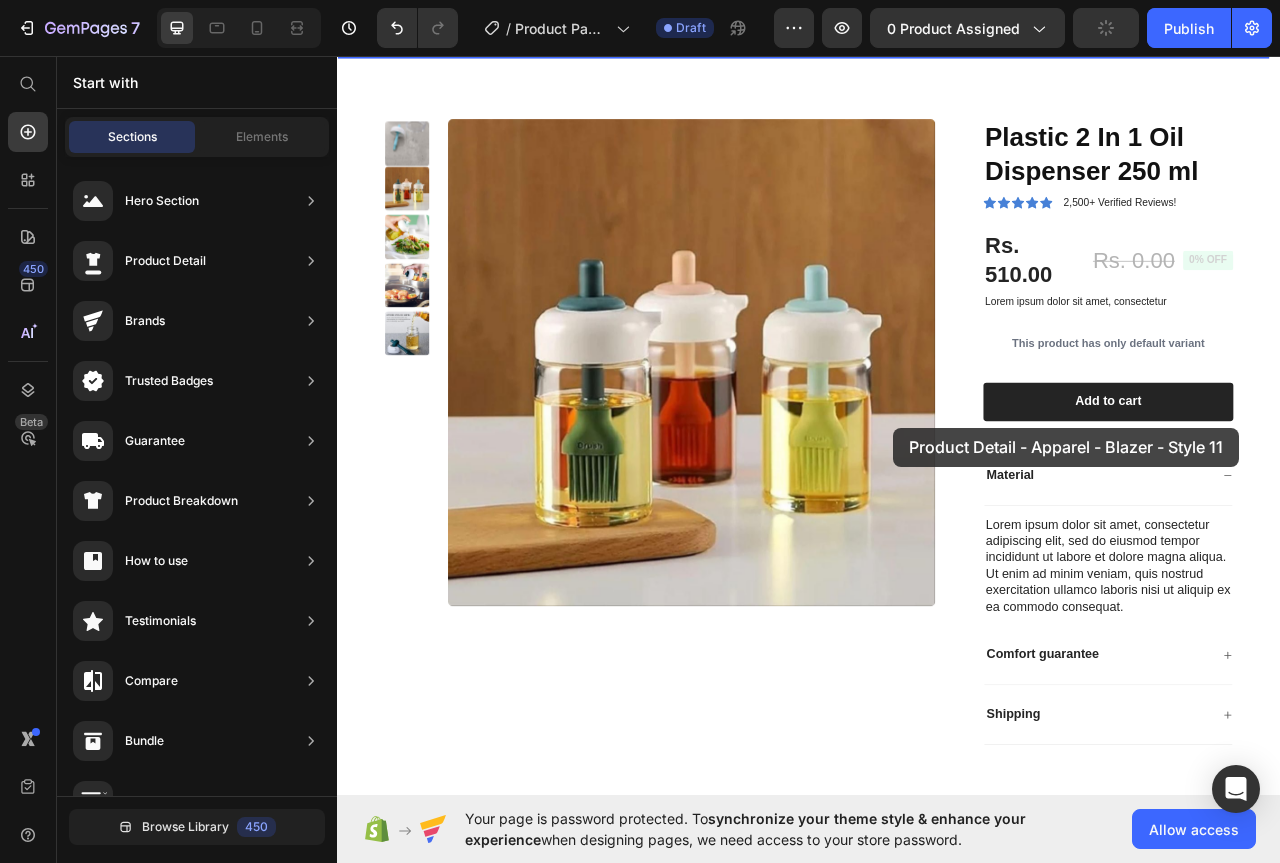 drag, startPoint x: 788, startPoint y: 400, endPoint x: 1045, endPoint y: 530, distance: 288.00867 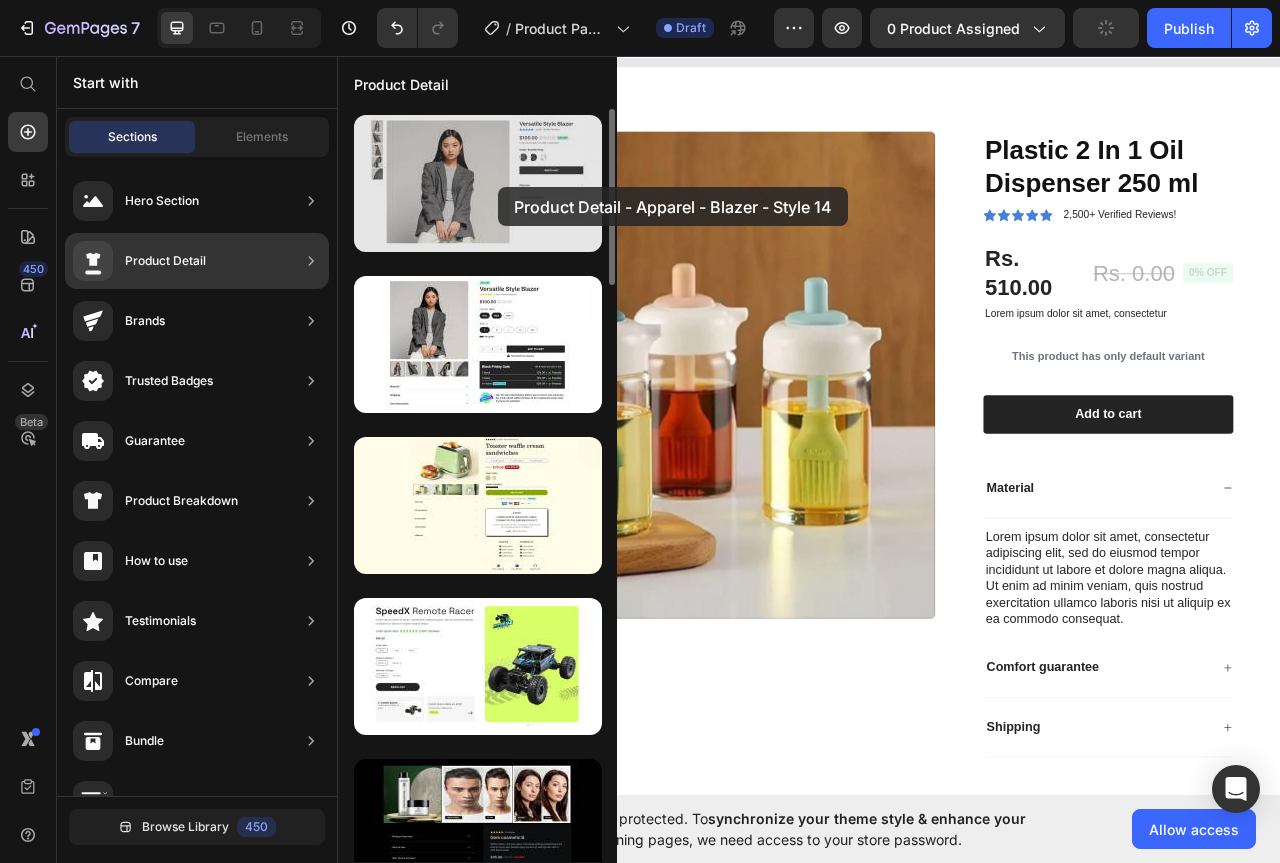 click at bounding box center (478, 183) 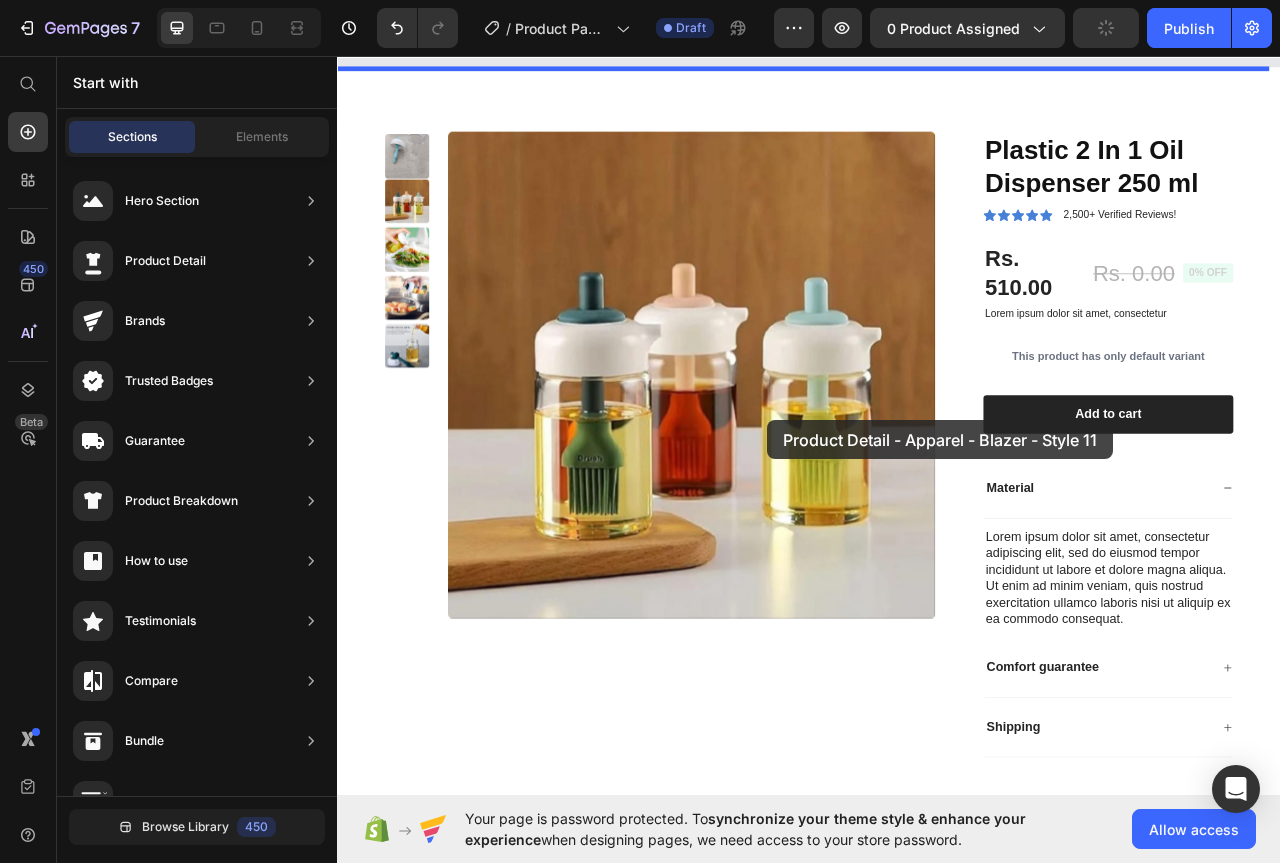 drag, startPoint x: 832, startPoint y: 393, endPoint x: 884, endPoint y: 521, distance: 138.15933 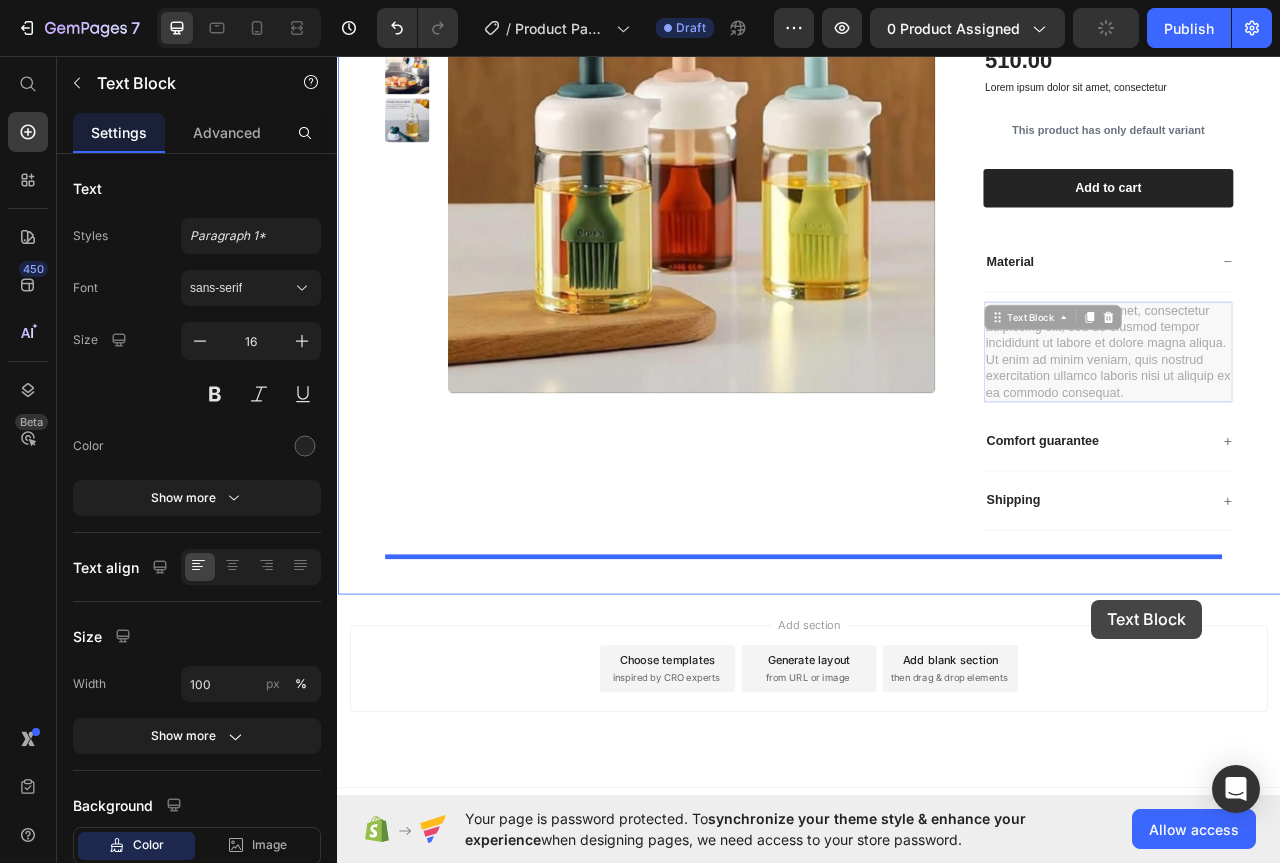 scroll, scrollTop: 326, scrollLeft: 0, axis: vertical 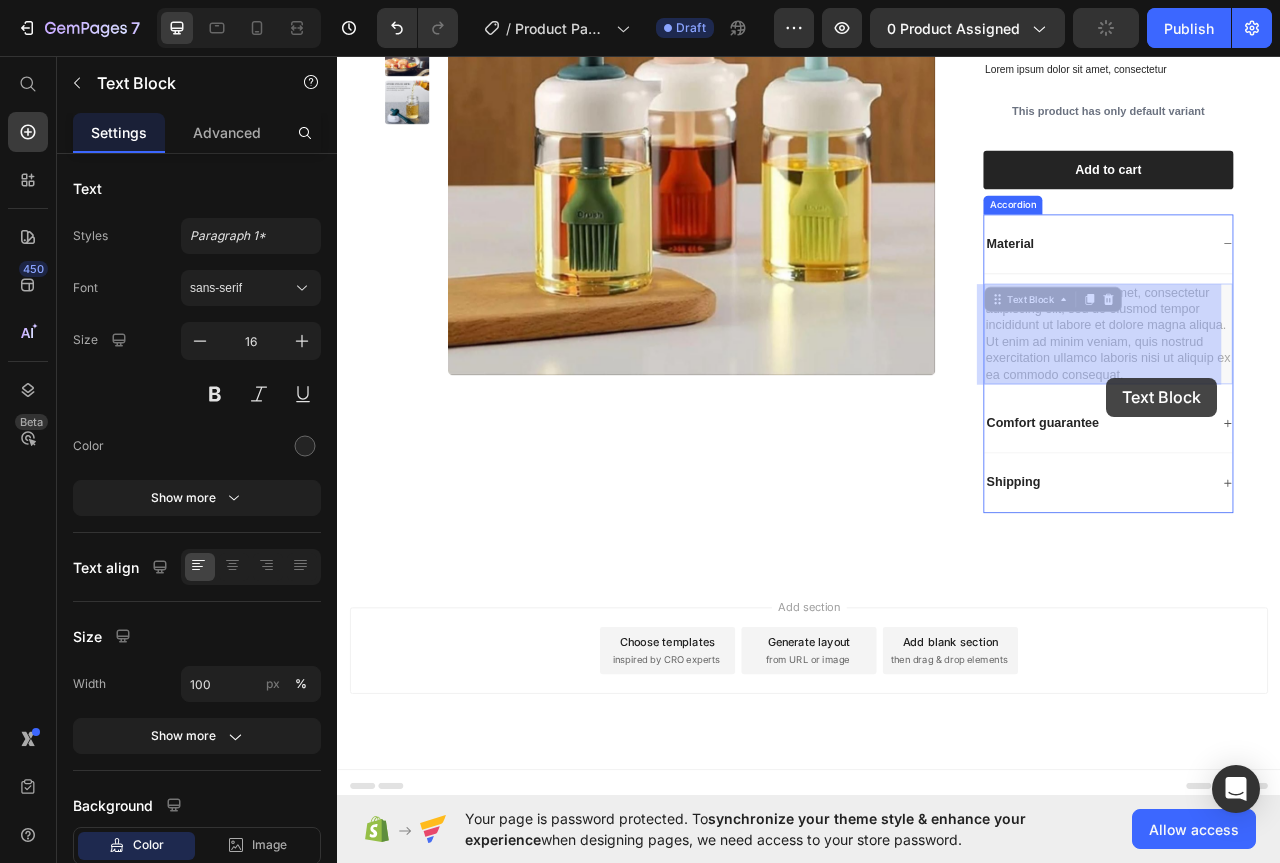 drag, startPoint x: 1167, startPoint y: 655, endPoint x: 1315, endPoint y: 467, distance: 239.26555 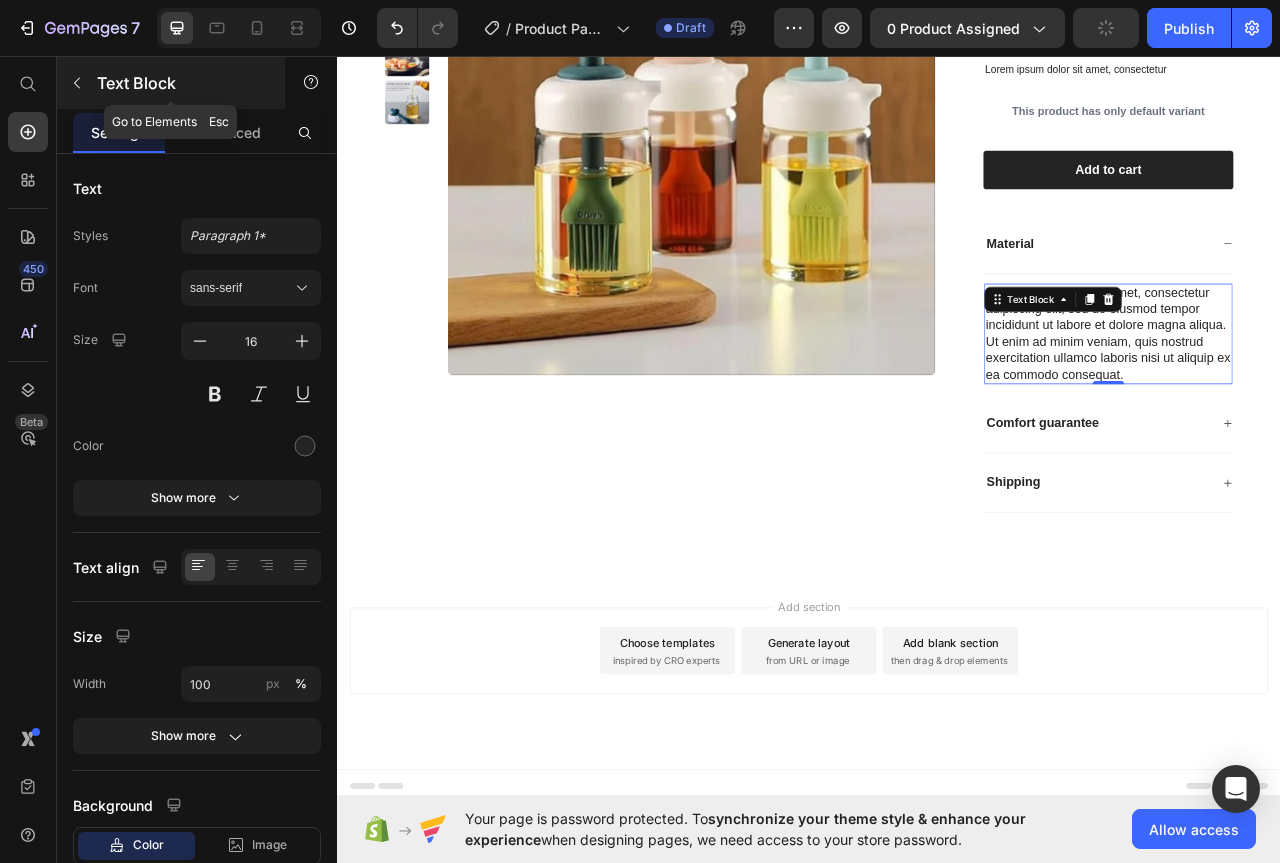 click 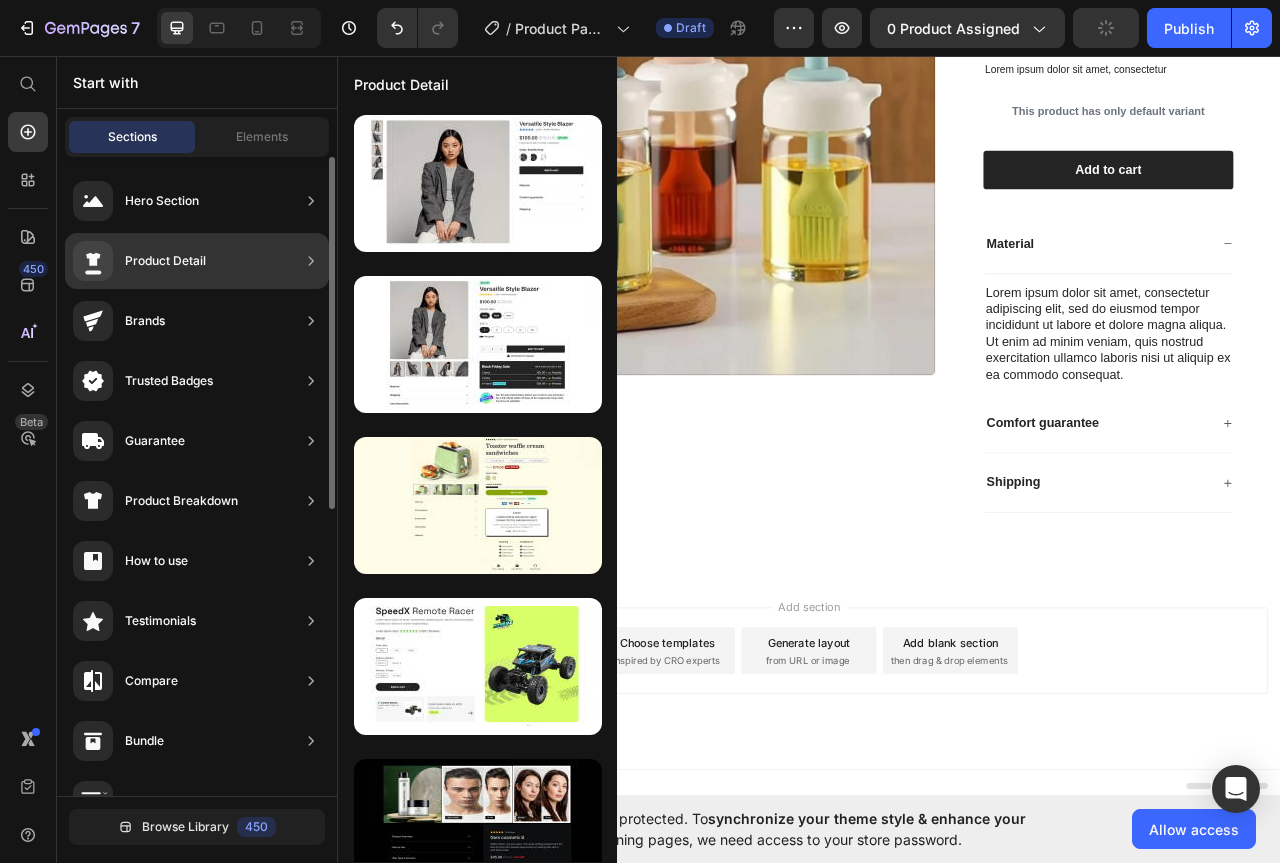 click on "Product Detail" at bounding box center [165, 261] 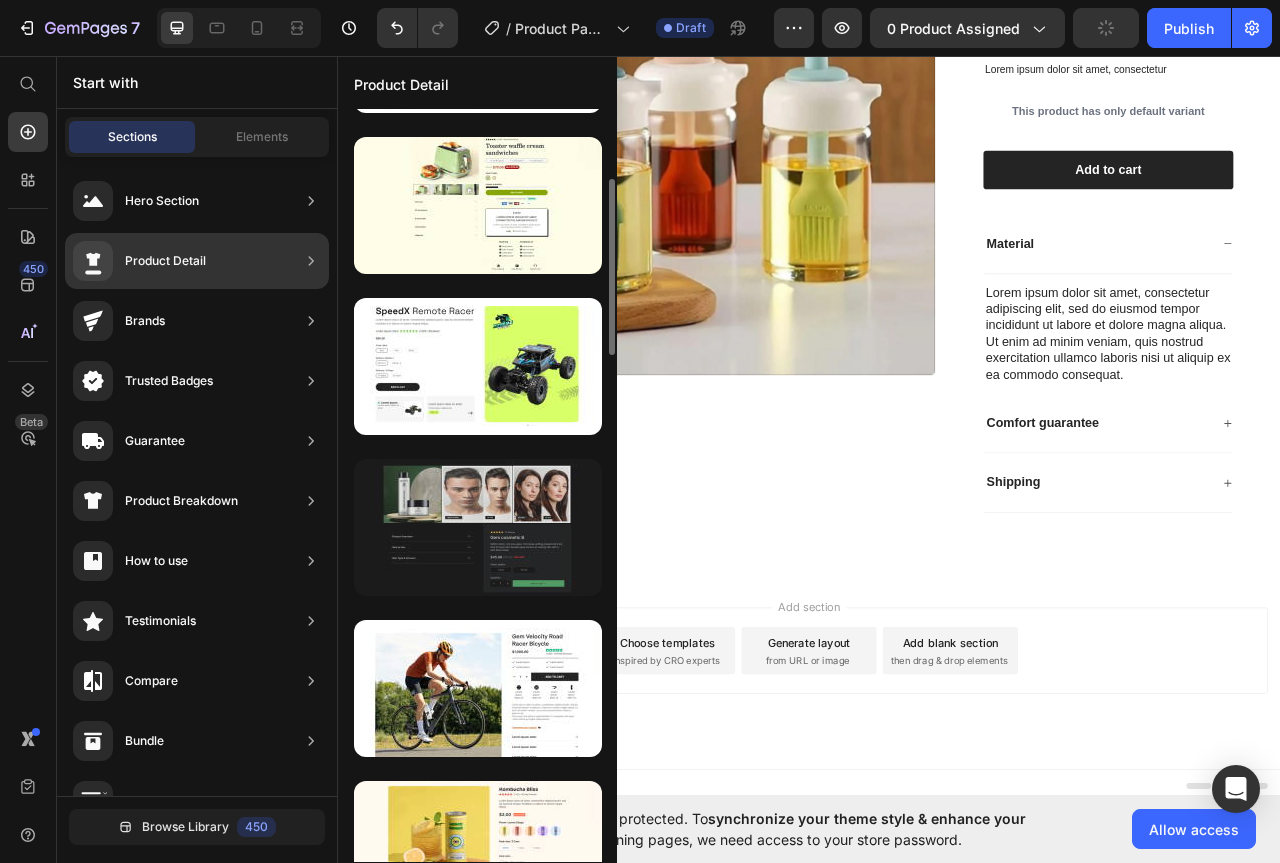 scroll, scrollTop: 500, scrollLeft: 0, axis: vertical 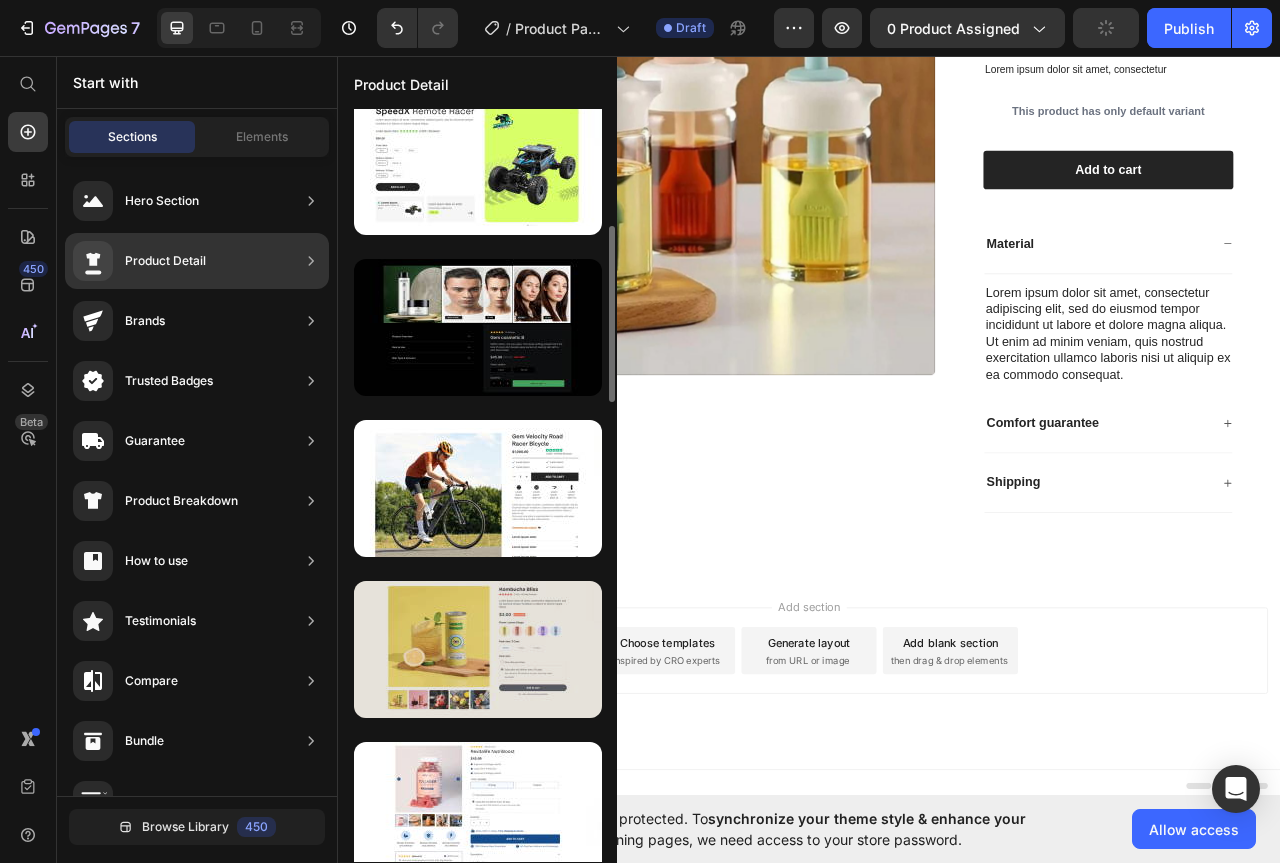 click at bounding box center (478, 649) 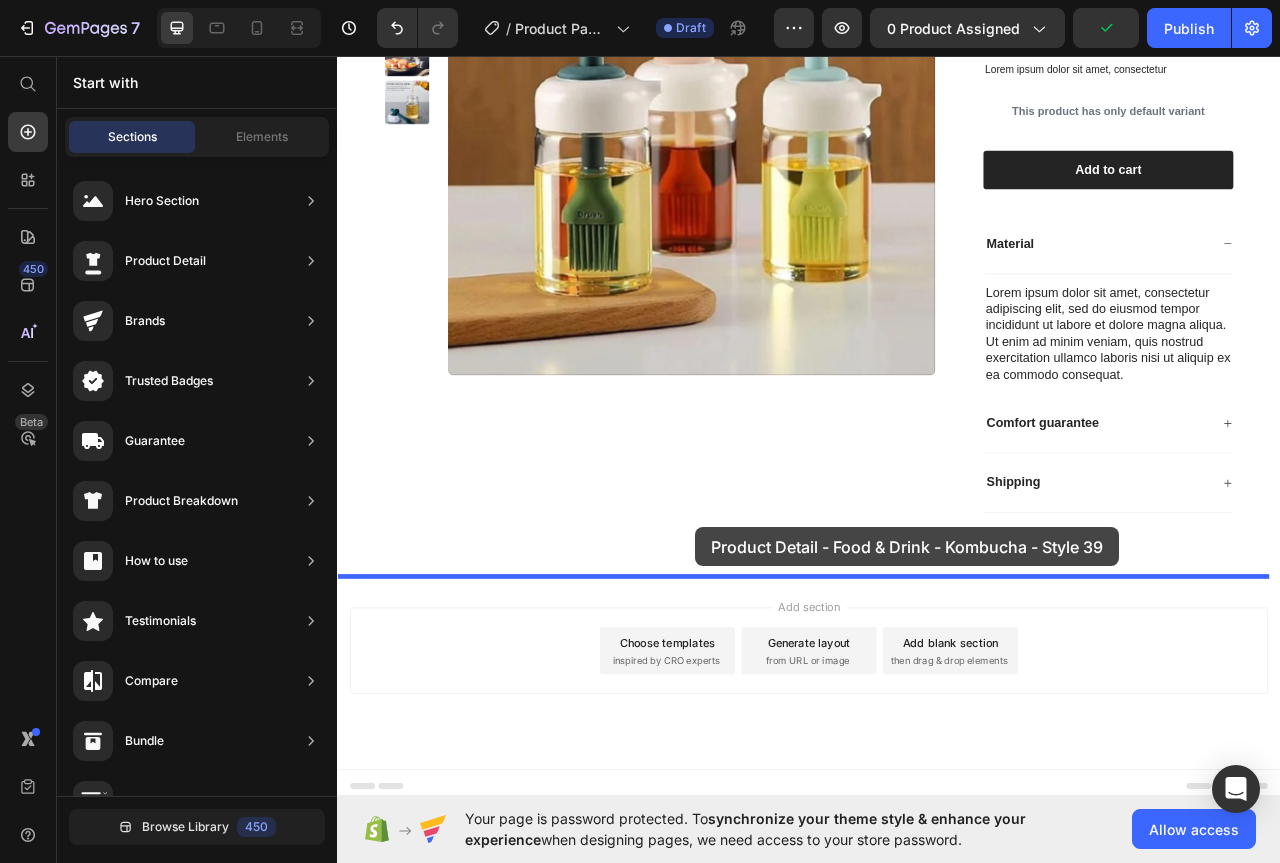 drag, startPoint x: 792, startPoint y: 706, endPoint x: 810, endPoint y: 654, distance: 55.027267 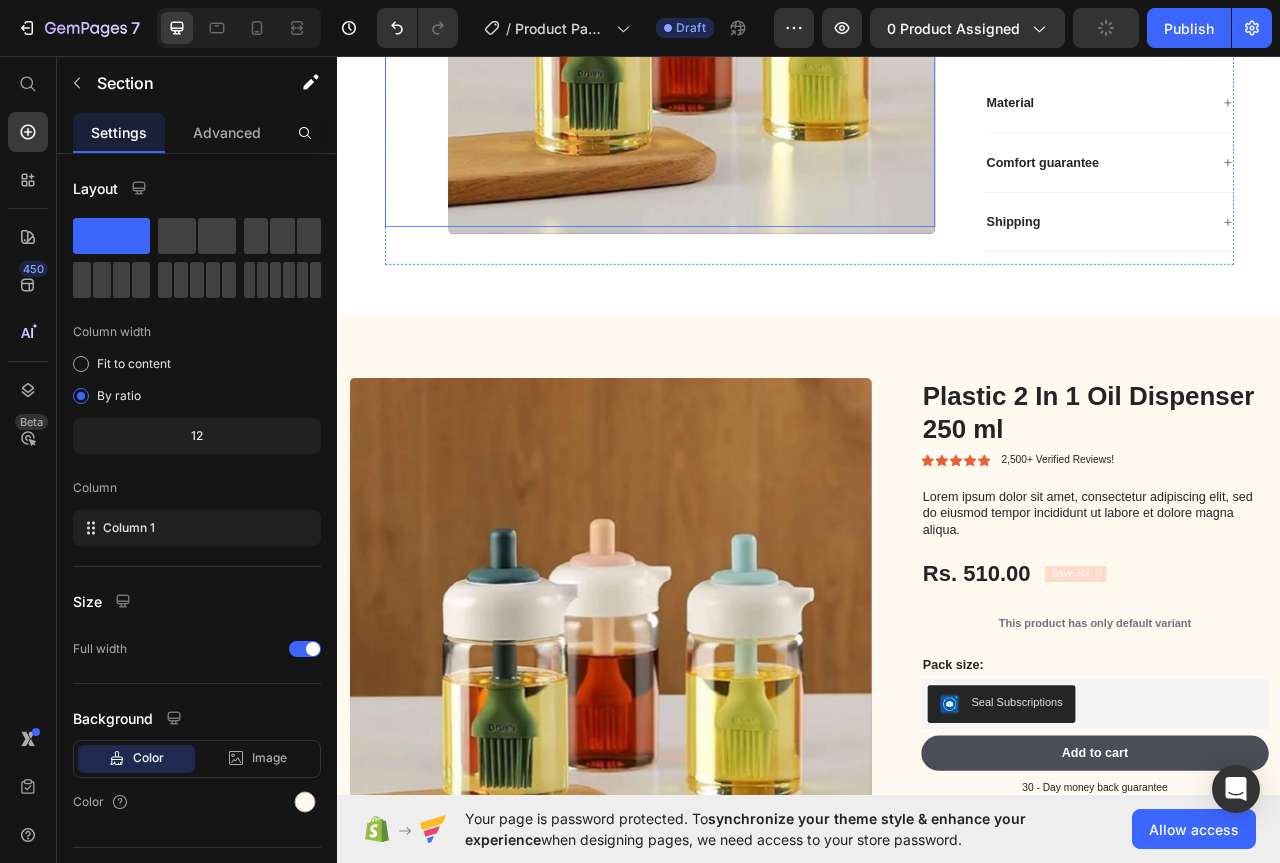 scroll, scrollTop: 2700, scrollLeft: 0, axis: vertical 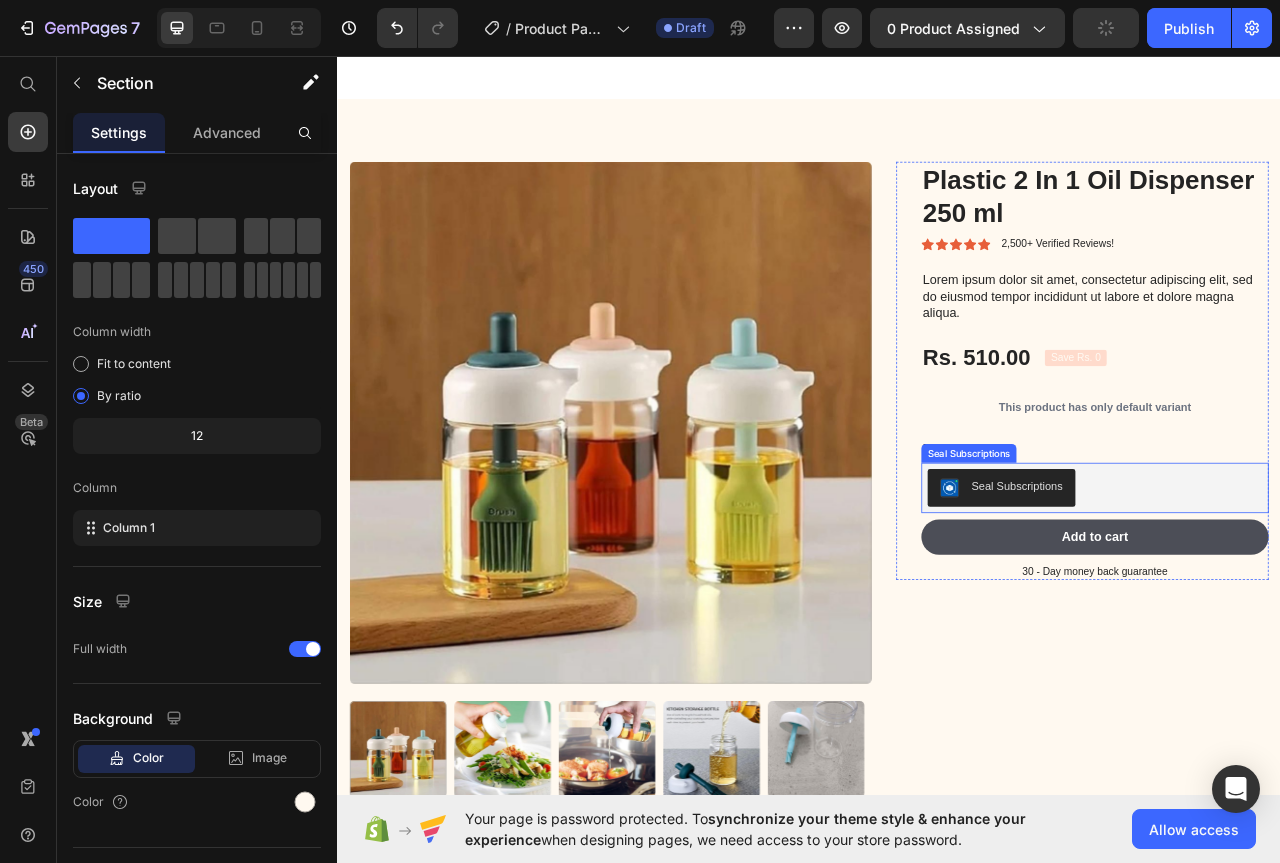click on "Seal Subscriptions" at bounding box center (1202, 605) 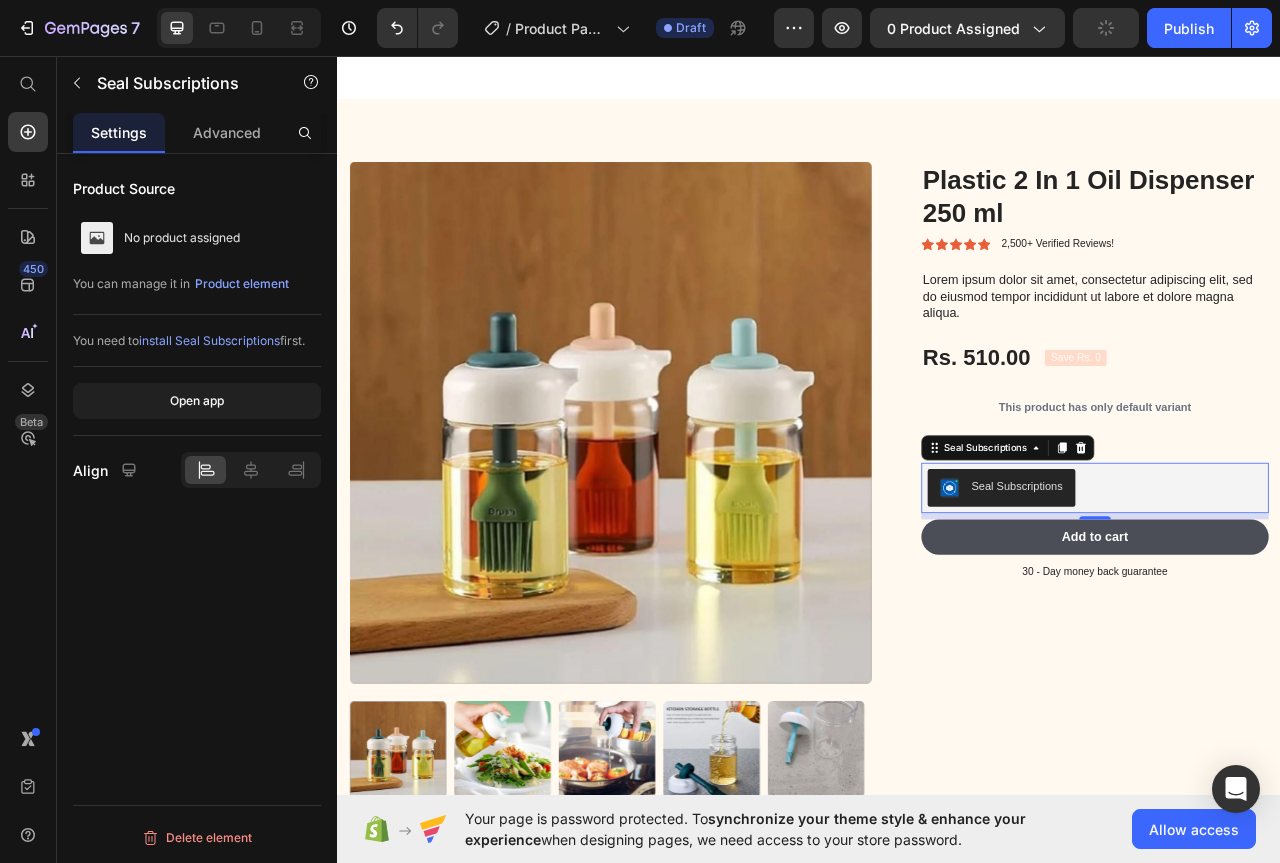 click 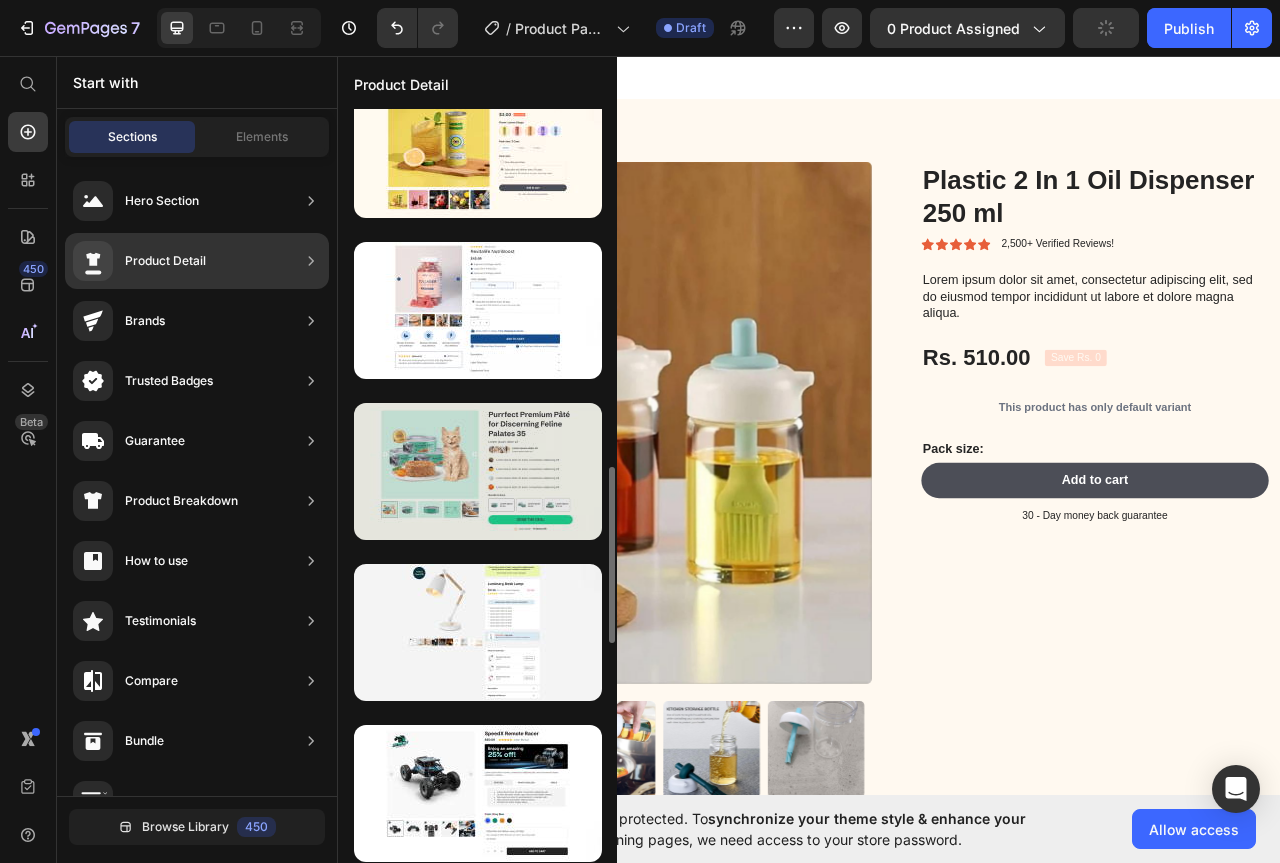 scroll, scrollTop: 1100, scrollLeft: 0, axis: vertical 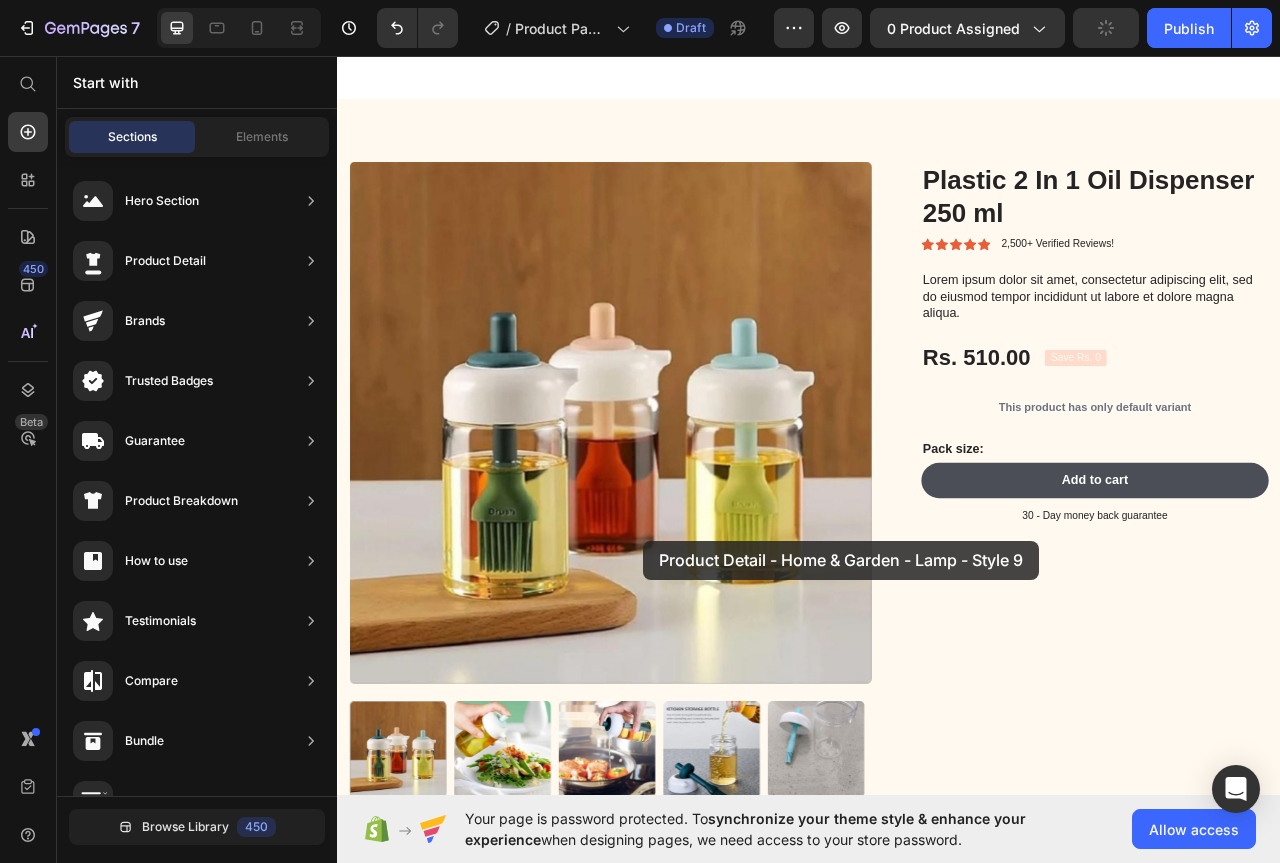 drag, startPoint x: 788, startPoint y: 581, endPoint x: 714, endPoint y: 704, distance: 143.54442 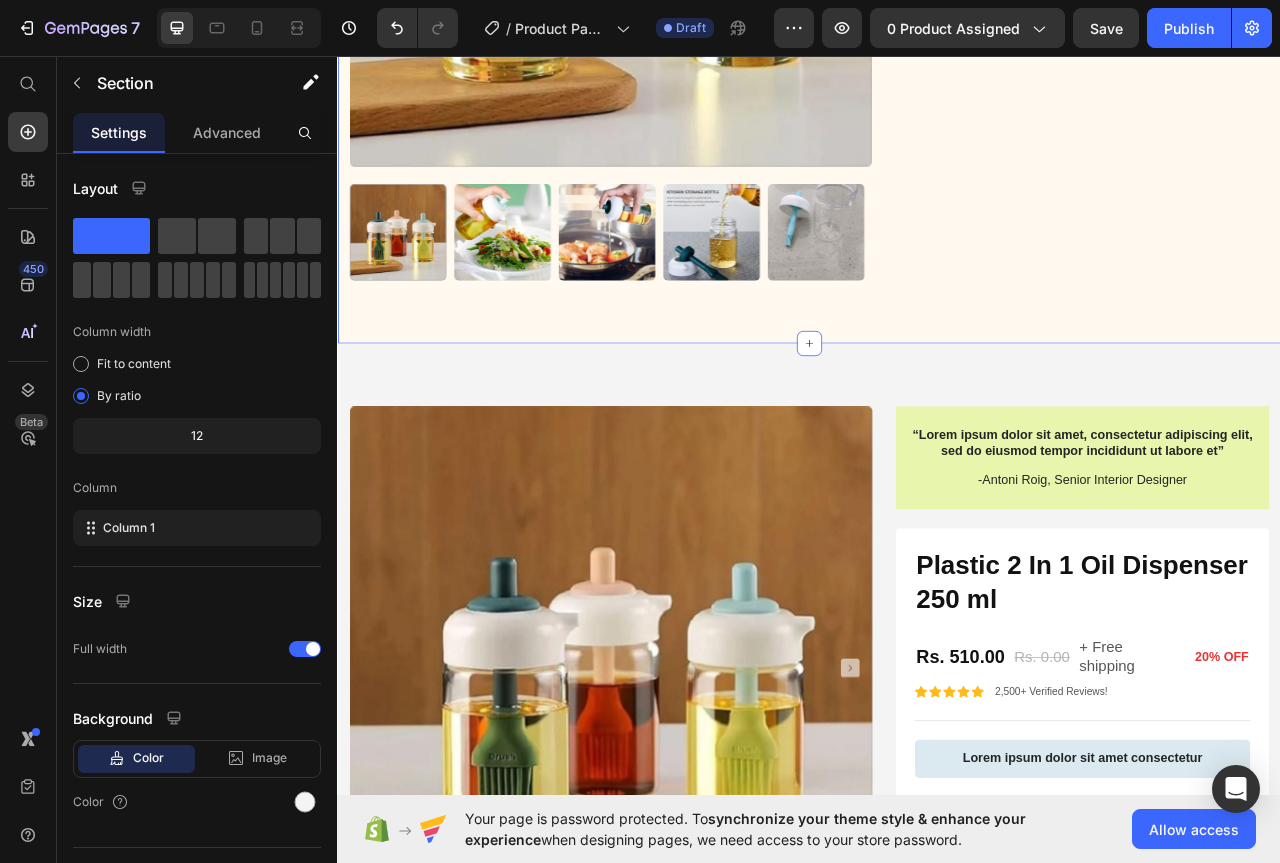 scroll, scrollTop: 3655, scrollLeft: 0, axis: vertical 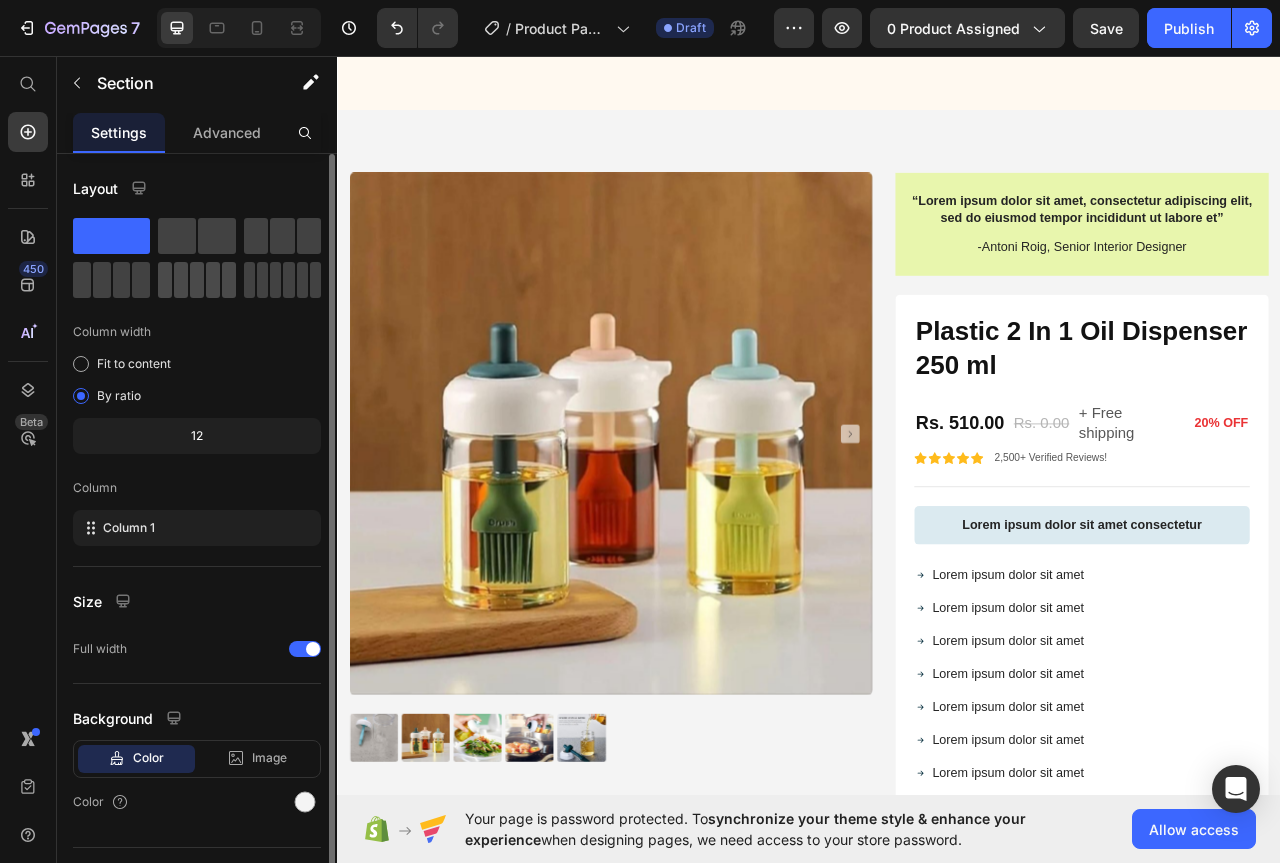 click 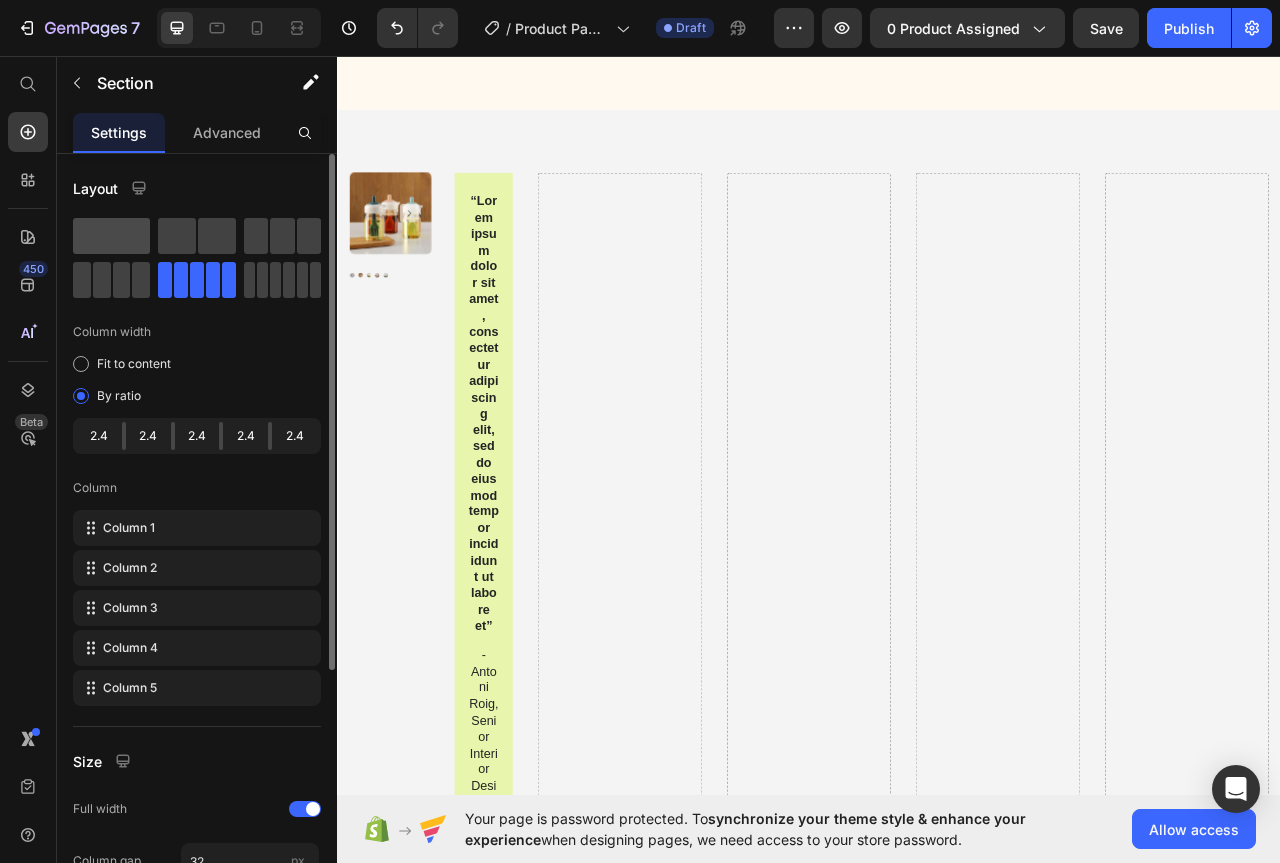 click 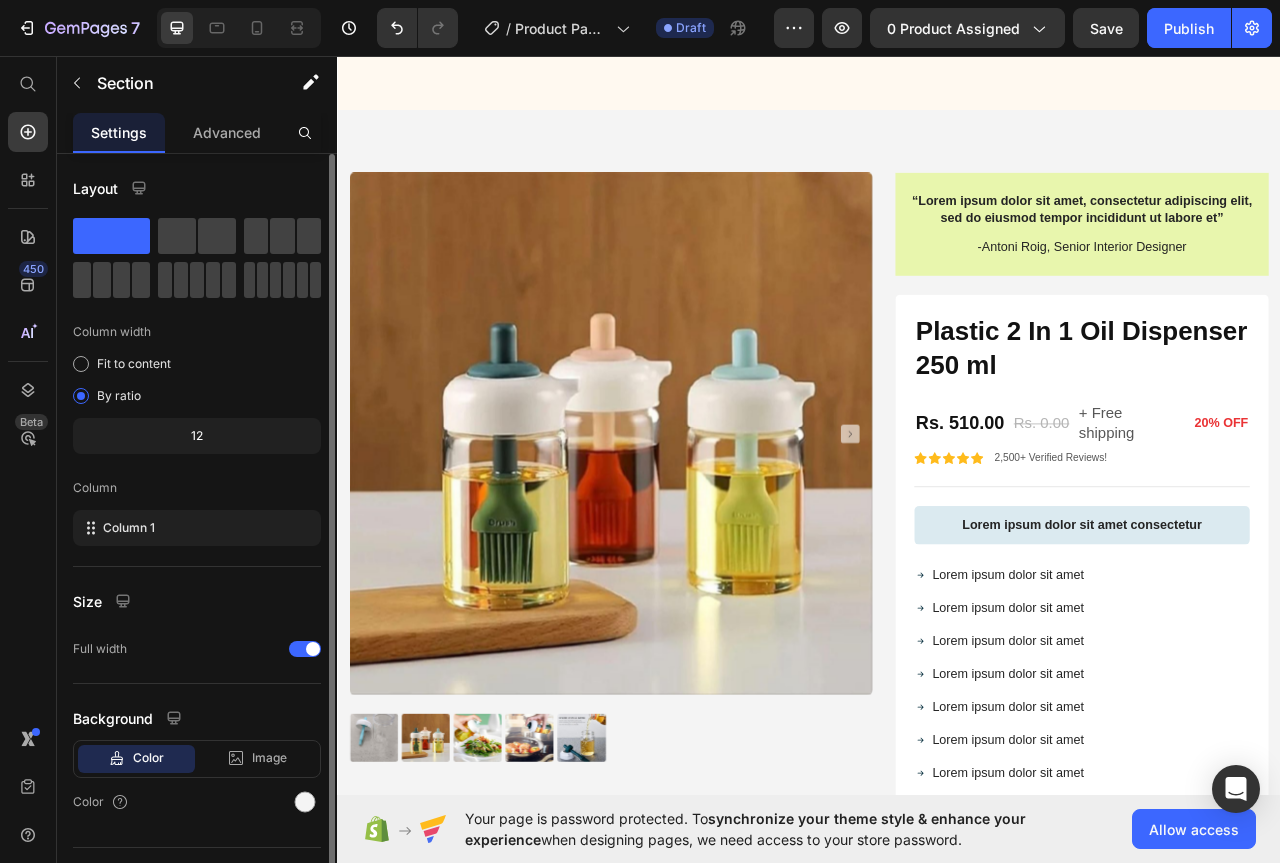 scroll, scrollTop: 42, scrollLeft: 0, axis: vertical 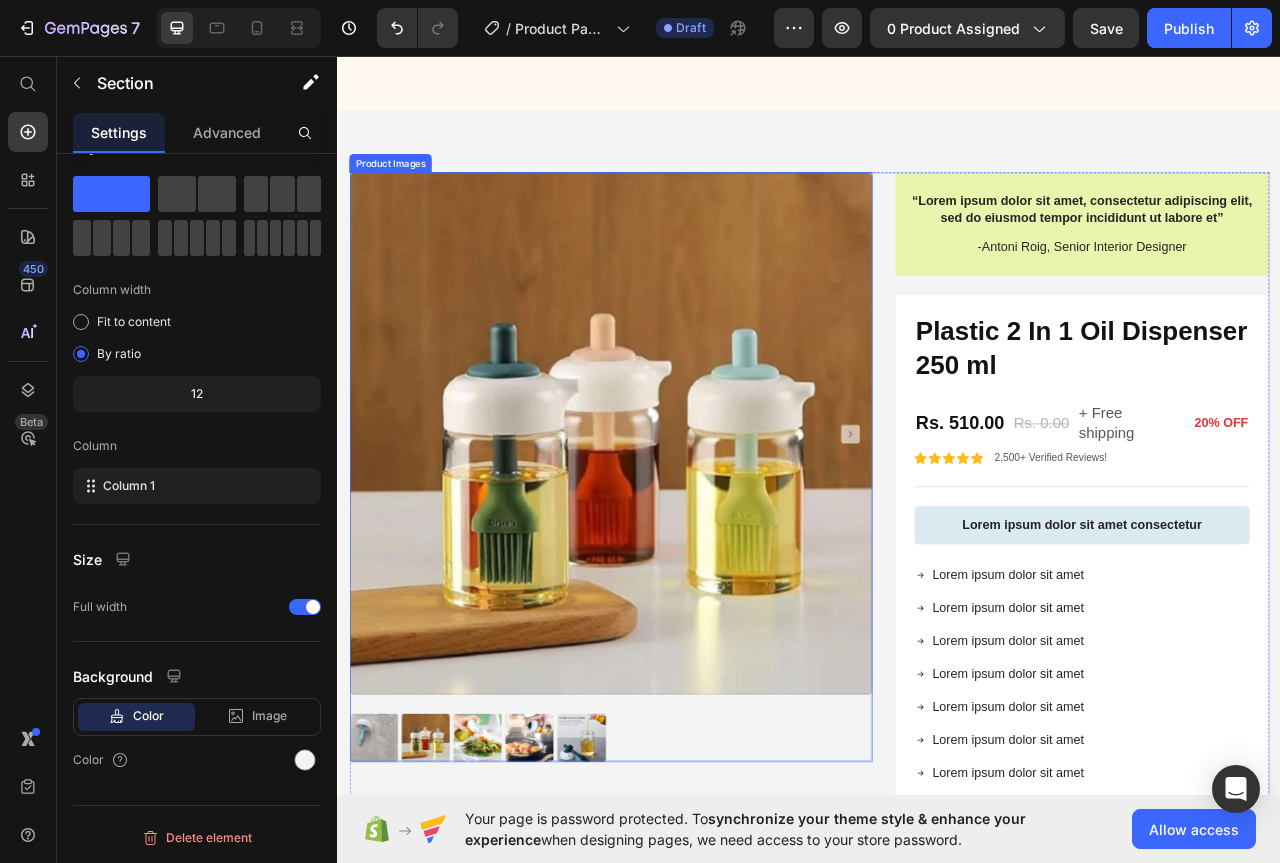 click at bounding box center [382, 925] 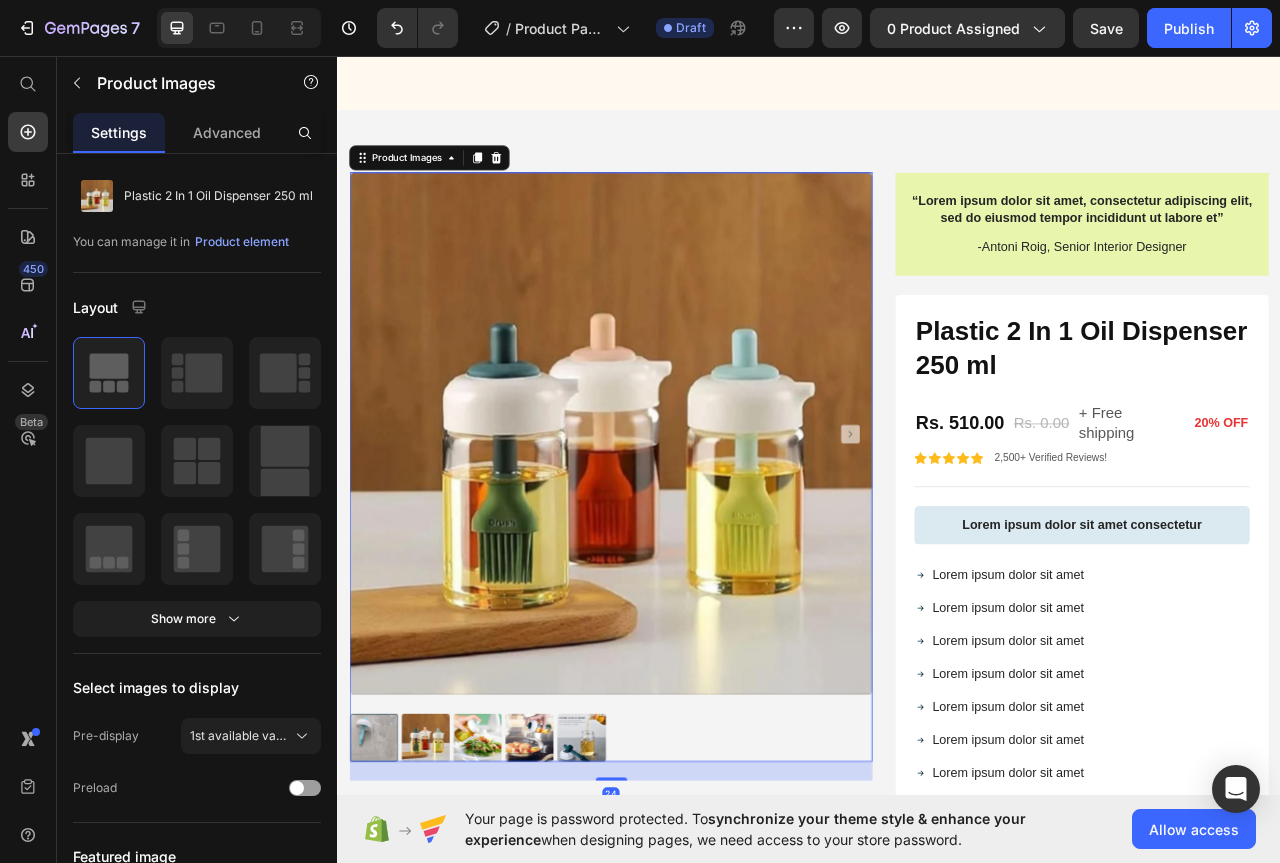 scroll, scrollTop: 0, scrollLeft: 0, axis: both 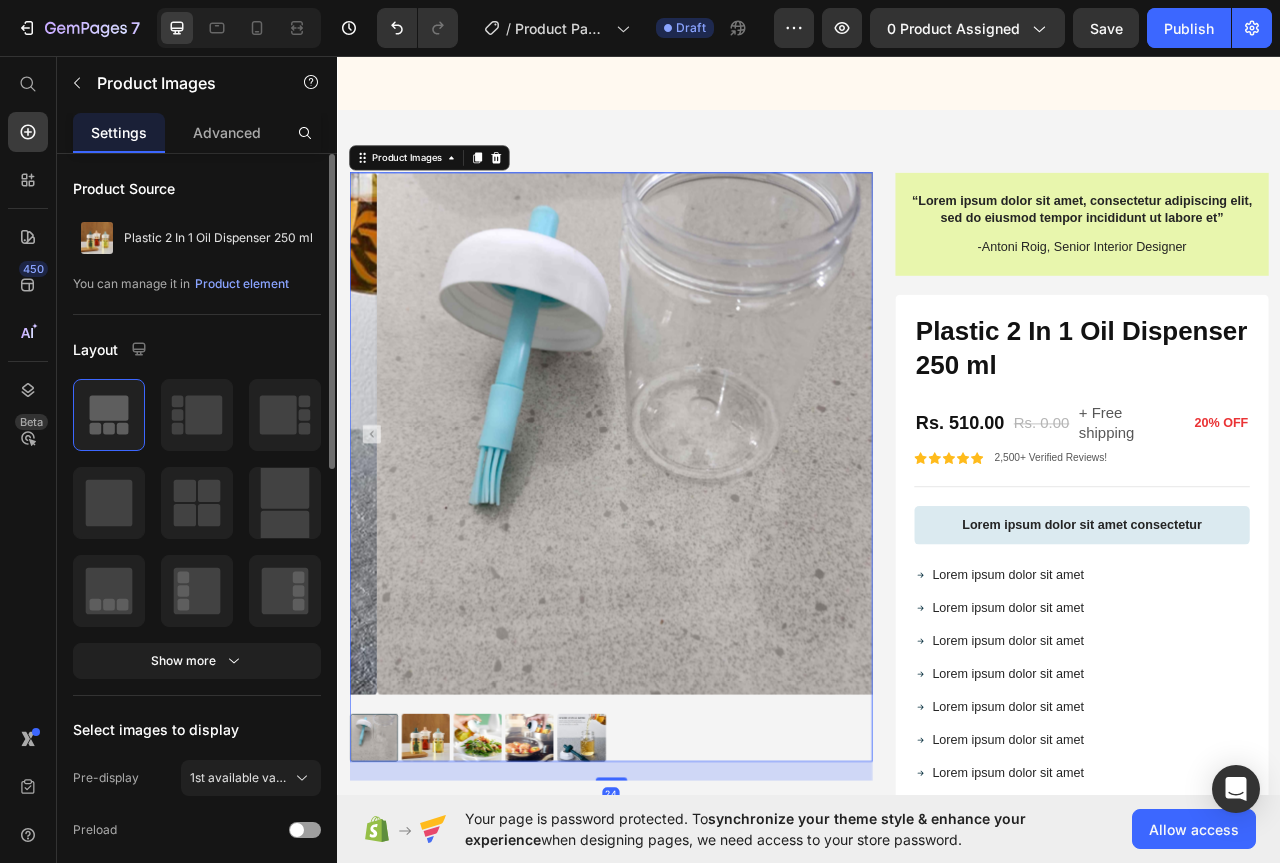 click at bounding box center (448, 925) 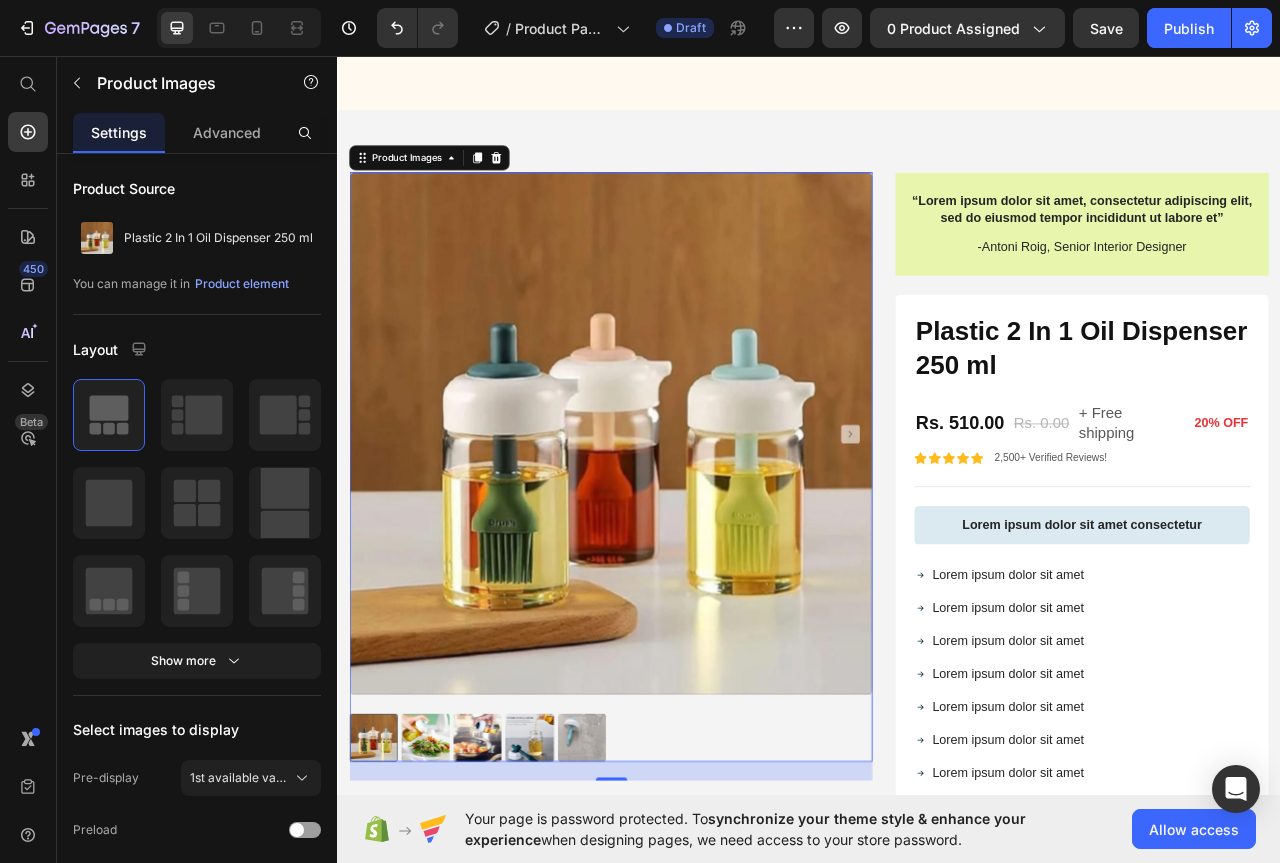 click 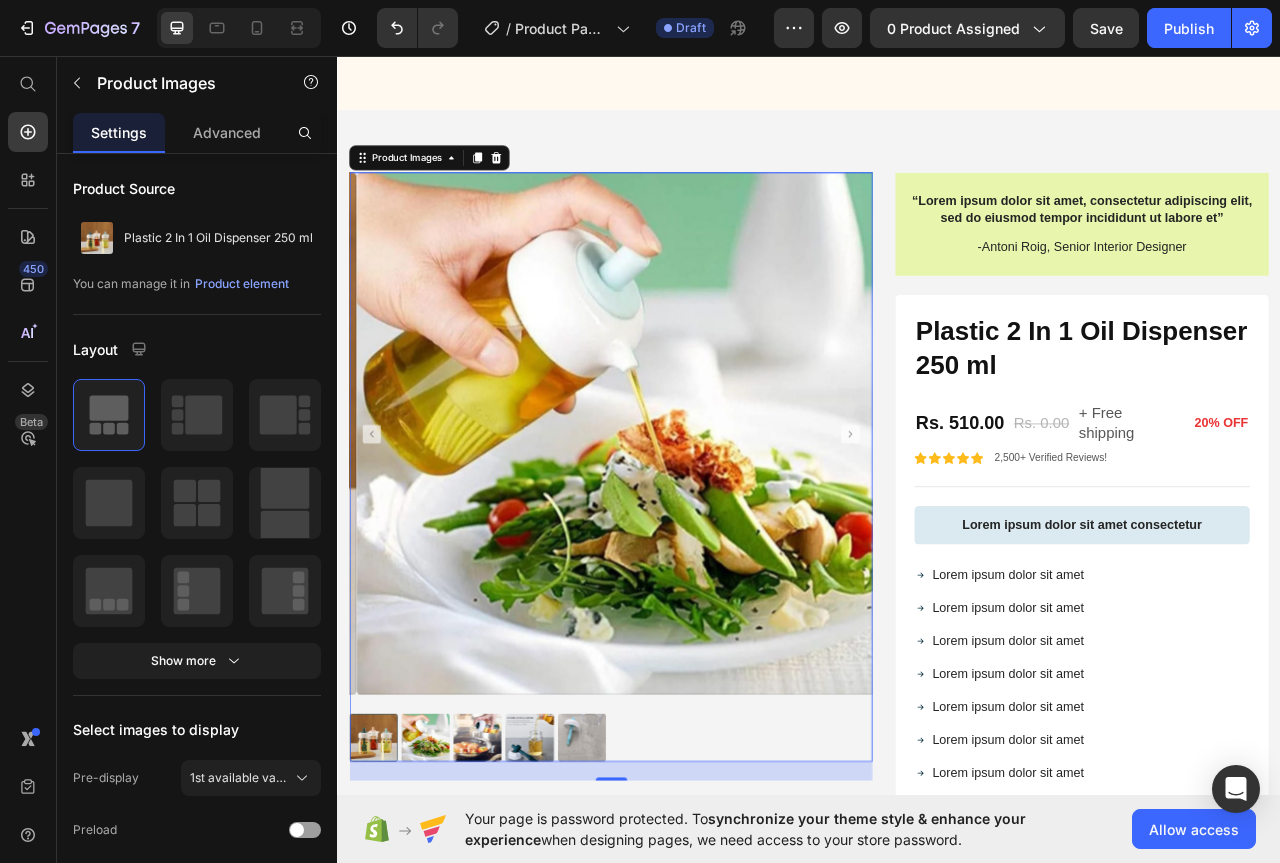 click 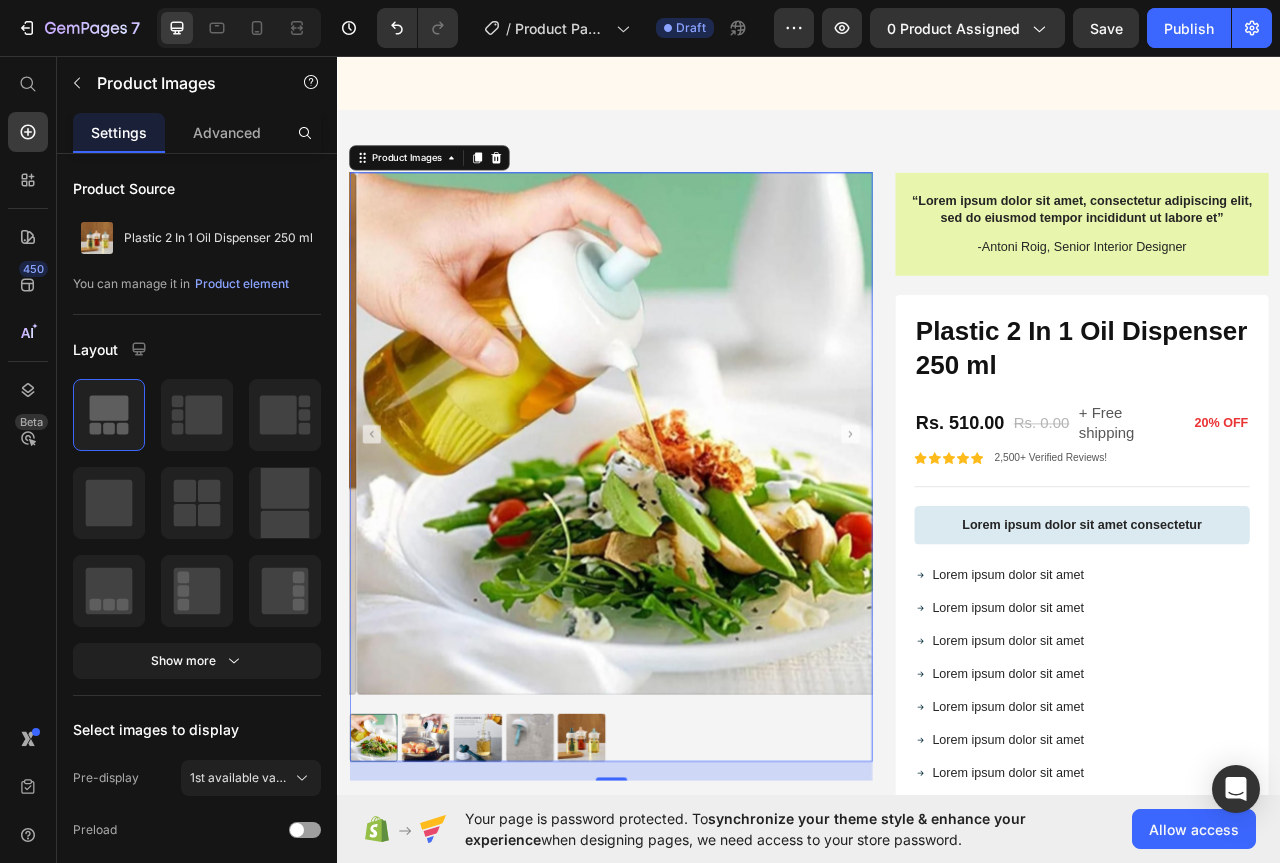 click 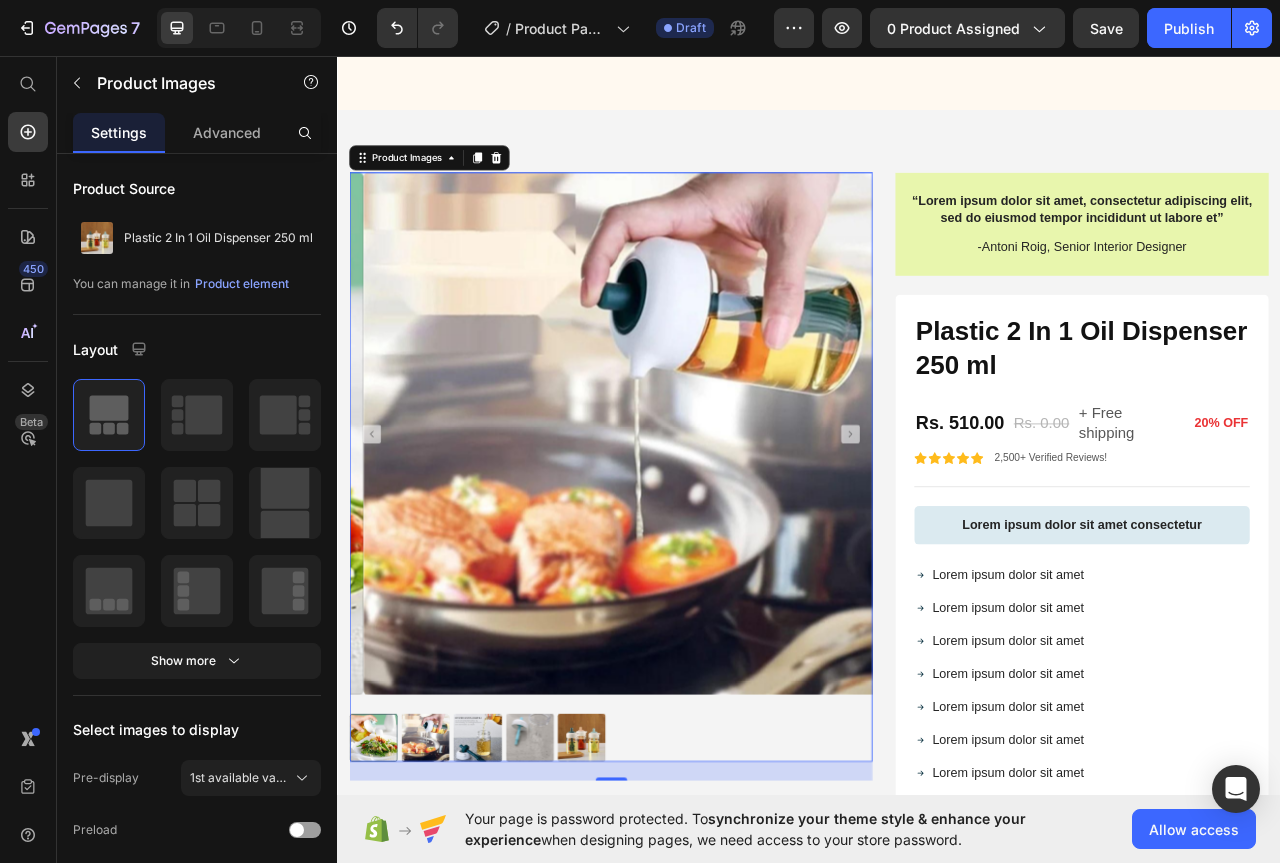 click 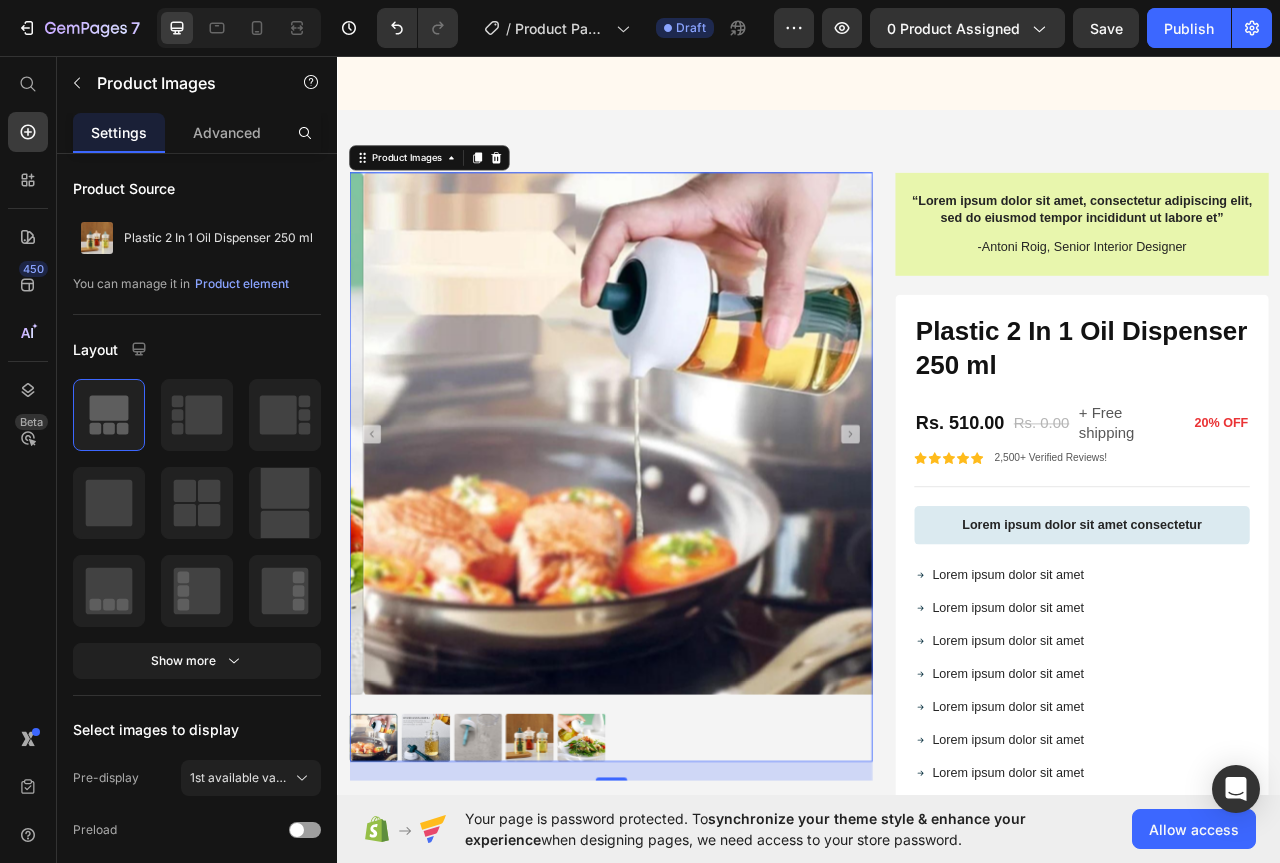 click 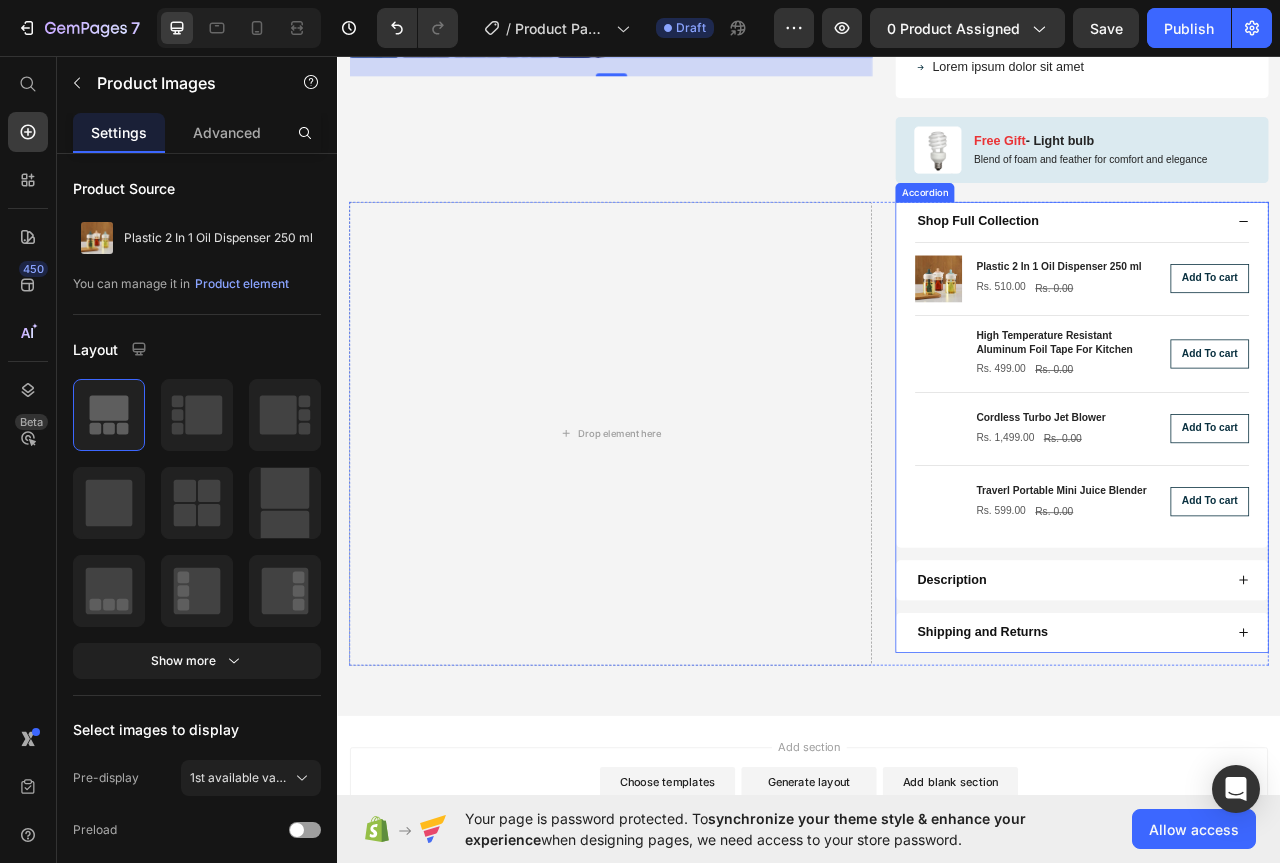scroll, scrollTop: 4555, scrollLeft: 0, axis: vertical 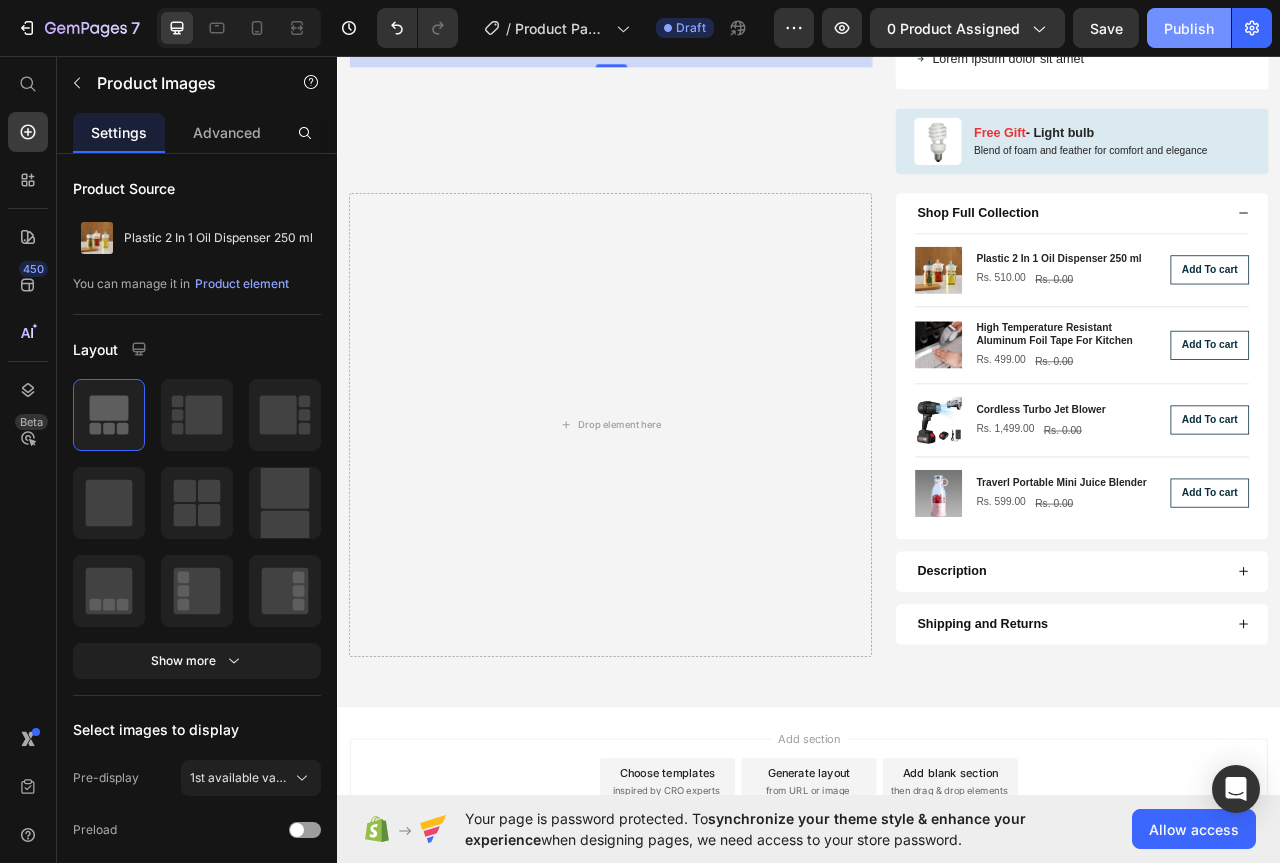 click on "Publish" 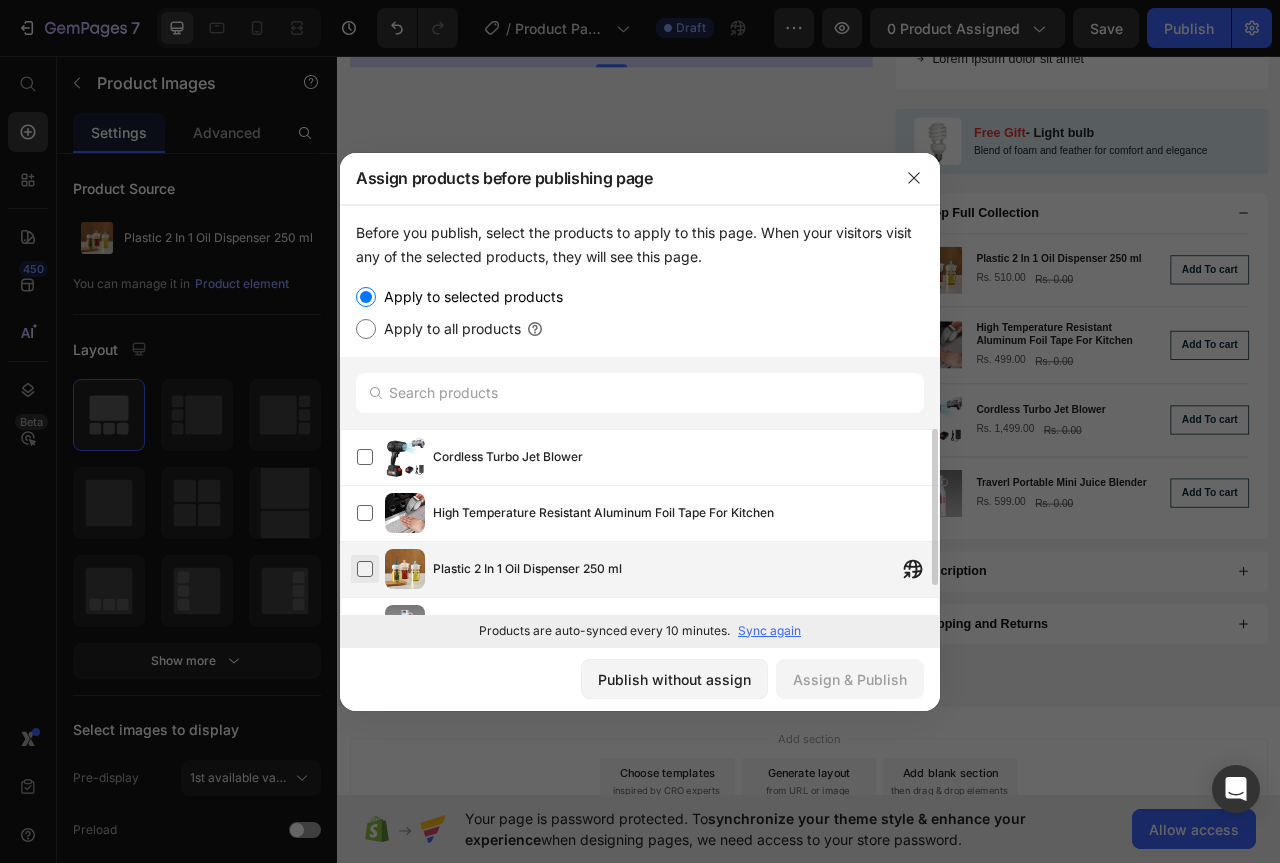 click at bounding box center [365, 569] 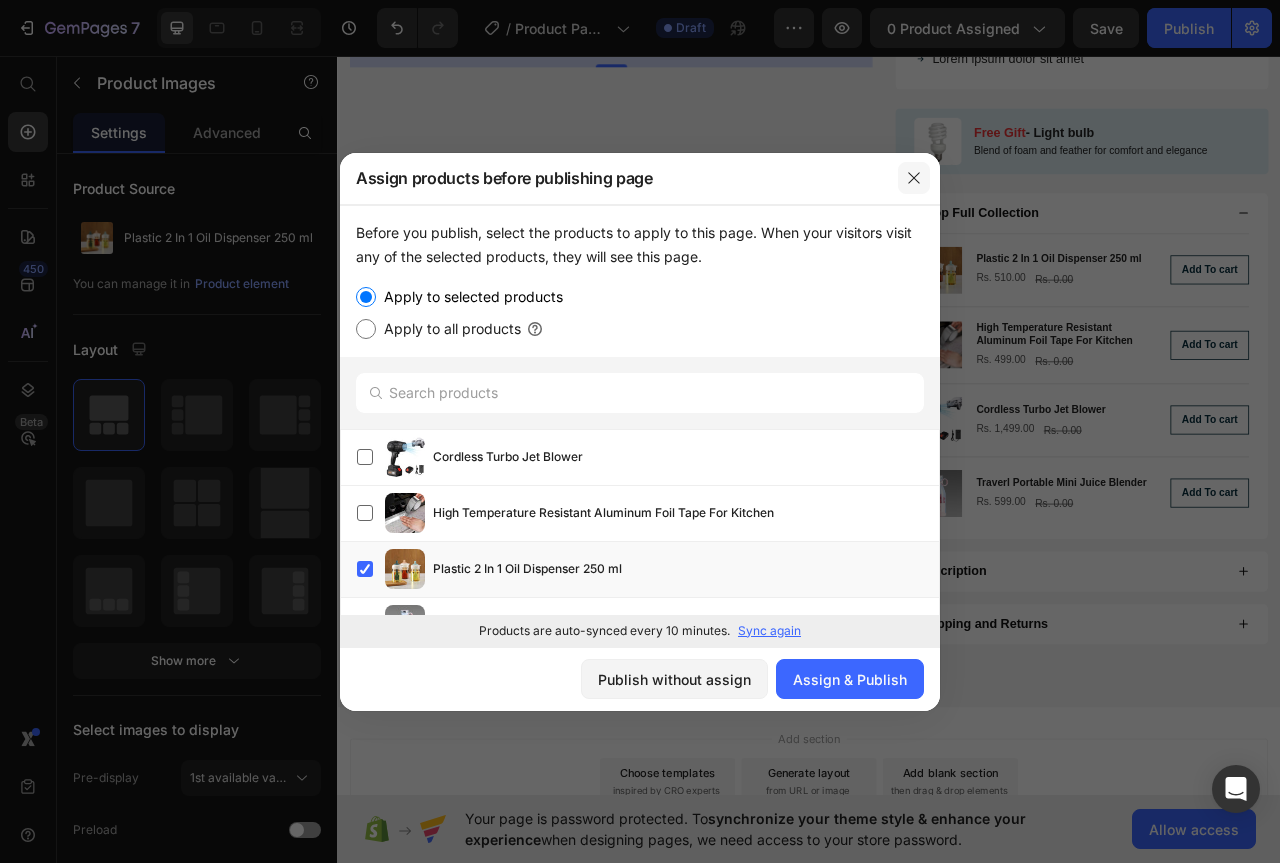 click 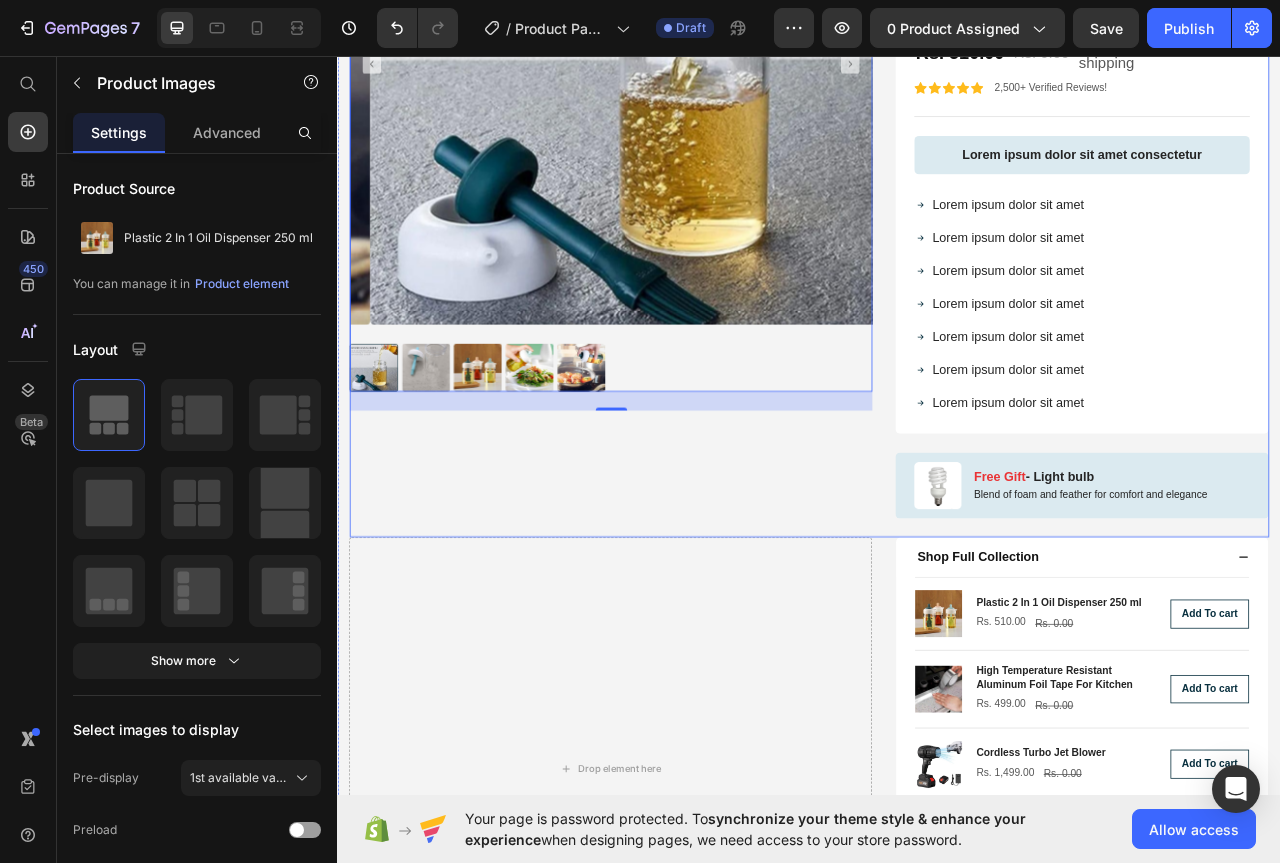 scroll, scrollTop: 3855, scrollLeft: 0, axis: vertical 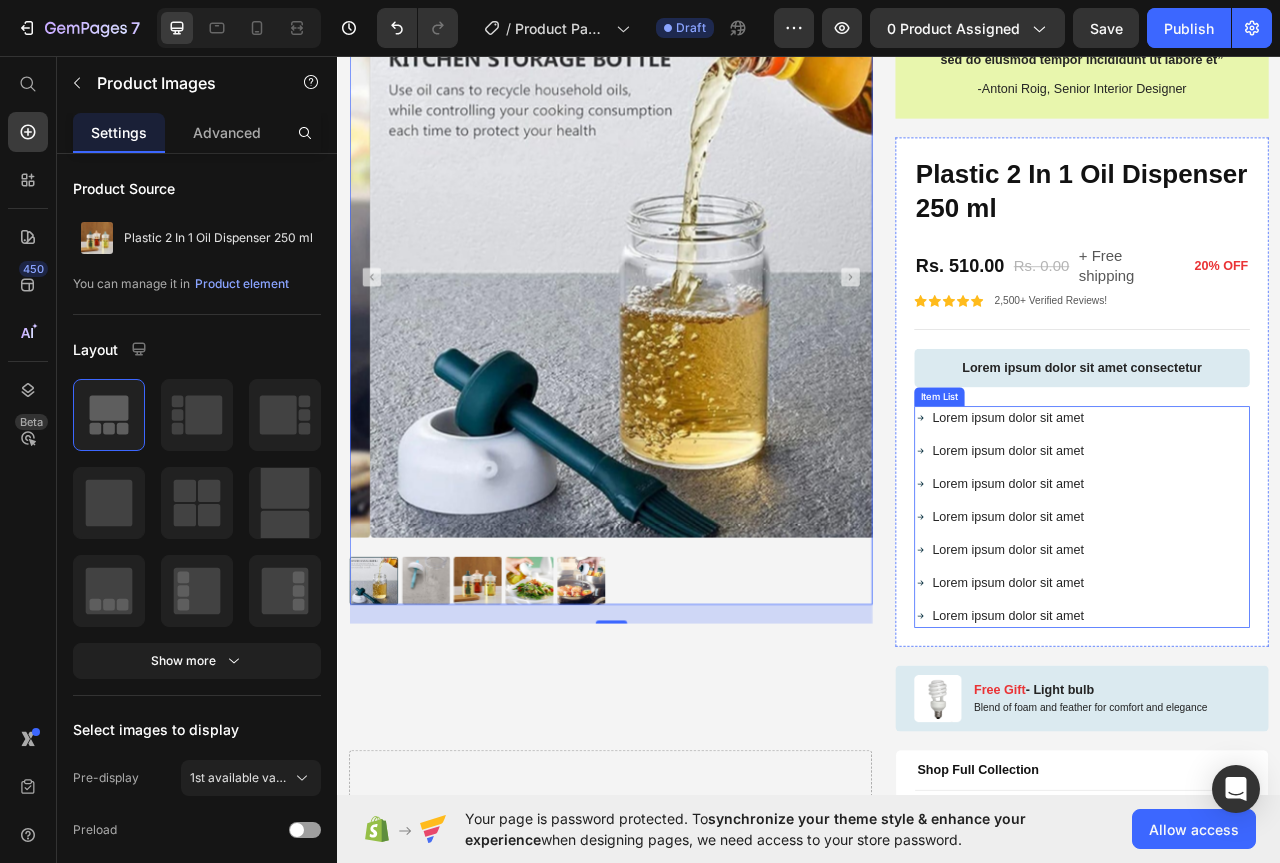 click on "Lorem ipsum dolor sit amet" at bounding box center (1190, 518) 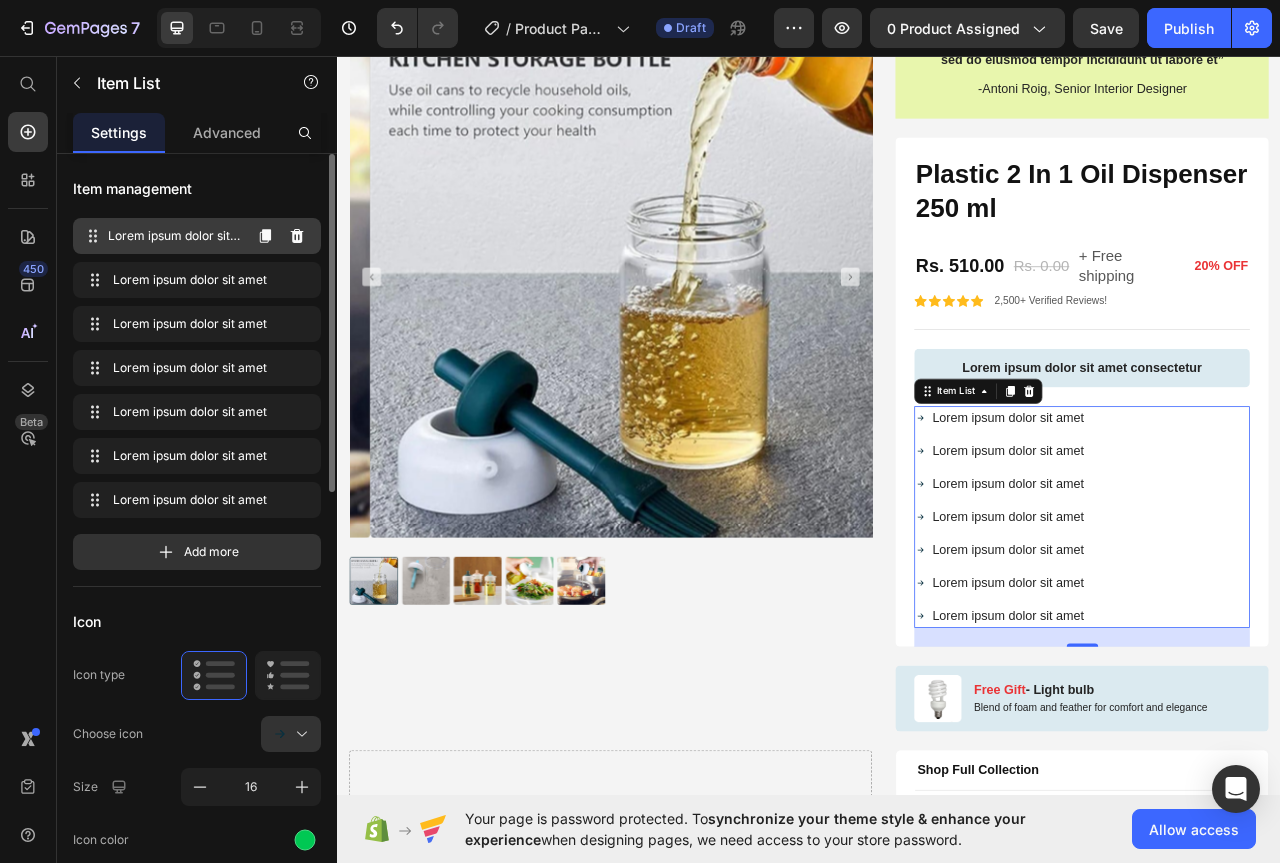 click on "Lorem ipsum dolor sit amet" at bounding box center [174, 236] 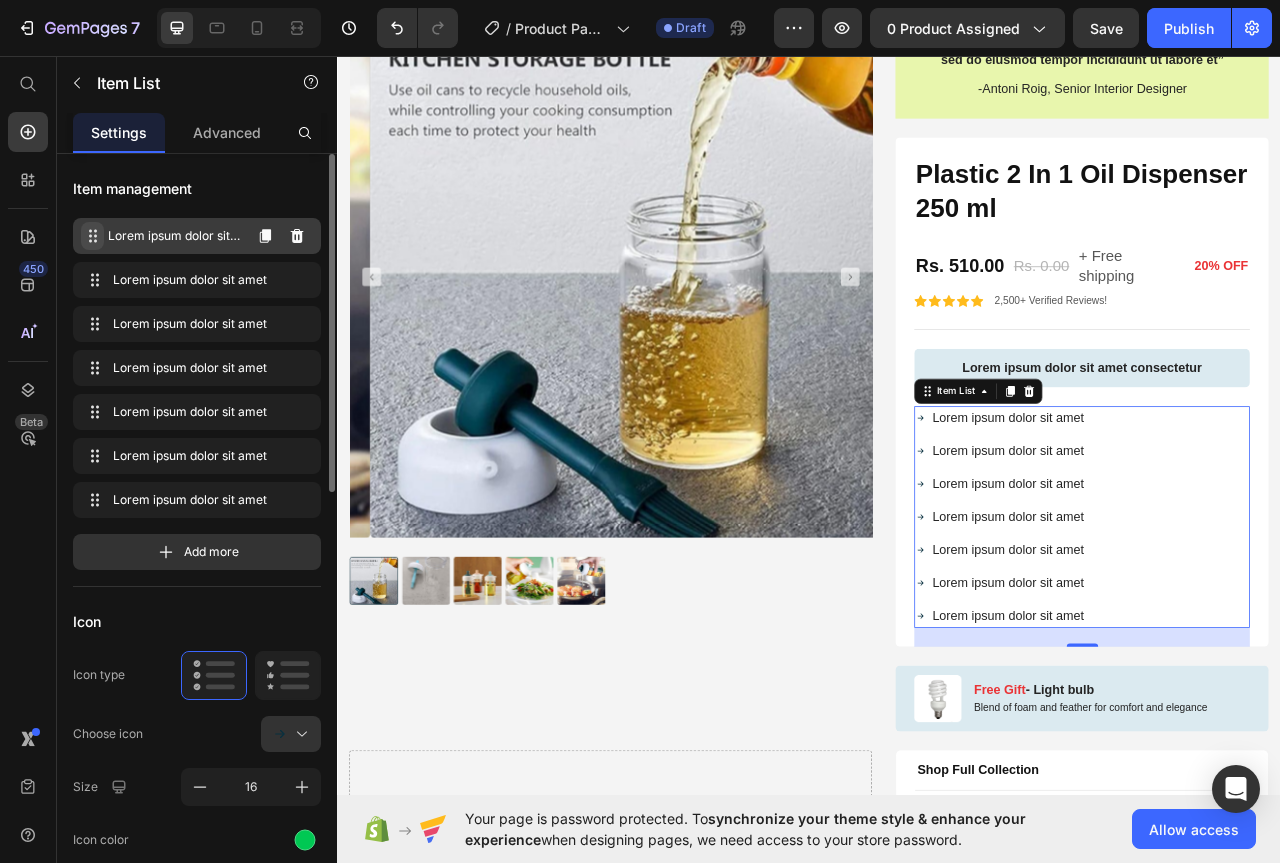 click 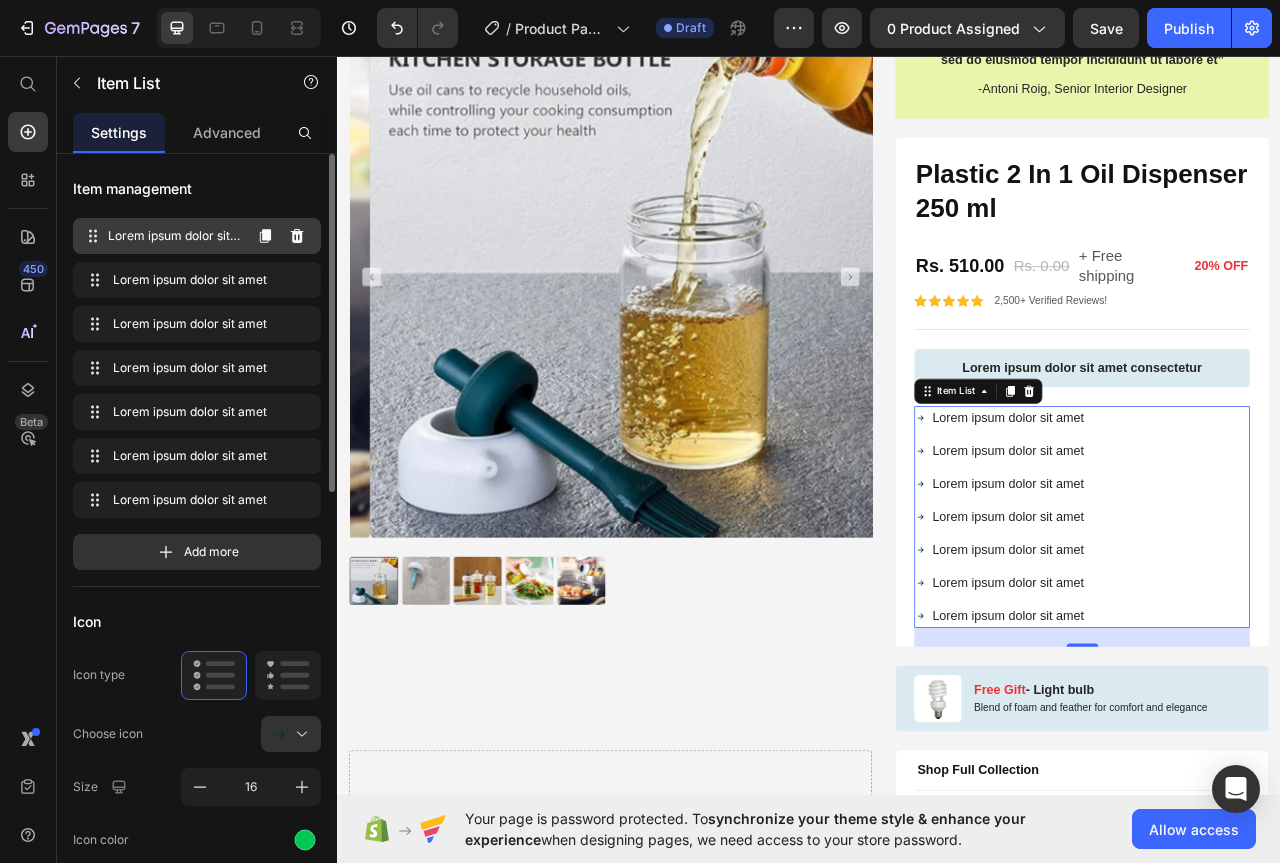 click on "Lorem ipsum dolor sit amet" at bounding box center [174, 236] 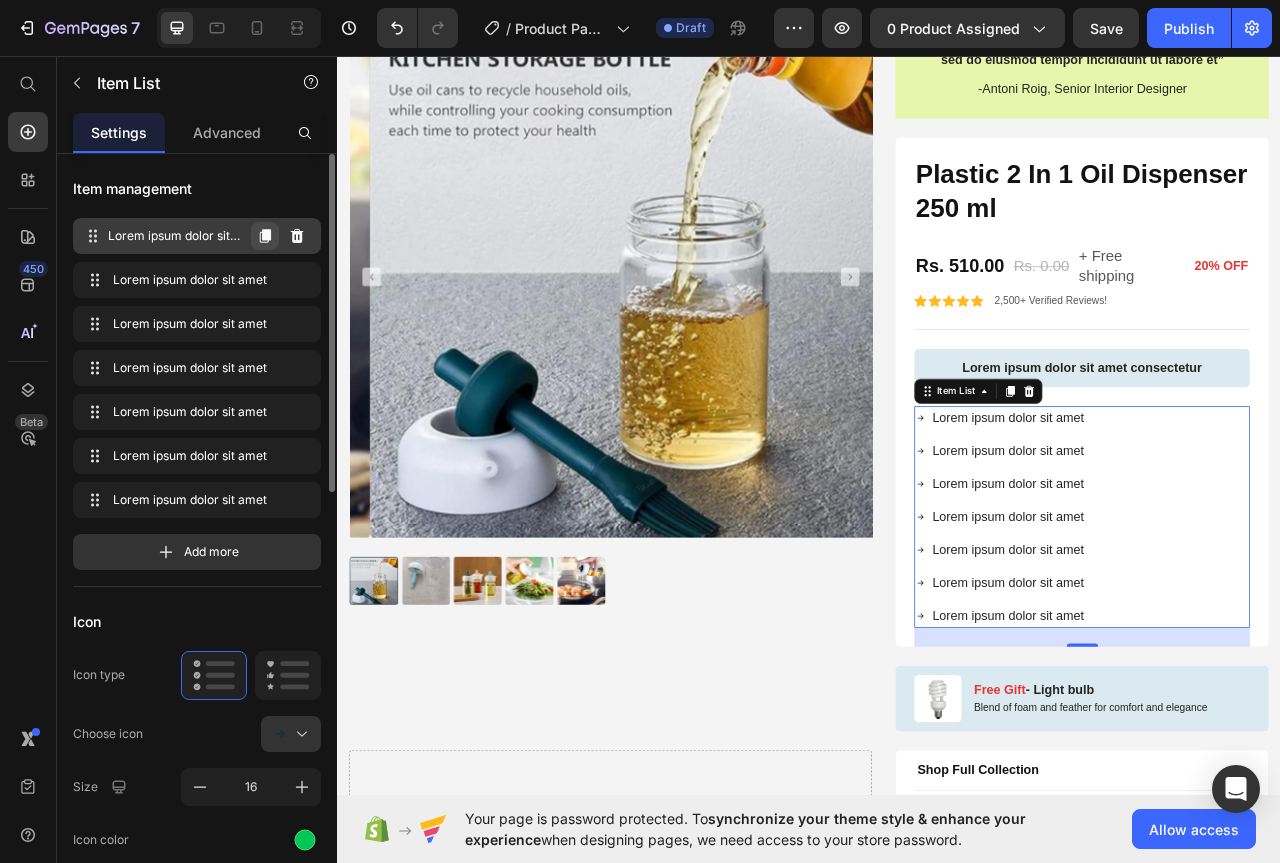 click 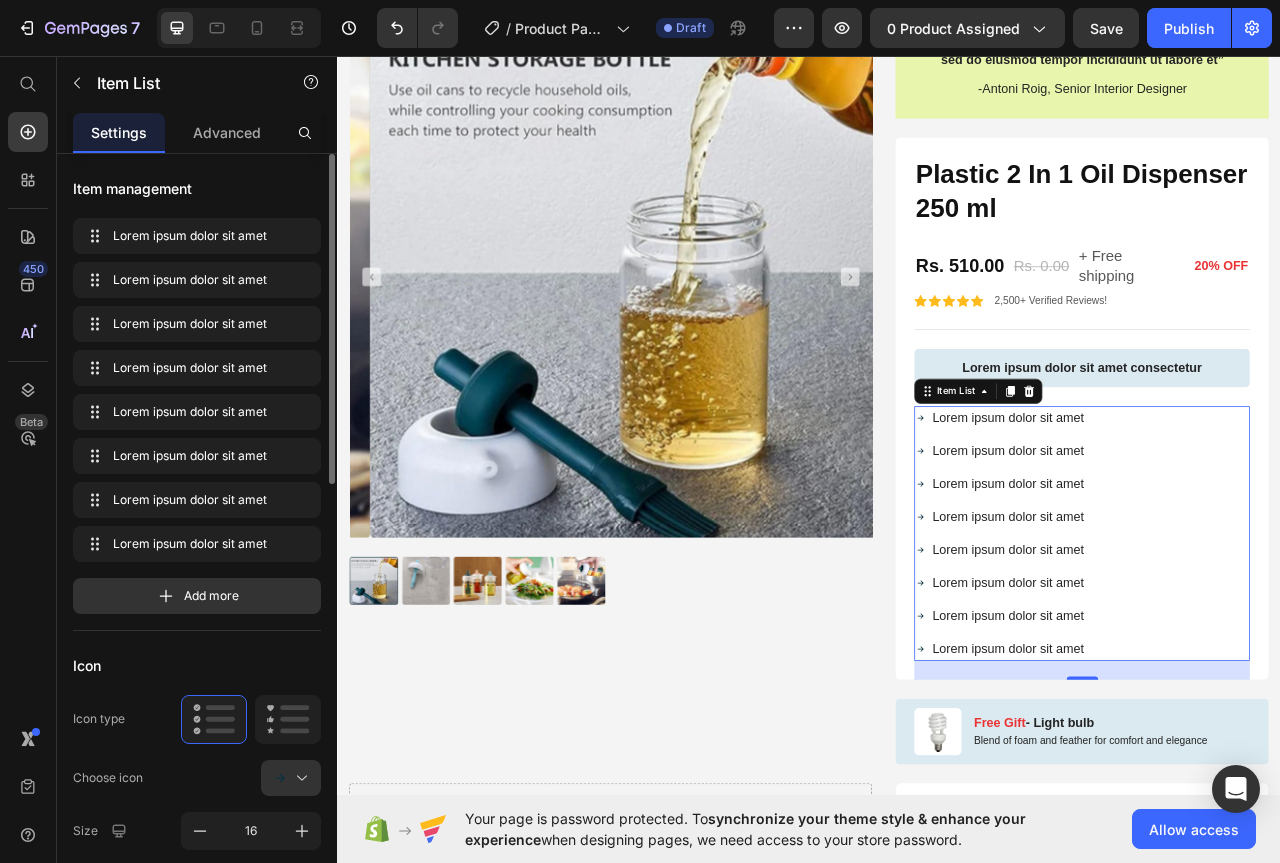 click on "Lorem ipsum dolor sit amet" at bounding box center [1190, 518] 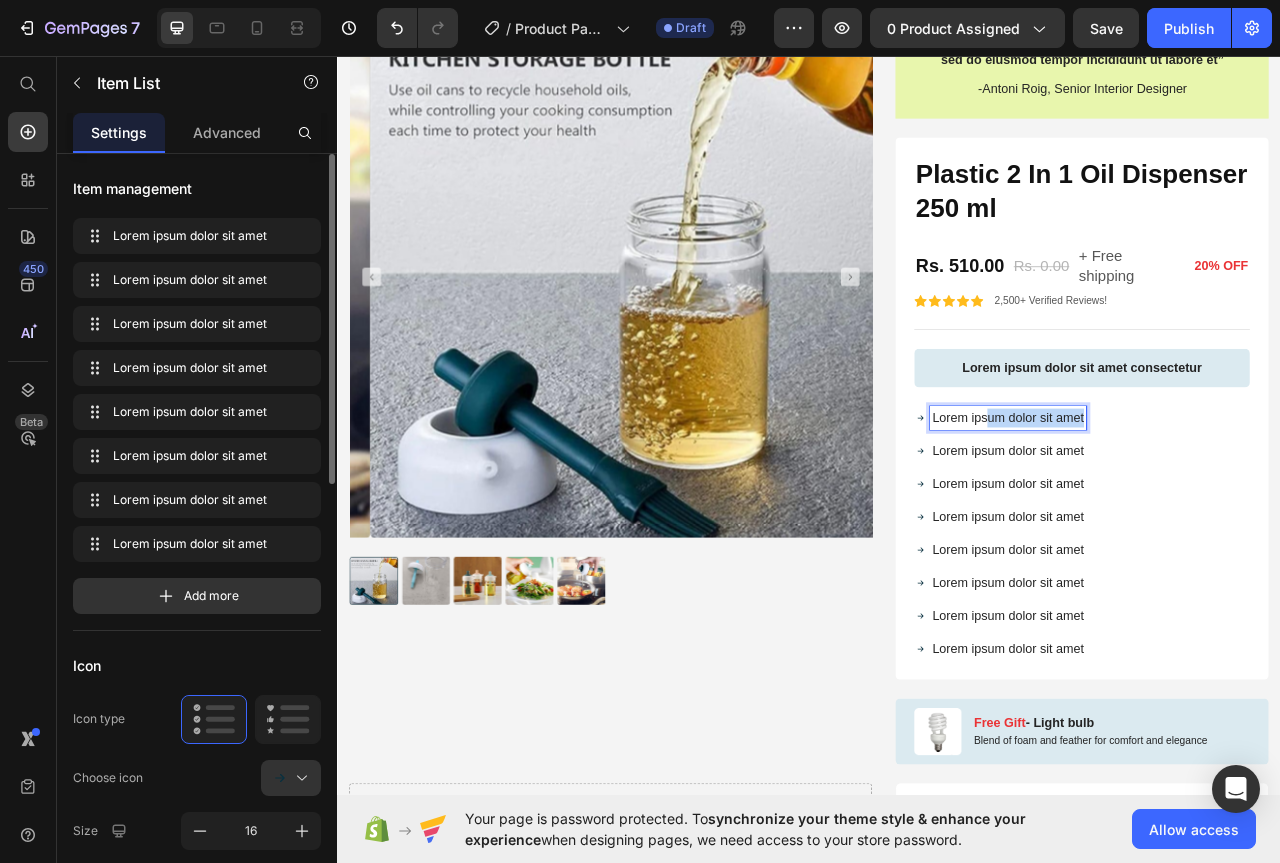drag, startPoint x: 1156, startPoint y: 511, endPoint x: 1304, endPoint y: 528, distance: 148.97314 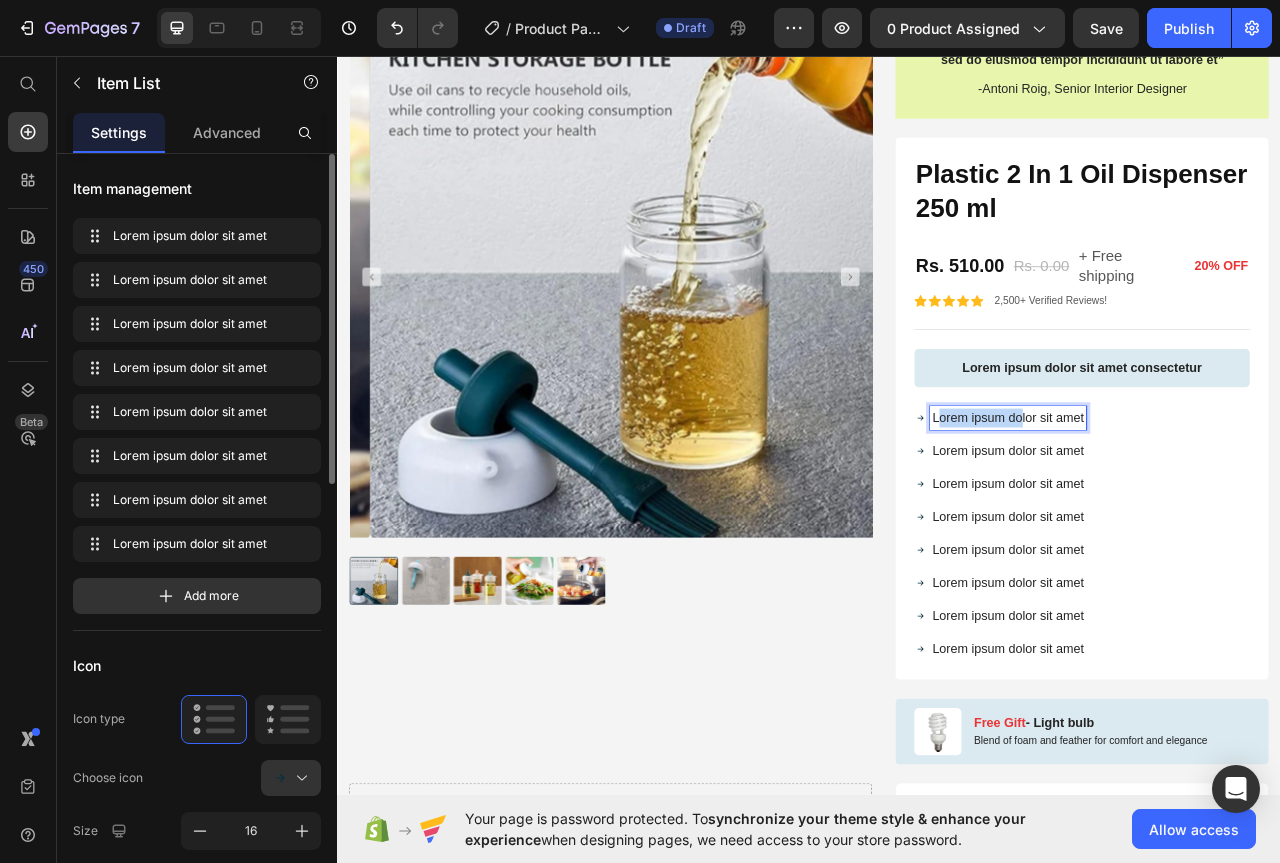 drag, startPoint x: 1090, startPoint y: 515, endPoint x: 1198, endPoint y: 522, distance: 108.226616 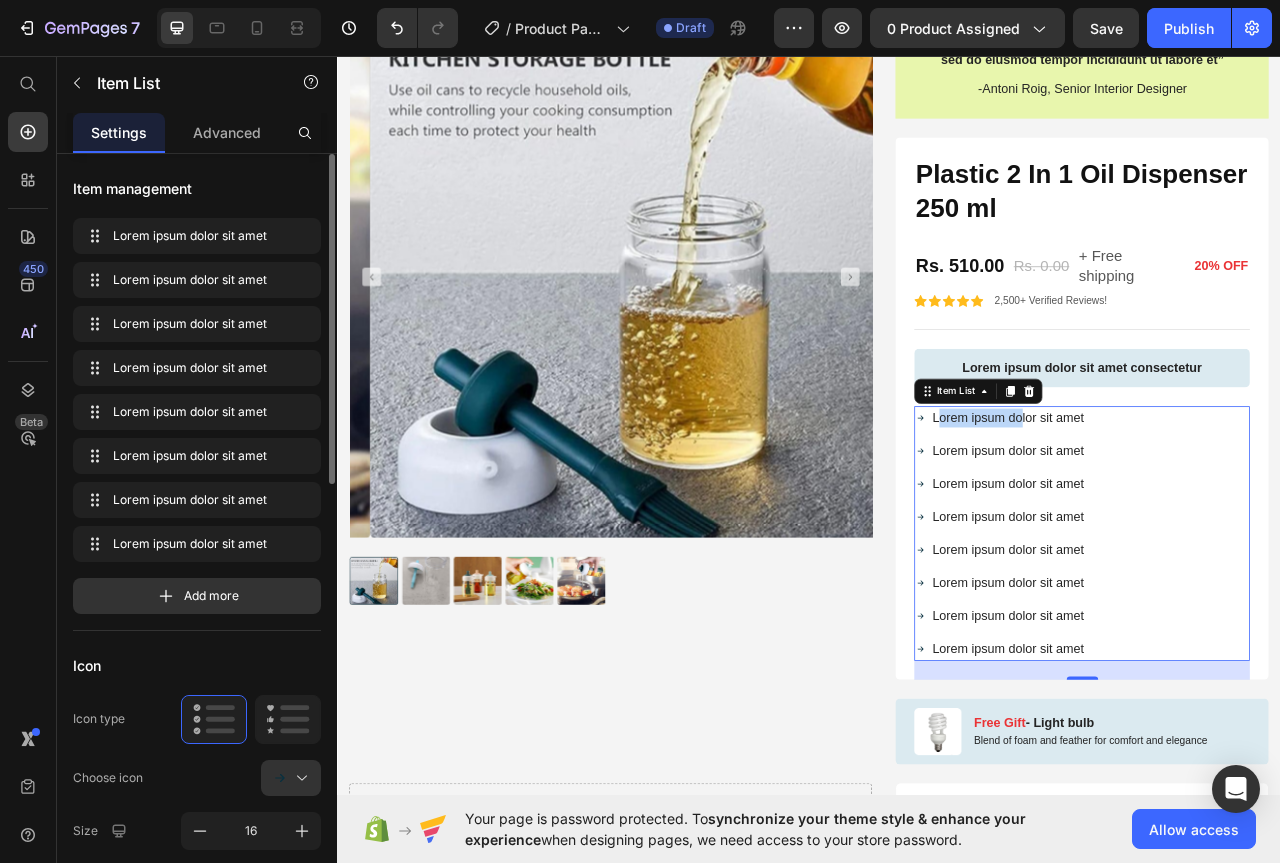 drag, startPoint x: 1077, startPoint y: 524, endPoint x: 1203, endPoint y: 516, distance: 126.253716 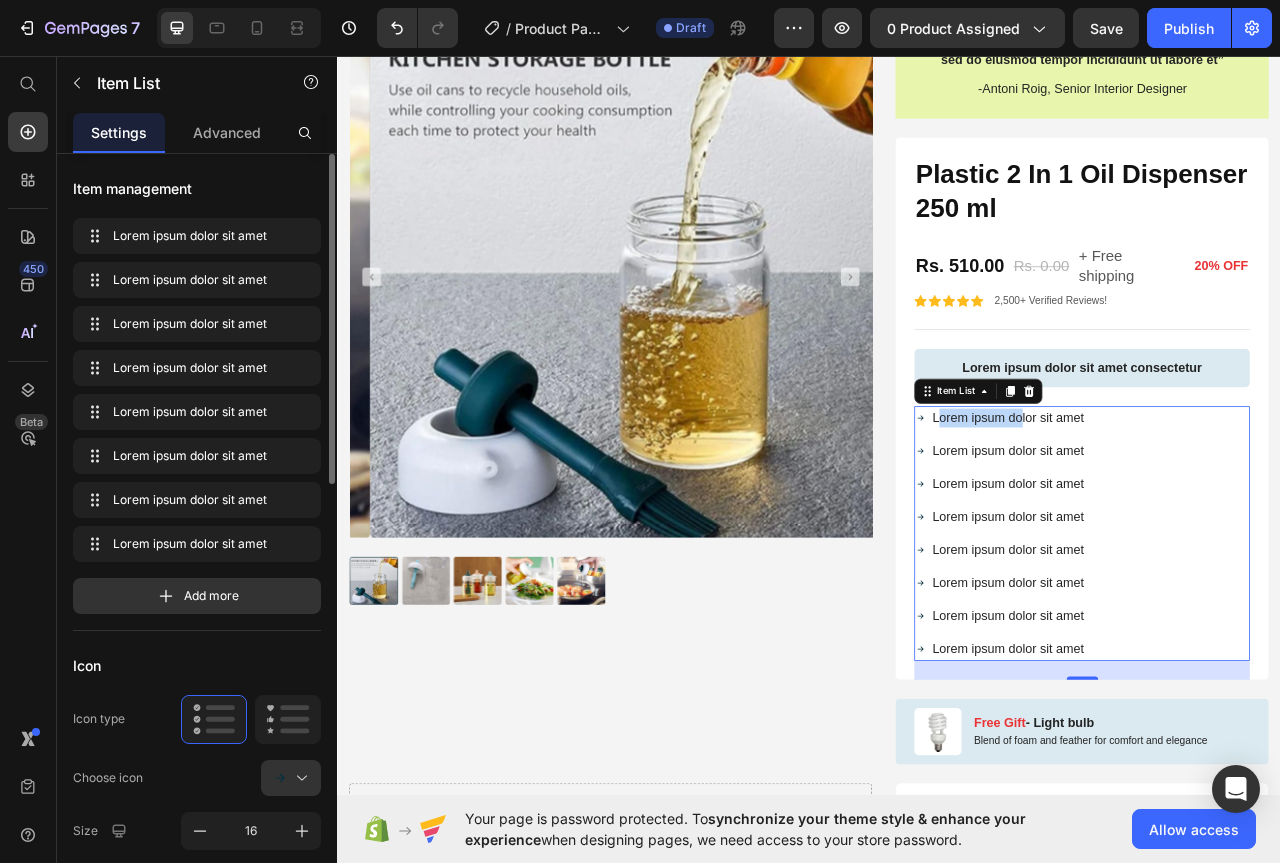 click on "Icon Icon Icon Icon Icon Icon List 2,500+ Verified Reviews! Text Block Row Plastic 2 In 1 Oil Dispenser 250 ml Product Title Rs. 510.00 Product Price Rs. 0.00 Product Price + Free shipping Text Block 20% OFF Text Block Row Icon Icon Icon Icon Icon Icon List 2,500+ Verified Reviews! Text Block Row Lorem ipsum dolor sit amet consectetur Text Block Row
Lorem ipsum dolor sit amet
Lorem ipsum dolor sit amet
Lorem ipsum dolor sit amet
Lorem ipsum dolor sit amet
Lorem ipsum dolor sit amet
Lorem ipsum dolor sit amet
Lorem ipsum dolor sit amet Item List   24 Row" at bounding box center [1284, 506] 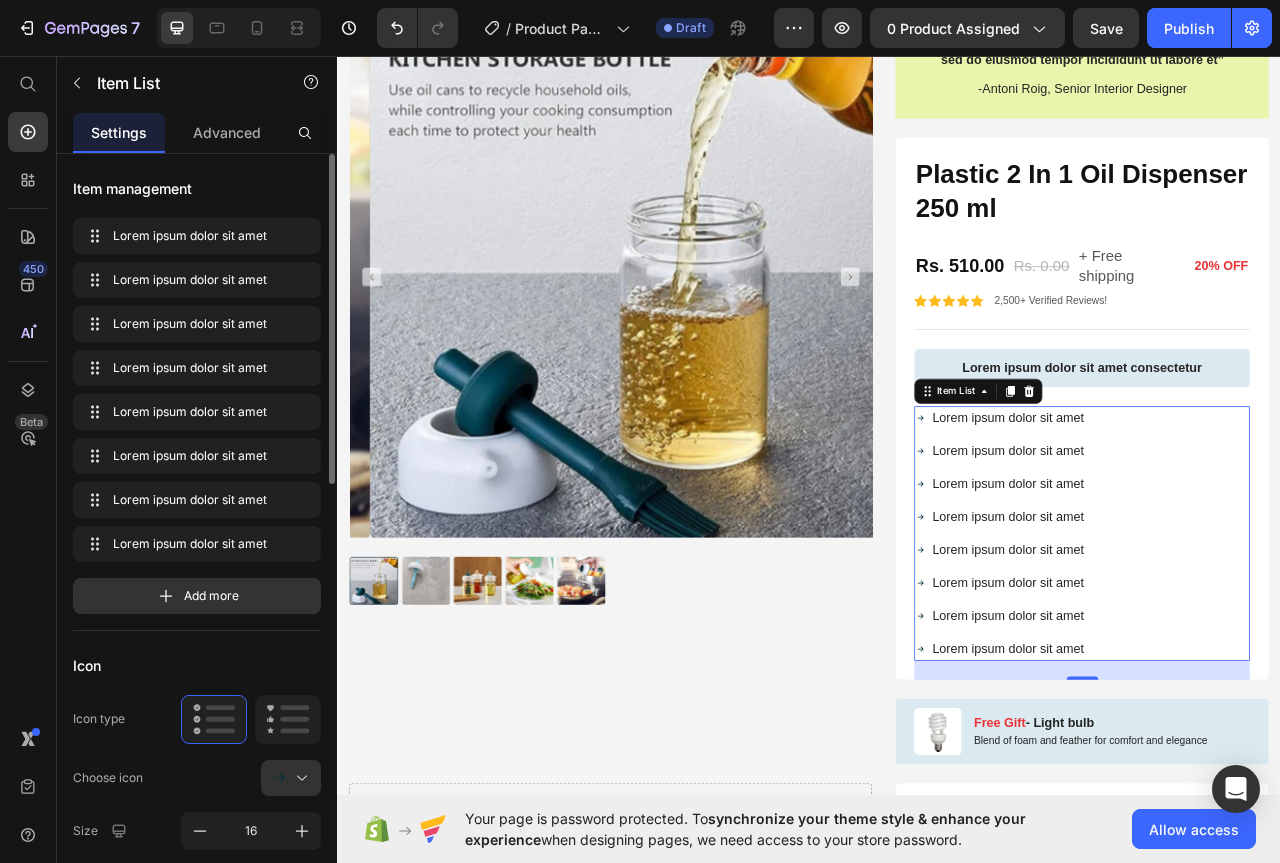 drag, startPoint x: 1087, startPoint y: 517, endPoint x: 1118, endPoint y: 512, distance: 31.400637 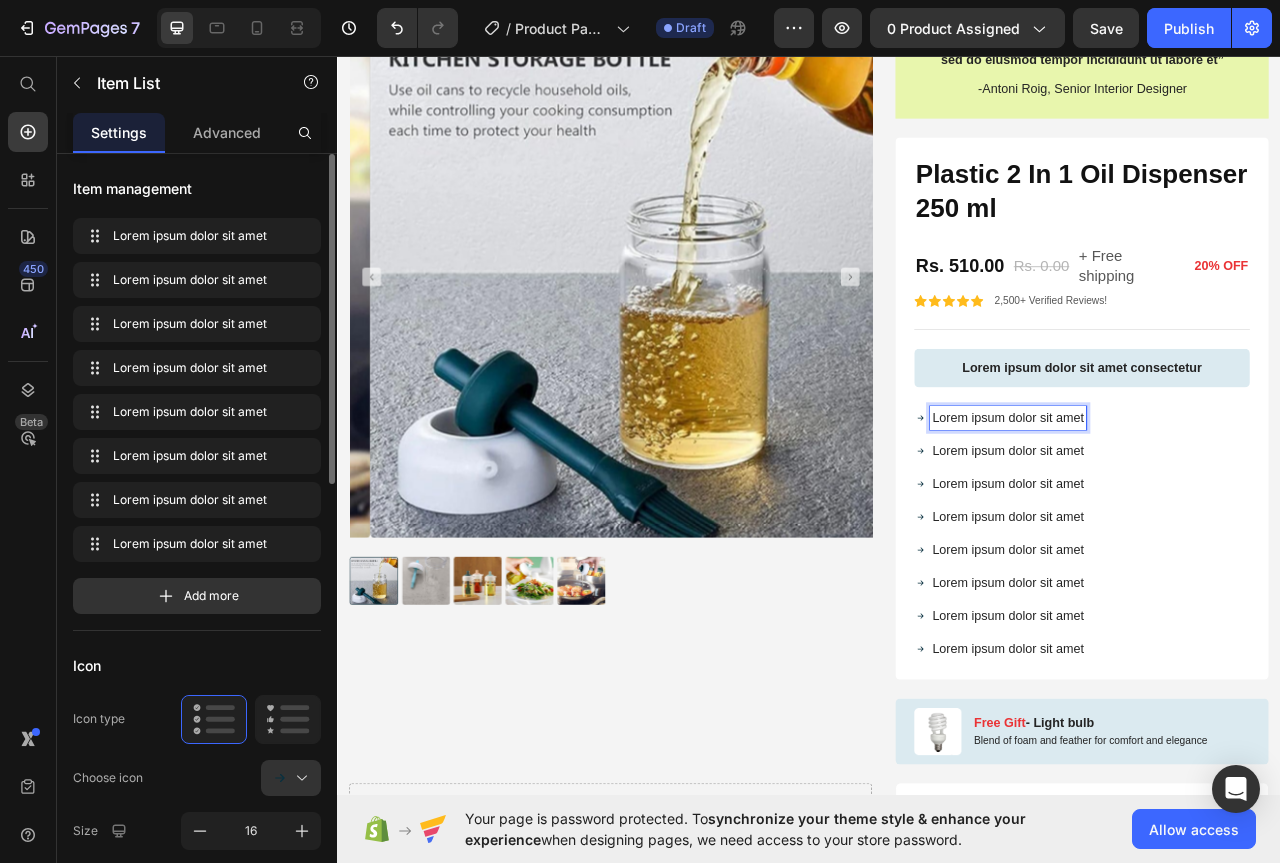 click on "Lorem ipsum dolor sit amet" at bounding box center [1190, 518] 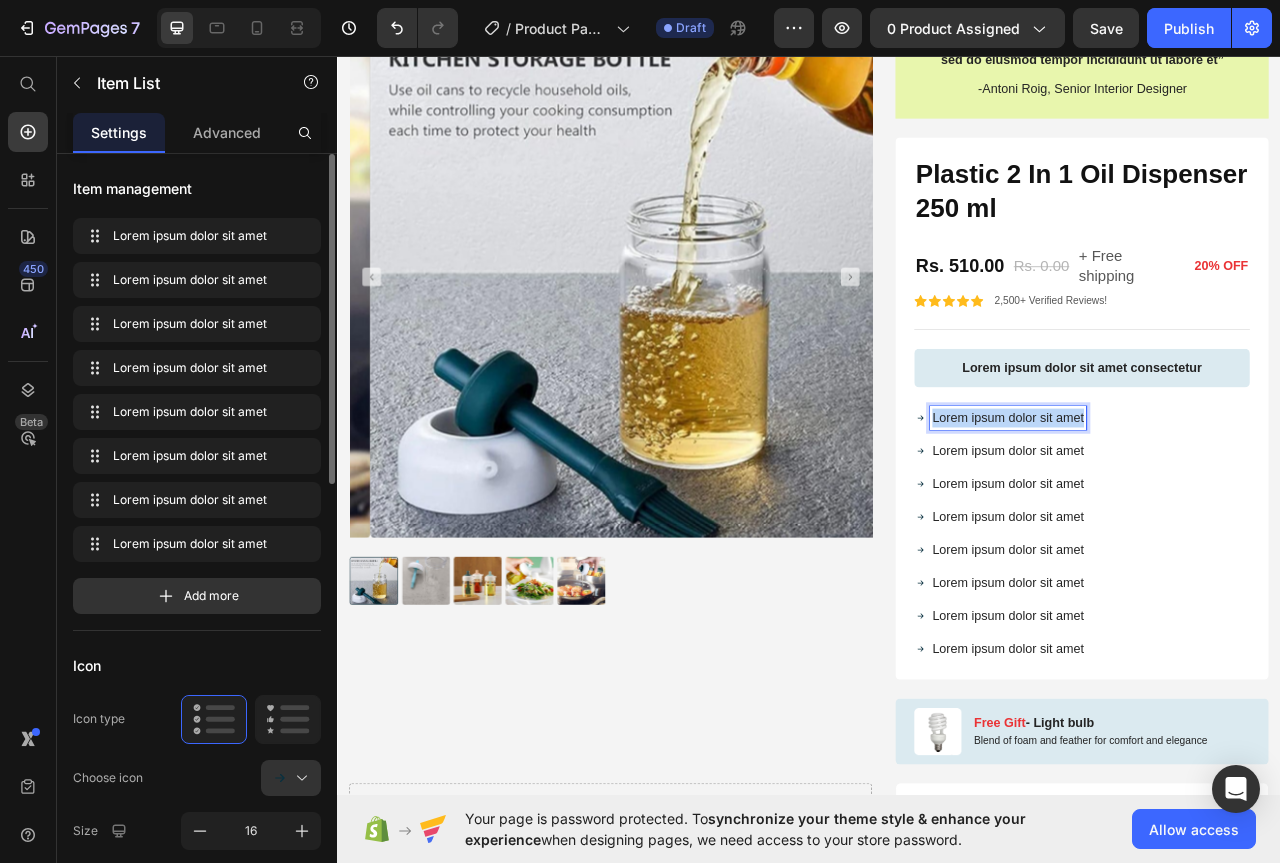 drag, startPoint x: 1085, startPoint y: 512, endPoint x: 1299, endPoint y: 526, distance: 214.45746 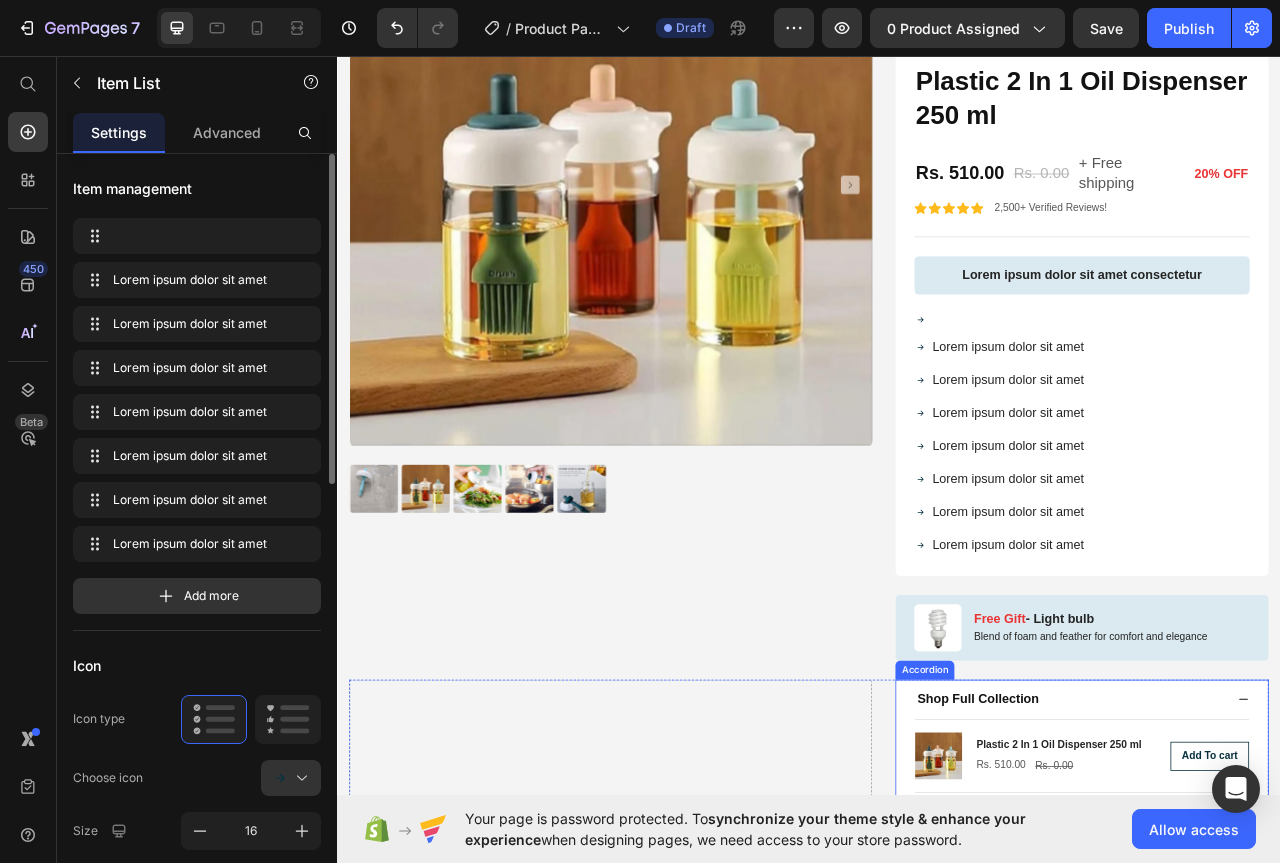 scroll, scrollTop: 4050, scrollLeft: 0, axis: vertical 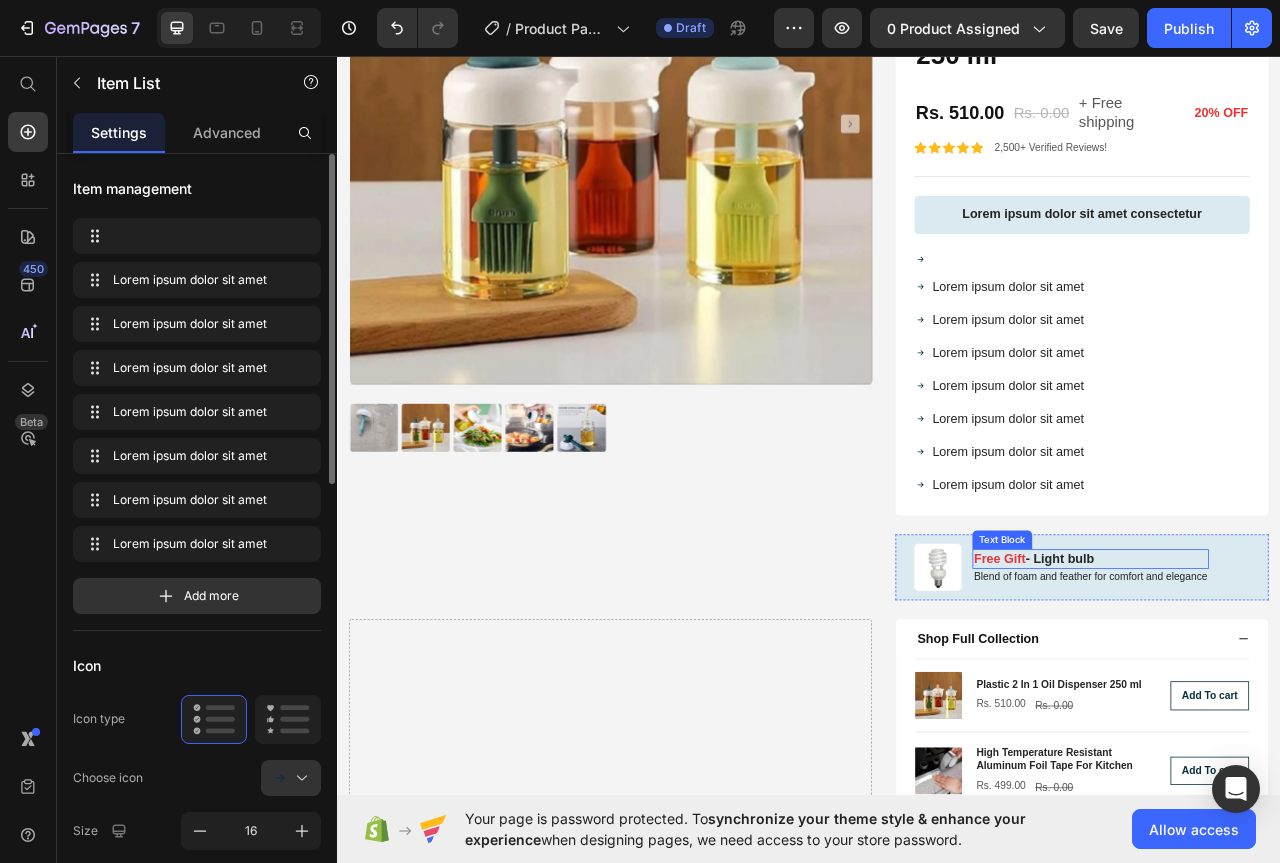 click on "Blend of foam and feather for comfort and elegance" at bounding box center [1295, 720] 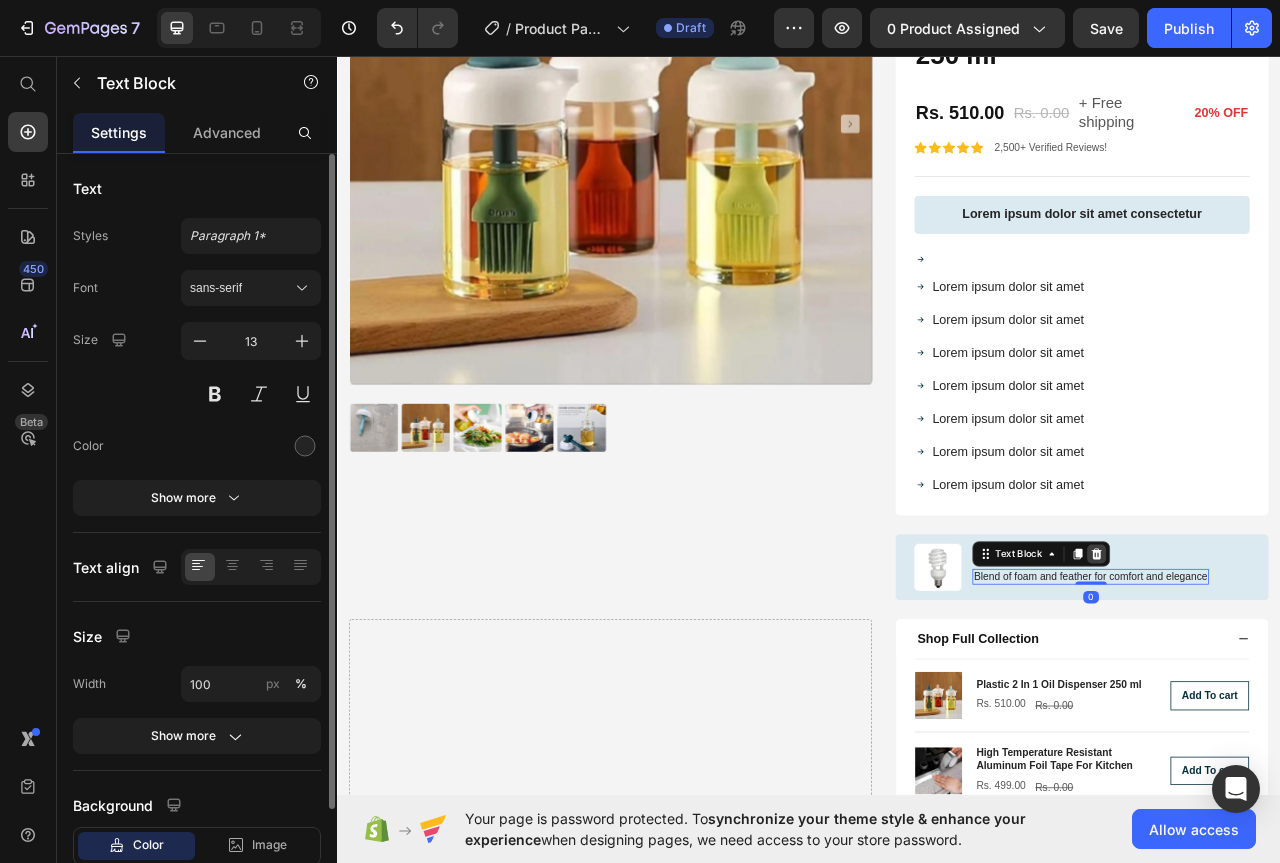 click 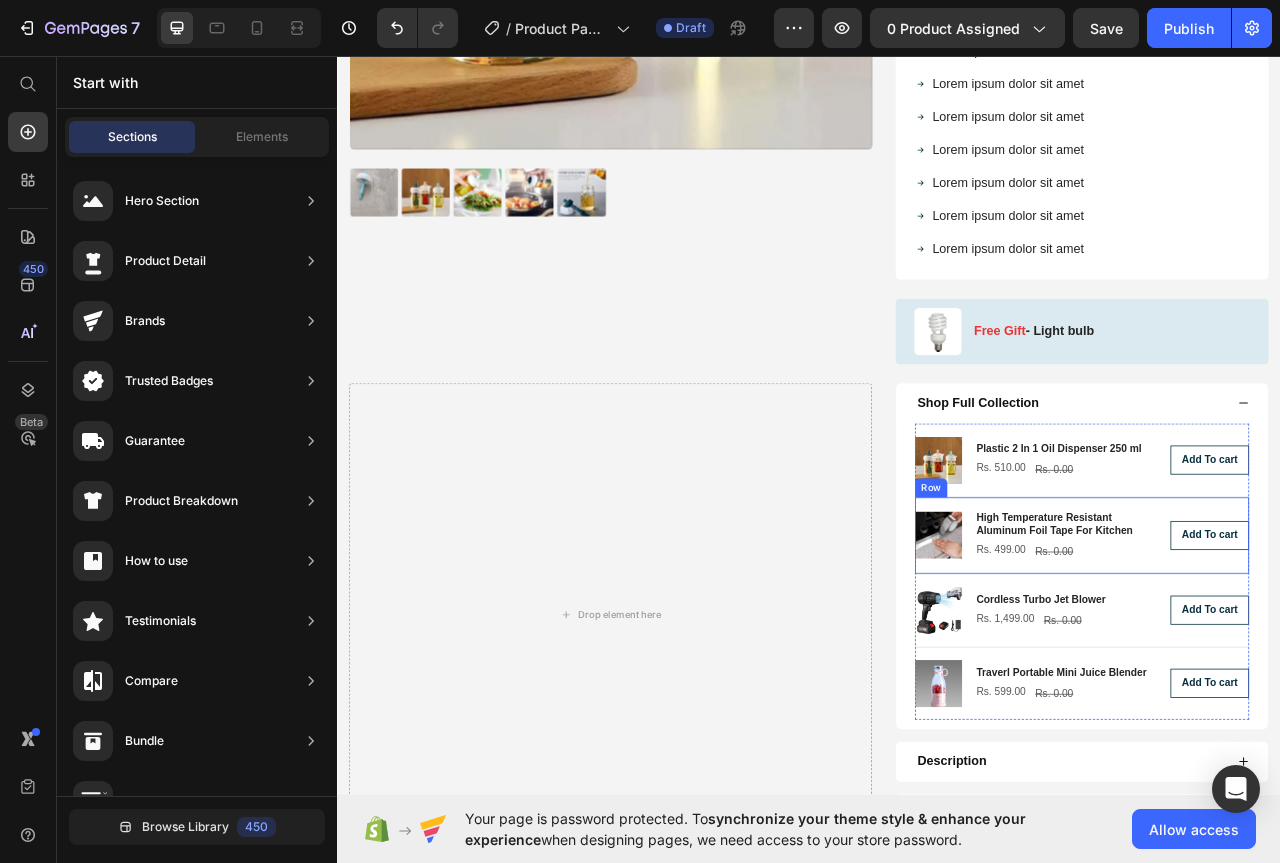 scroll, scrollTop: 4350, scrollLeft: 0, axis: vertical 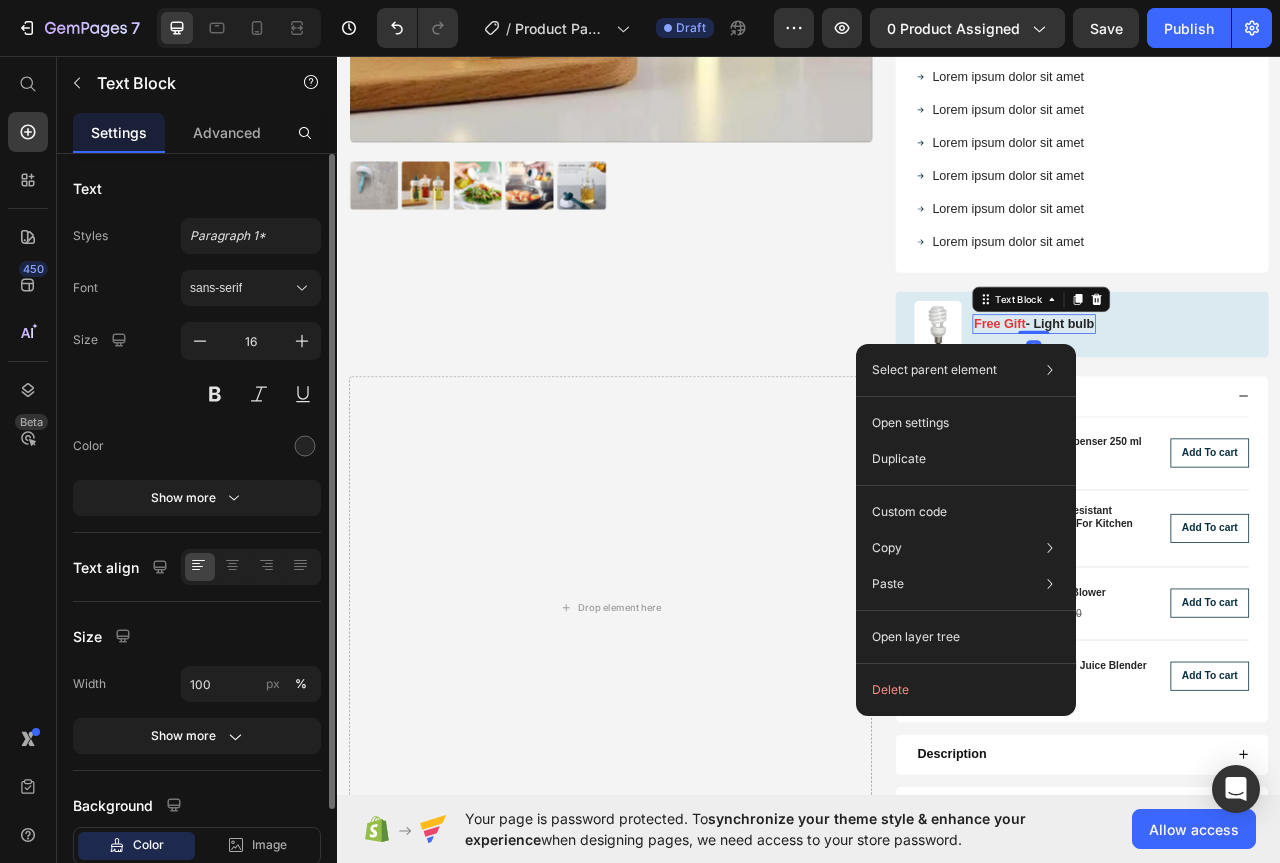 click 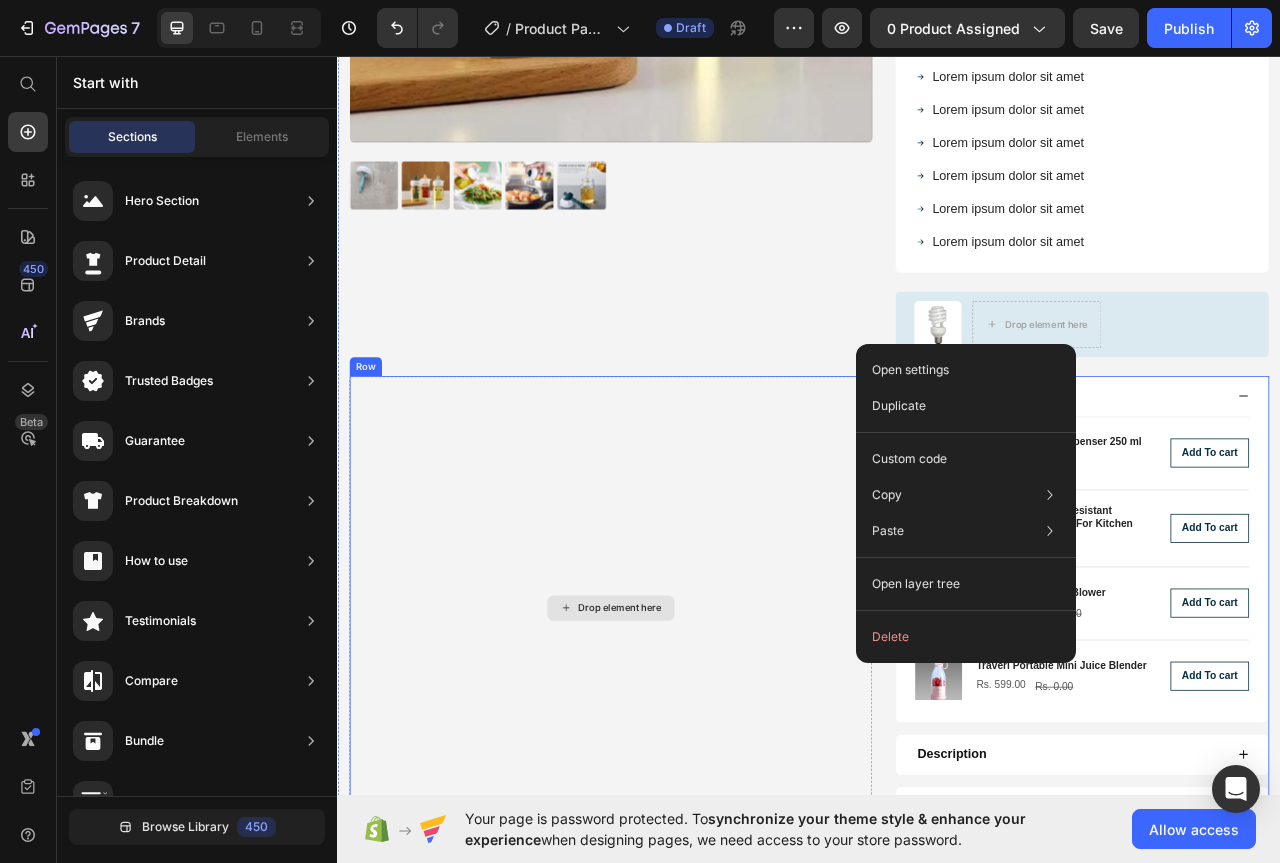 click on "Drop element here" at bounding box center (684, 760) 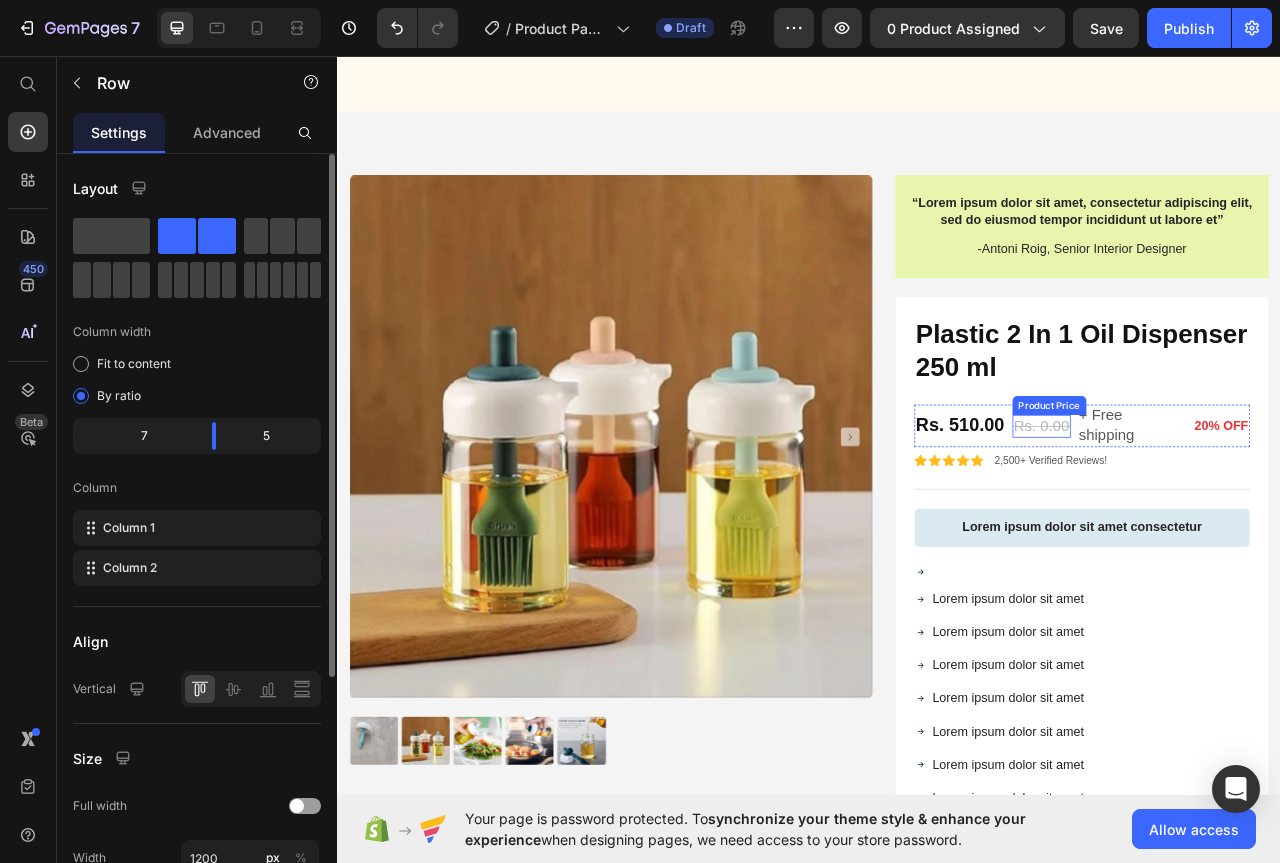 scroll, scrollTop: 3650, scrollLeft: 0, axis: vertical 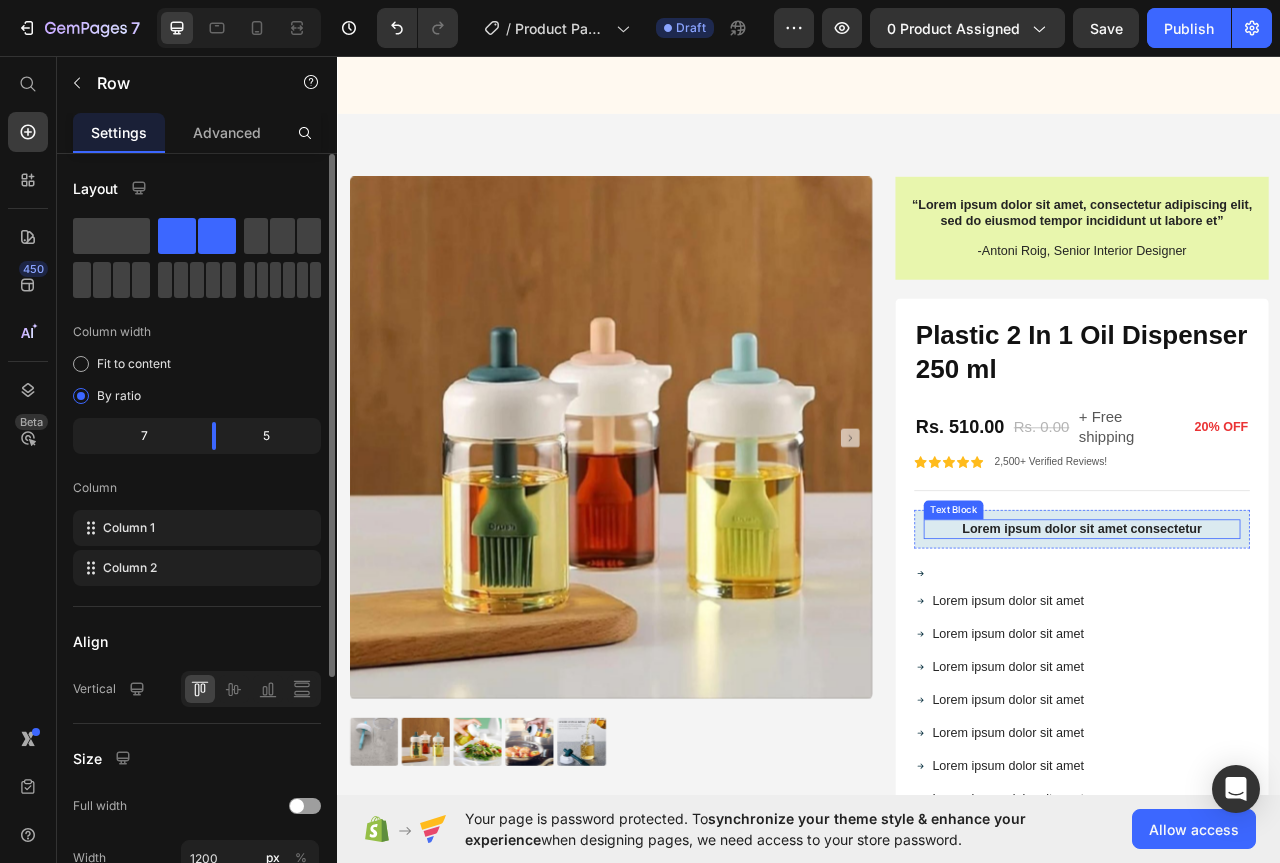 click on "Lorem ipsum dolor sit amet consectetur" at bounding box center (1284, 659) 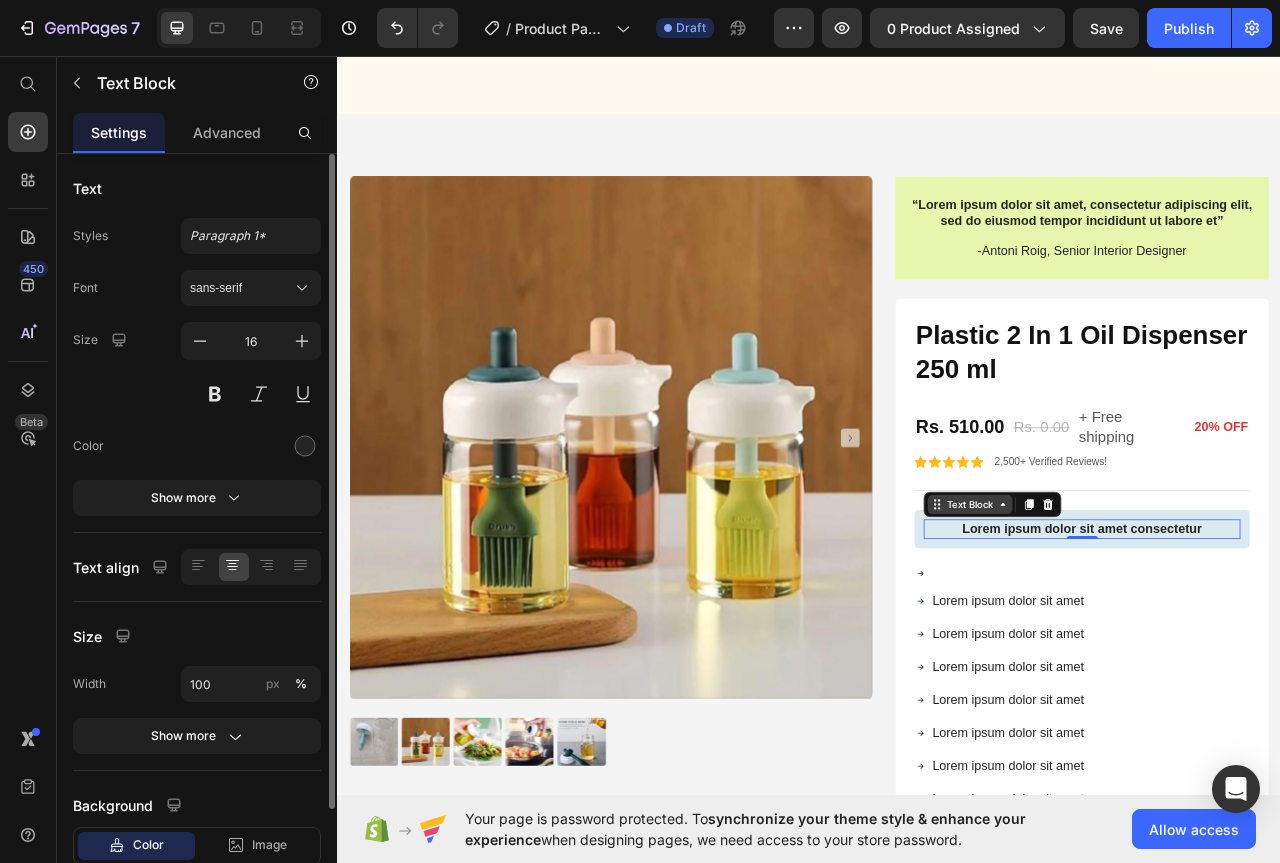 click on "Text Block" at bounding box center (1170, 628) 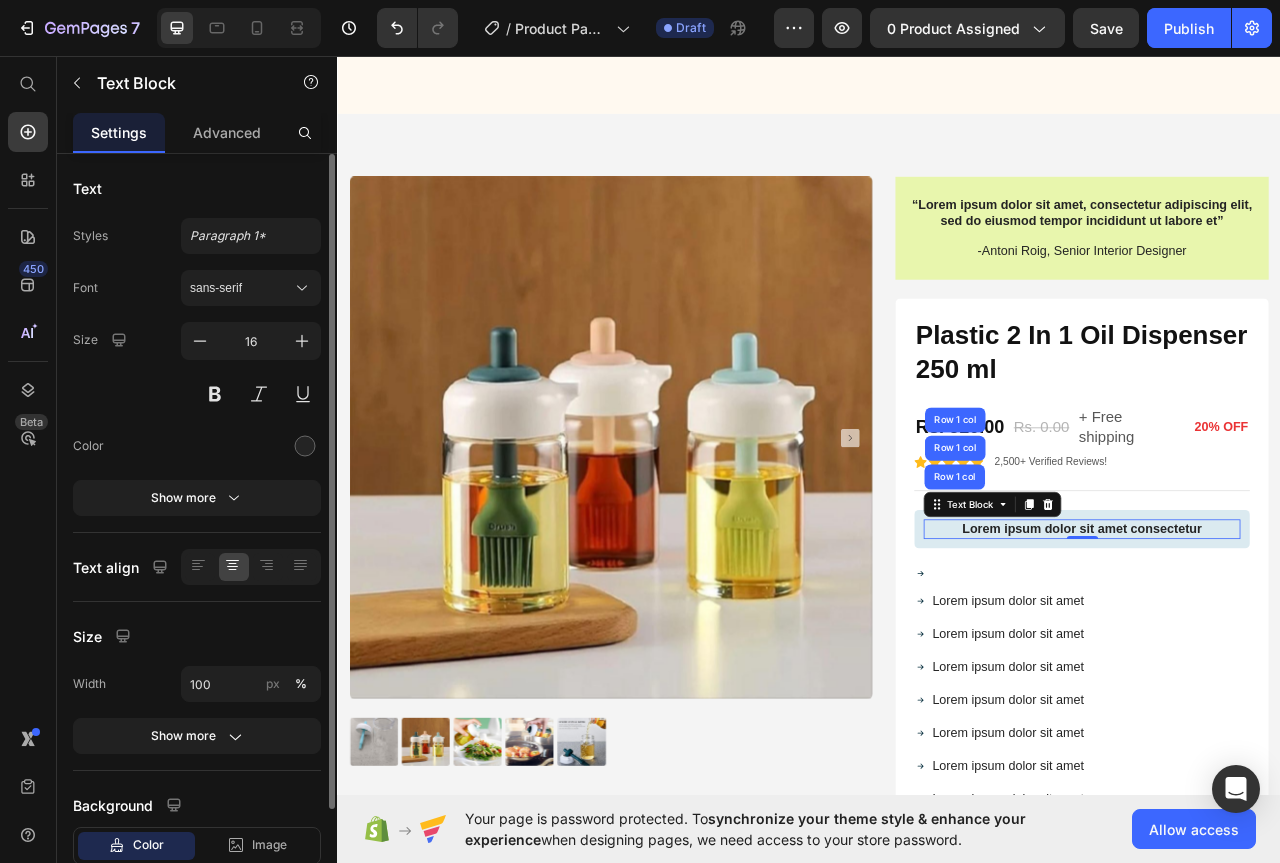click on "Lorem ipsum dolor sit amet consectetur" at bounding box center [1284, 659] 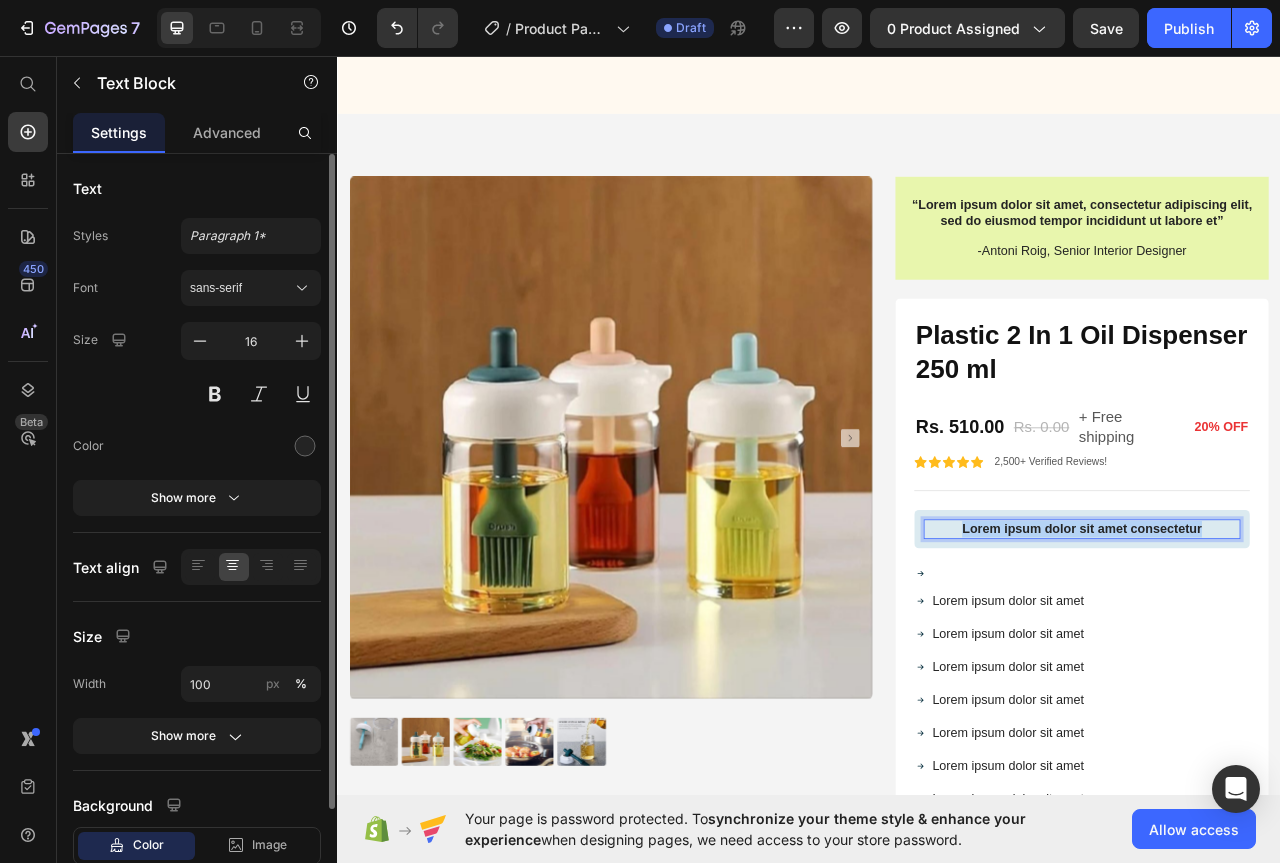 drag, startPoint x: 1086, startPoint y: 657, endPoint x: 1437, endPoint y: 666, distance: 351.11536 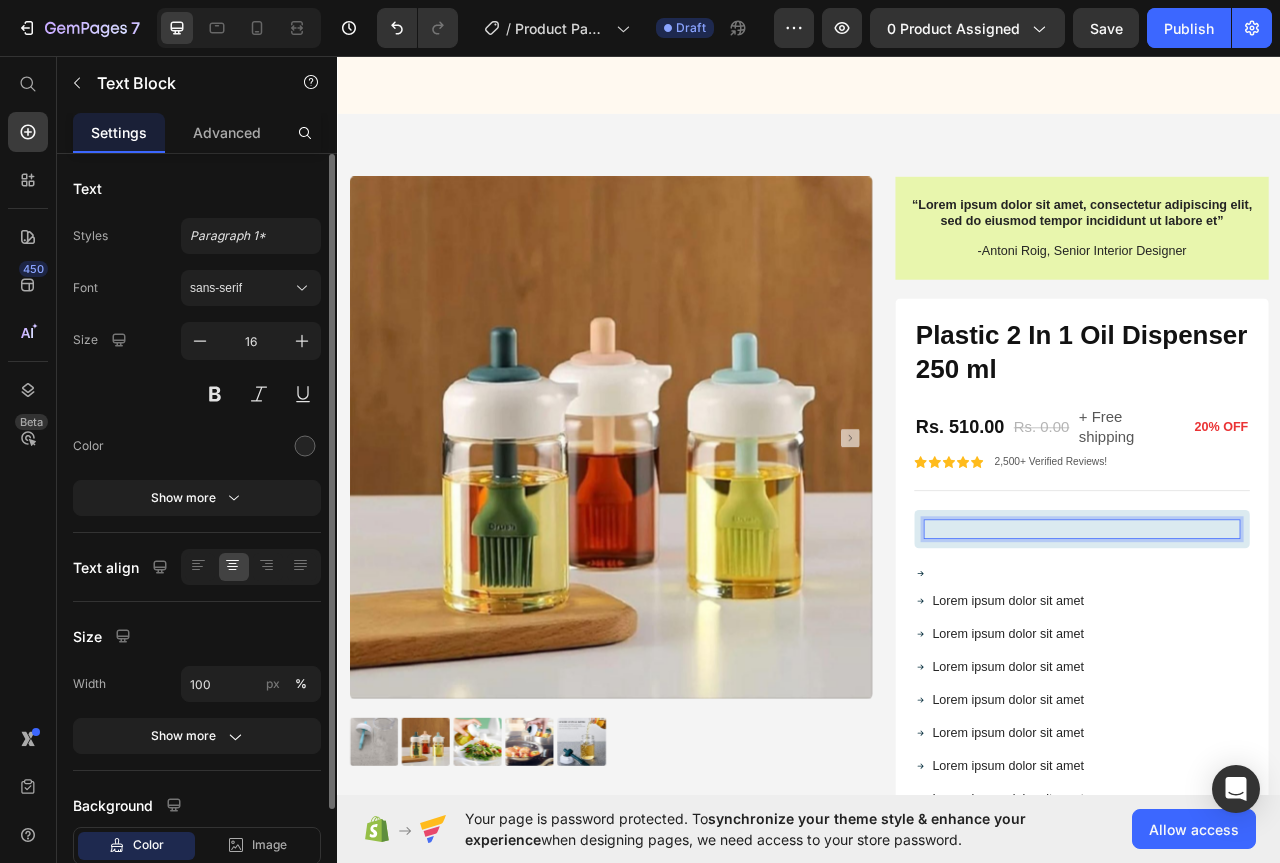 click at bounding box center [1284, 659] 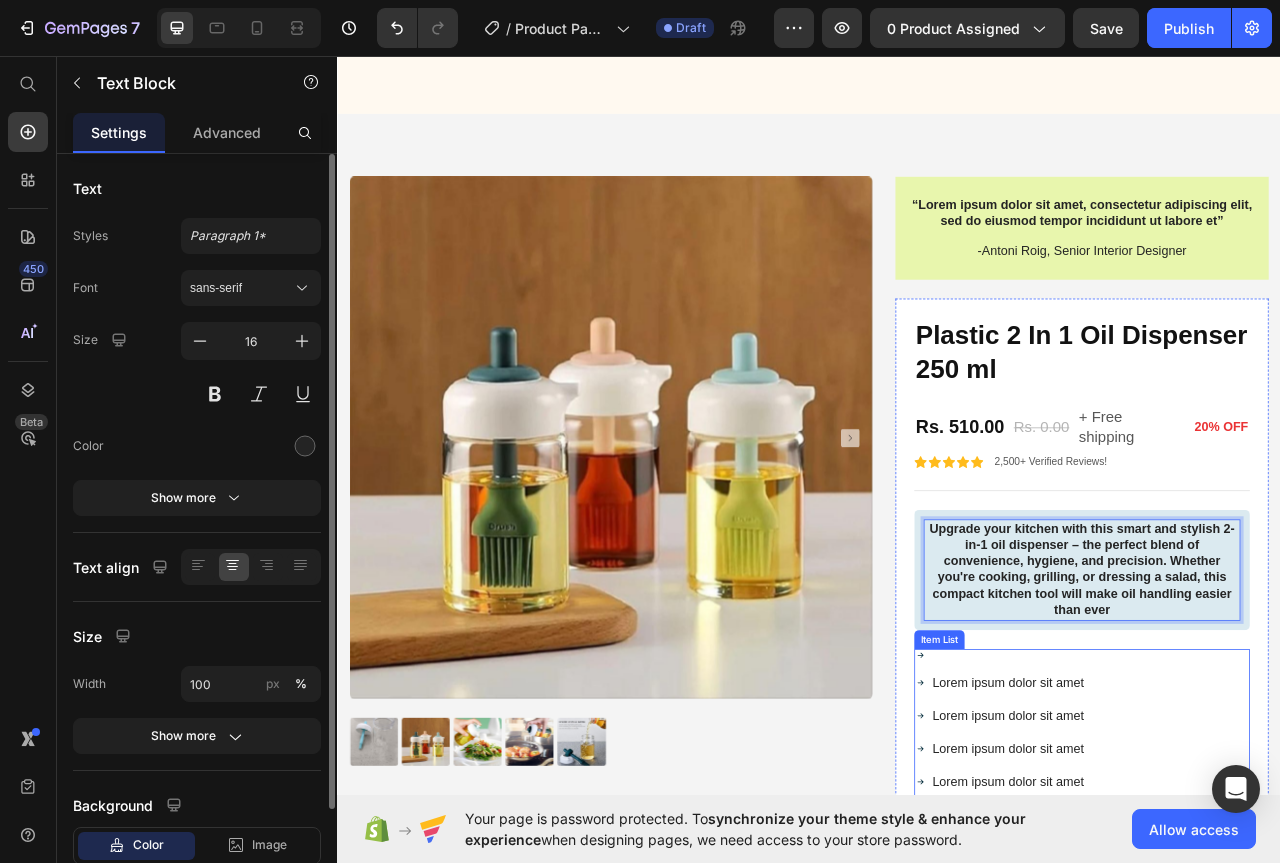 click on "Icon Icon Icon Icon Icon Icon List 2,500+ Verified Reviews! Text Block Row Plastic 2 In 1 Oil Dispenser 250 ml Product Title Rs. 510.00 Product Price Rs. 0.00 Product Price + Free shipping Text Block 20% OFF Text Block Row Icon Icon Icon Icon Icon Icon List 2,500+ Verified Reviews! Text Block Row Upgrade your kitchen with this smart and stylish 2-in-1 oil dispenser – the perfect blend of convenience, hygiene, and precision. Whether you're cooking, grilling, or dressing a salad, this compact kitchen tool will make oil handling easier than ever Text Block Row 1 col Row 1 col Row 1 col   0 Row
Lorem ipsum dolor sit amet
Lorem ipsum dolor sit amet
Lorem ipsum dolor sit amet
Lorem ipsum dolor sit amet
Lorem ipsum dolor sit amet
Lorem ipsum dolor sit amet
Lorem ipsum dolor sit amet Item List" at bounding box center [1284, 768] 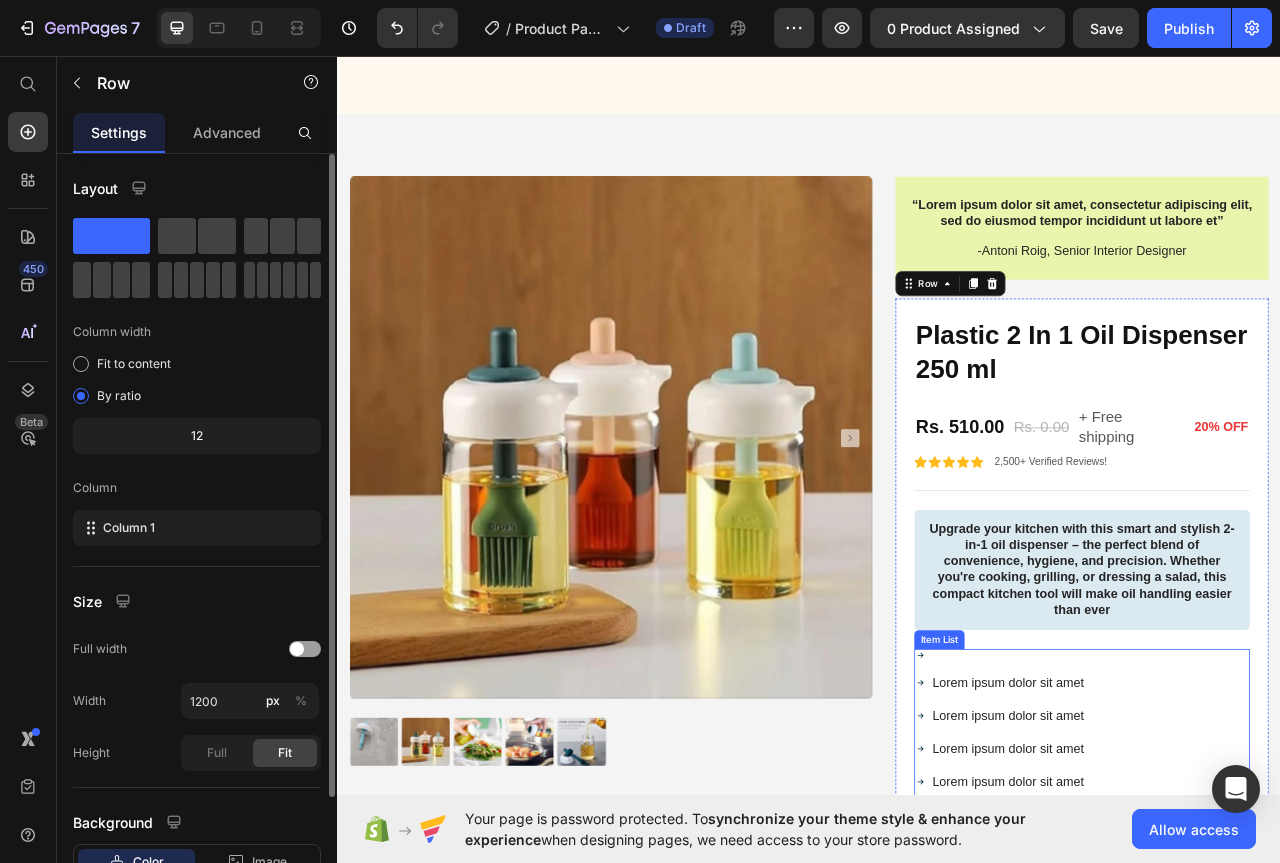 click at bounding box center [1180, 820] 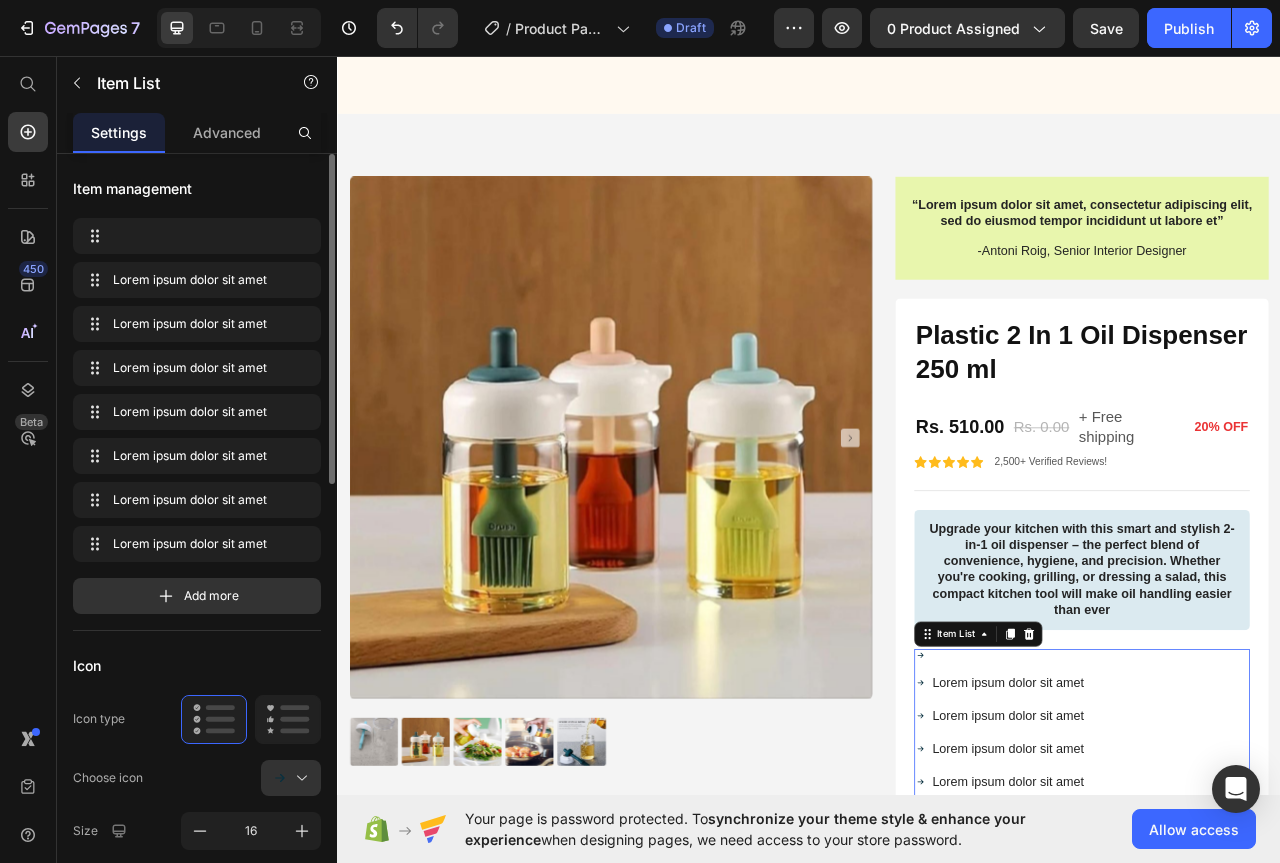 click at bounding box center (1180, 820) 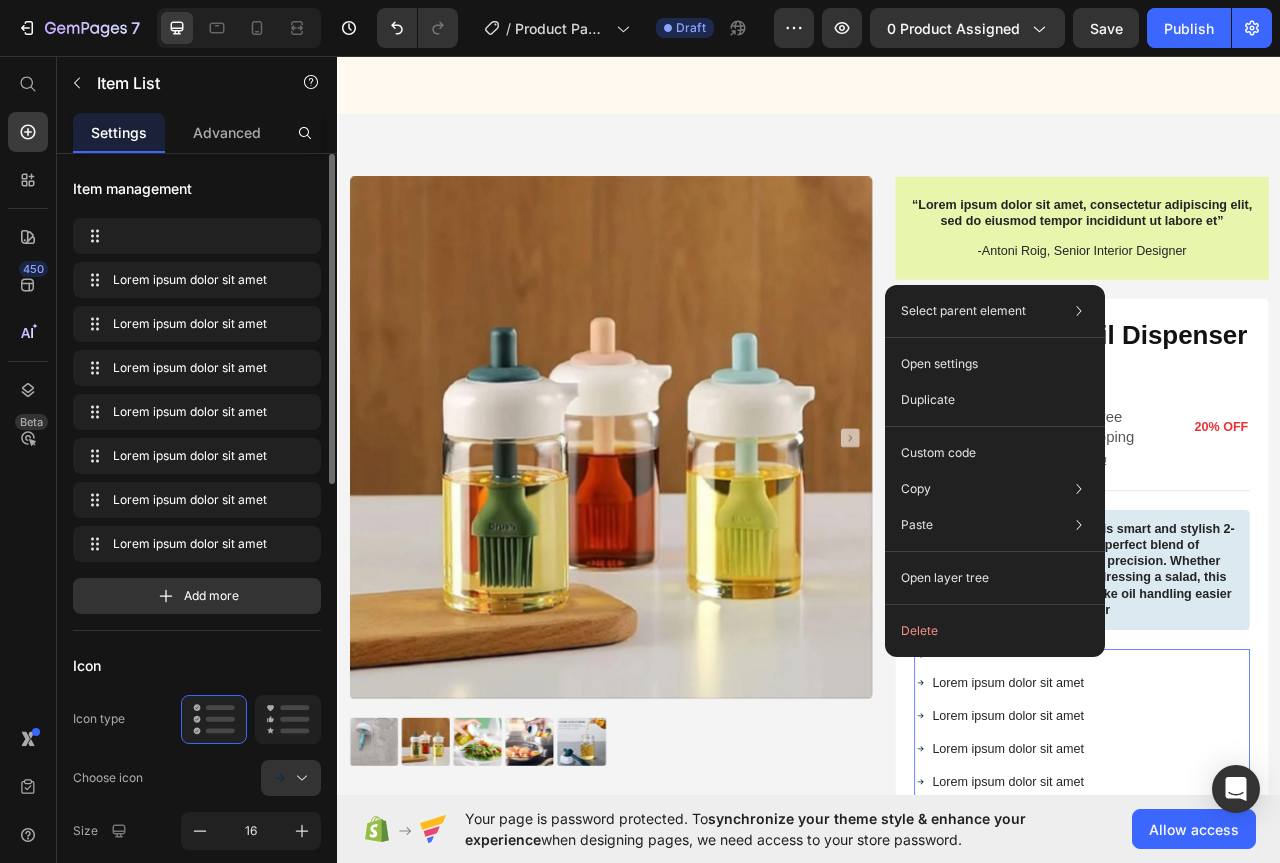 click on "Icon Icon Icon Icon Icon Icon List 2,500+ Verified Reviews! Text Block Row Plastic 2 In 1 Oil Dispenser 250 ml Product Title Rs. 510.00 Product Price Rs. 0.00 Product Price + Free shipping Text Block 20% OFF Text Block Row Icon Icon Icon Icon Icon Icon List 2,500+ Verified Reviews! Text Block Row Upgrade your kitchen with this smart and stylish 2-in-1 oil dispenser – the perfect blend of convenience, hygiene, and precision. Whether you're cooking, grilling, or dressing a salad, this compact kitchen tool will make oil handling easier than ever Text Block Row
Lorem ipsum dolor sit amet
Lorem ipsum dolor sit amet
Lorem ipsum dolor sit amet
Lorem ipsum dolor sit amet
Lorem ipsum dolor sit amet
Lorem ipsum dolor sit amet
Lorem ipsum dolor sit amet Item List   24" at bounding box center (1284, 768) 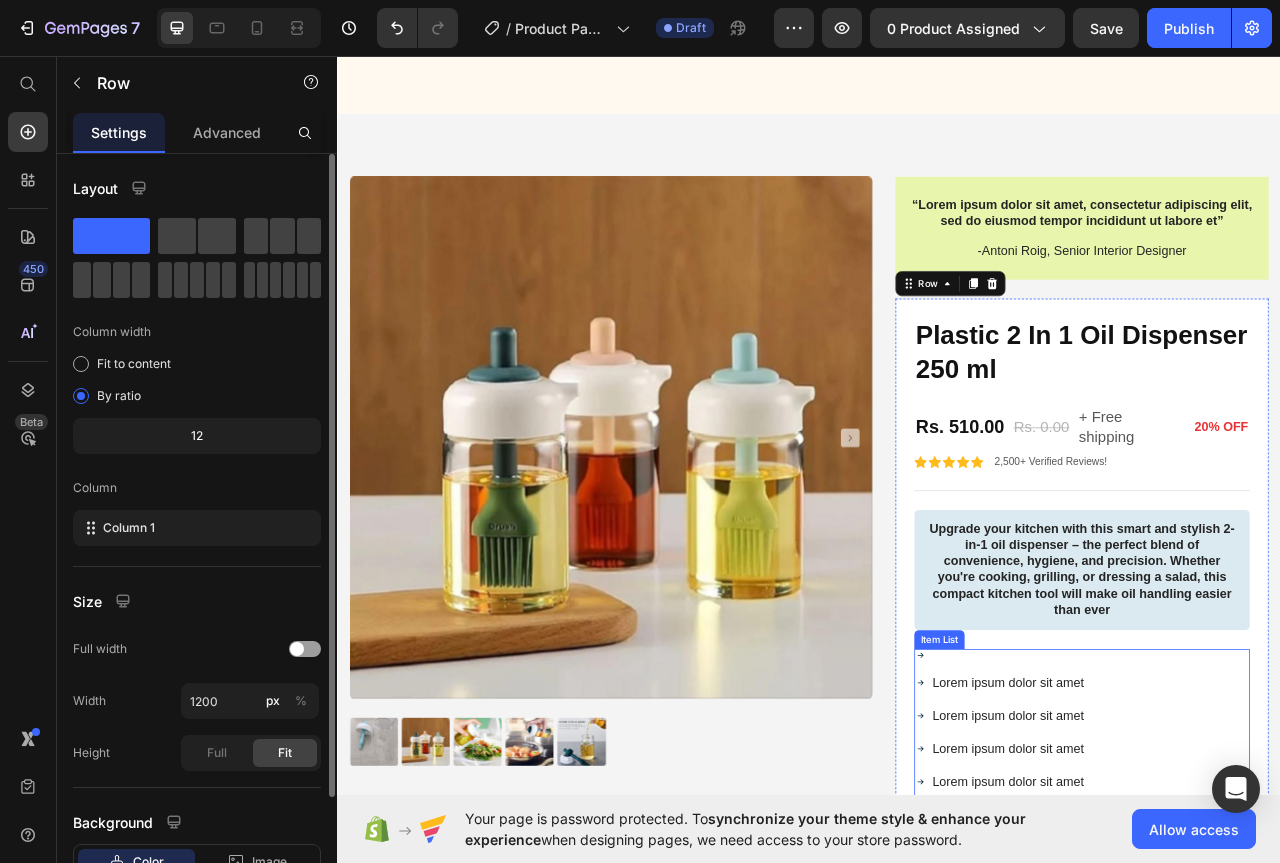 drag, startPoint x: 1335, startPoint y: 815, endPoint x: 1274, endPoint y: 801, distance: 62.58594 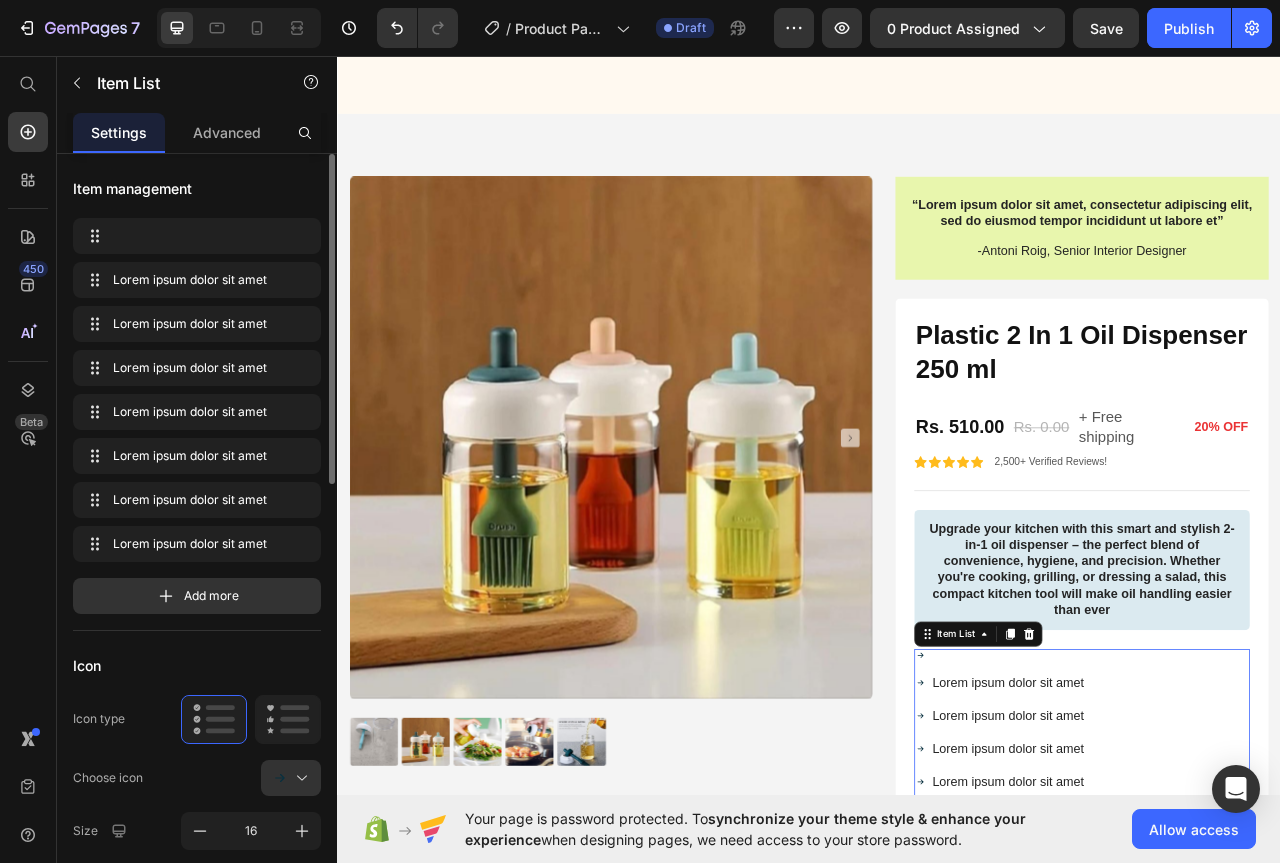 click at bounding box center [1180, 820] 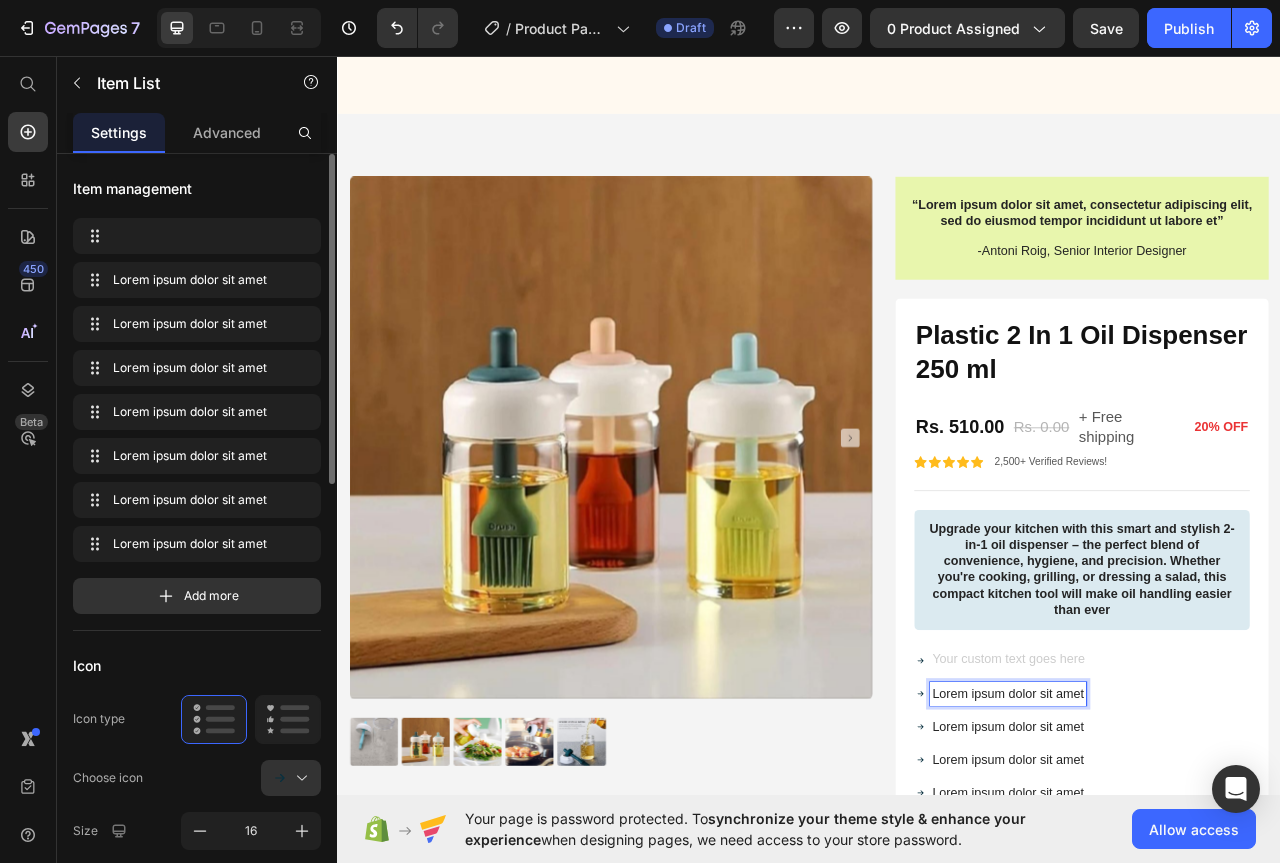 click at bounding box center (1190, 827) 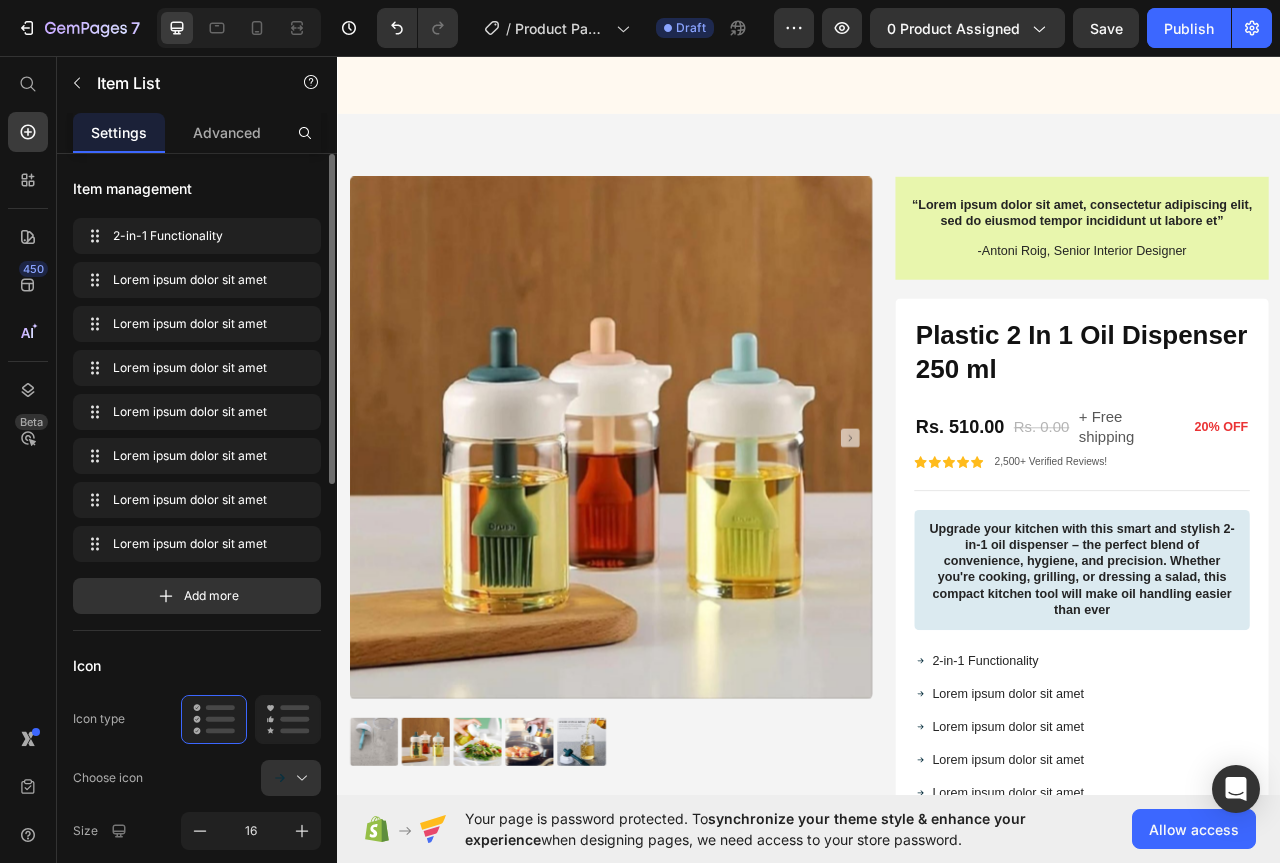 click on "Lorem ipsum dolor sit amet" at bounding box center (1190, 869) 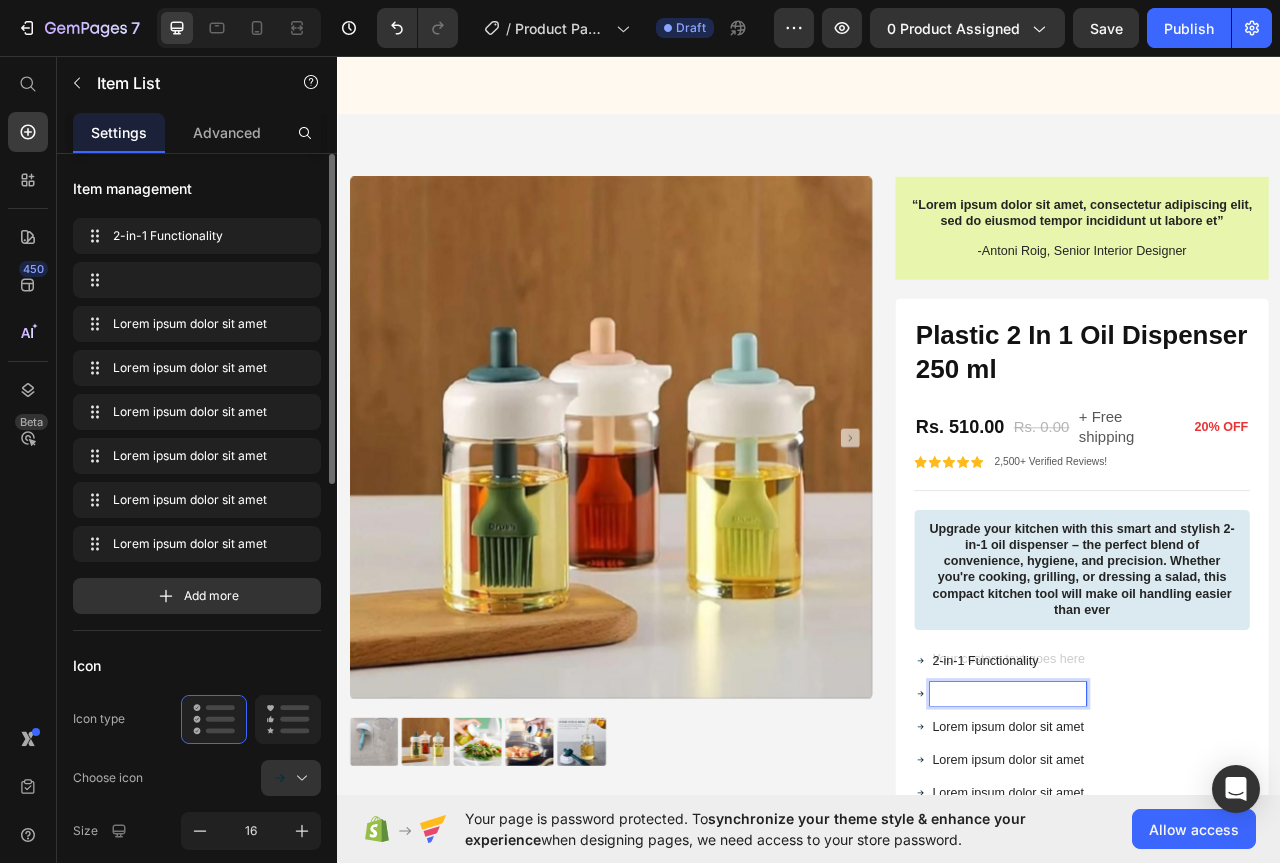 scroll, scrollTop: 3645, scrollLeft: 0, axis: vertical 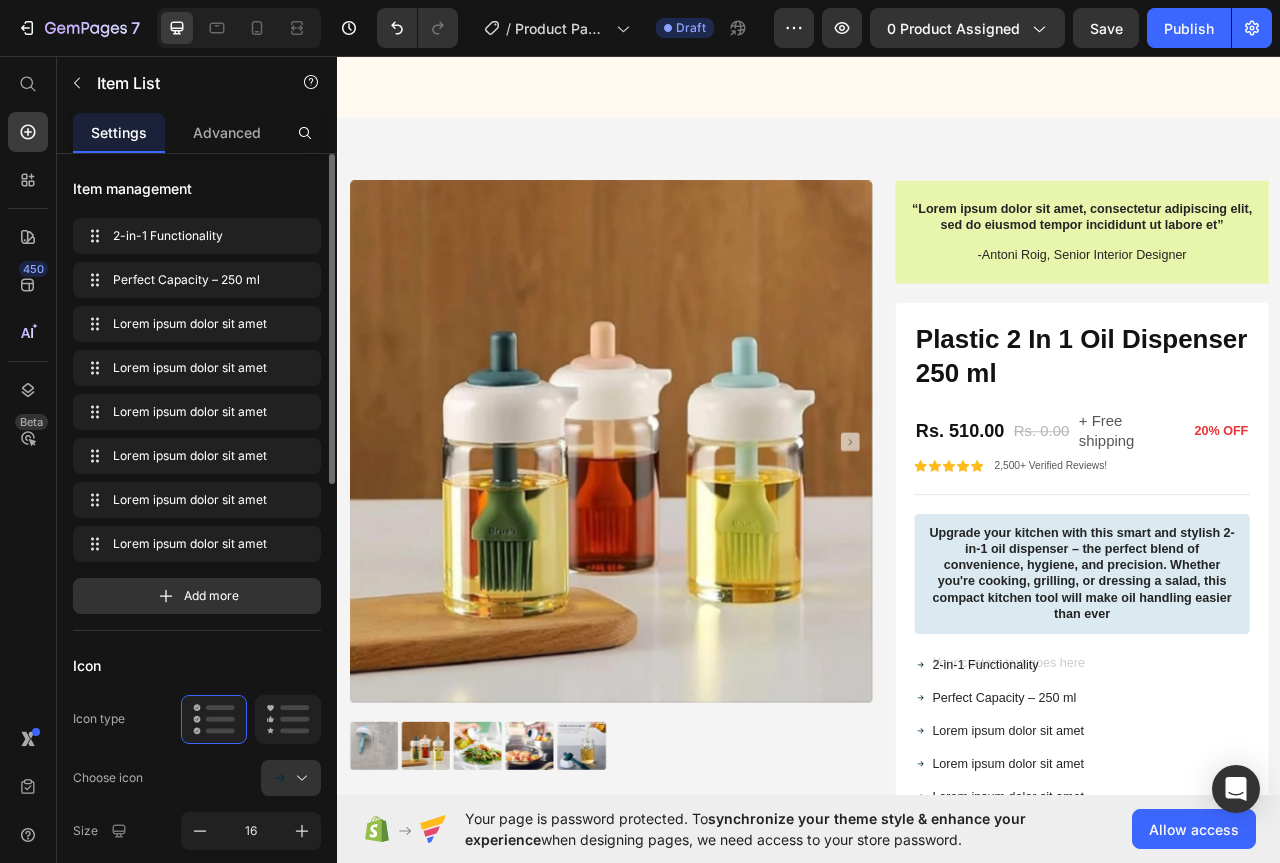 click on "Lorem ipsum dolor sit amet" at bounding box center [1190, 916] 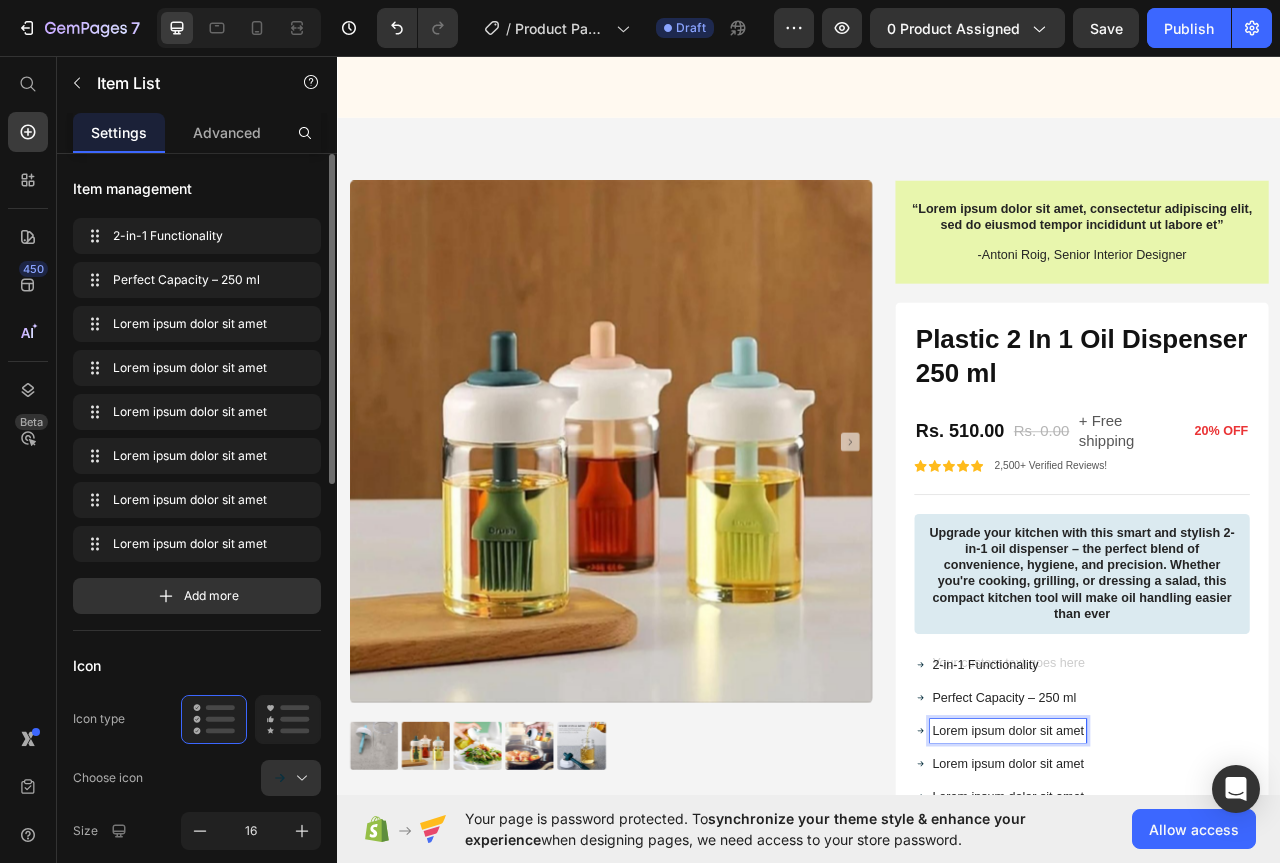 click on "2-in-1 Functionality
Perfect Capacity – 250 ml
Lorem ipsum dolor sit amet
Lorem ipsum dolor sit amet
Lorem ipsum dolor sit amet
Lorem ipsum dolor sit amet
Lorem ipsum dolor sit amet
Lorem ipsum dolor sit amet" at bounding box center [1284, 979] 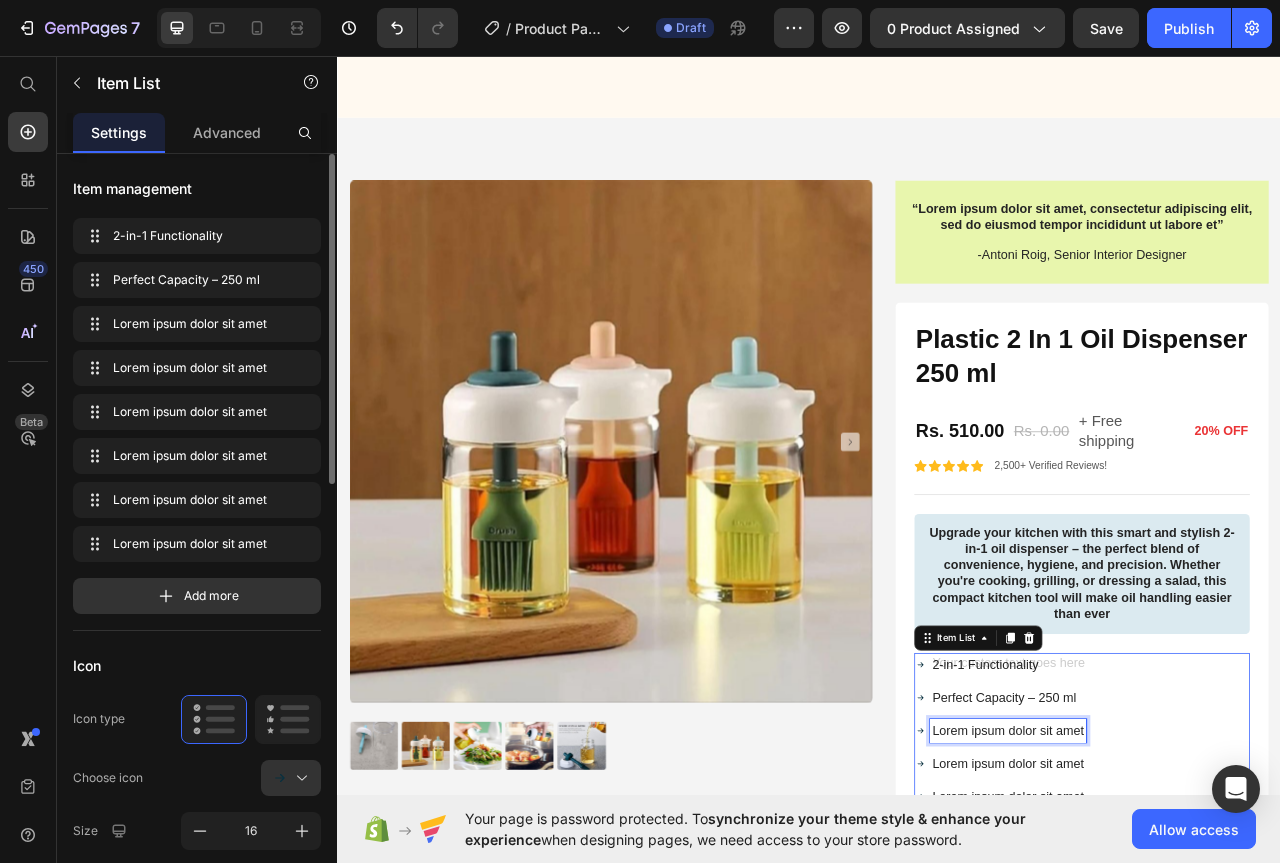 click on "Lorem ipsum dolor sit amet" at bounding box center (1190, 916) 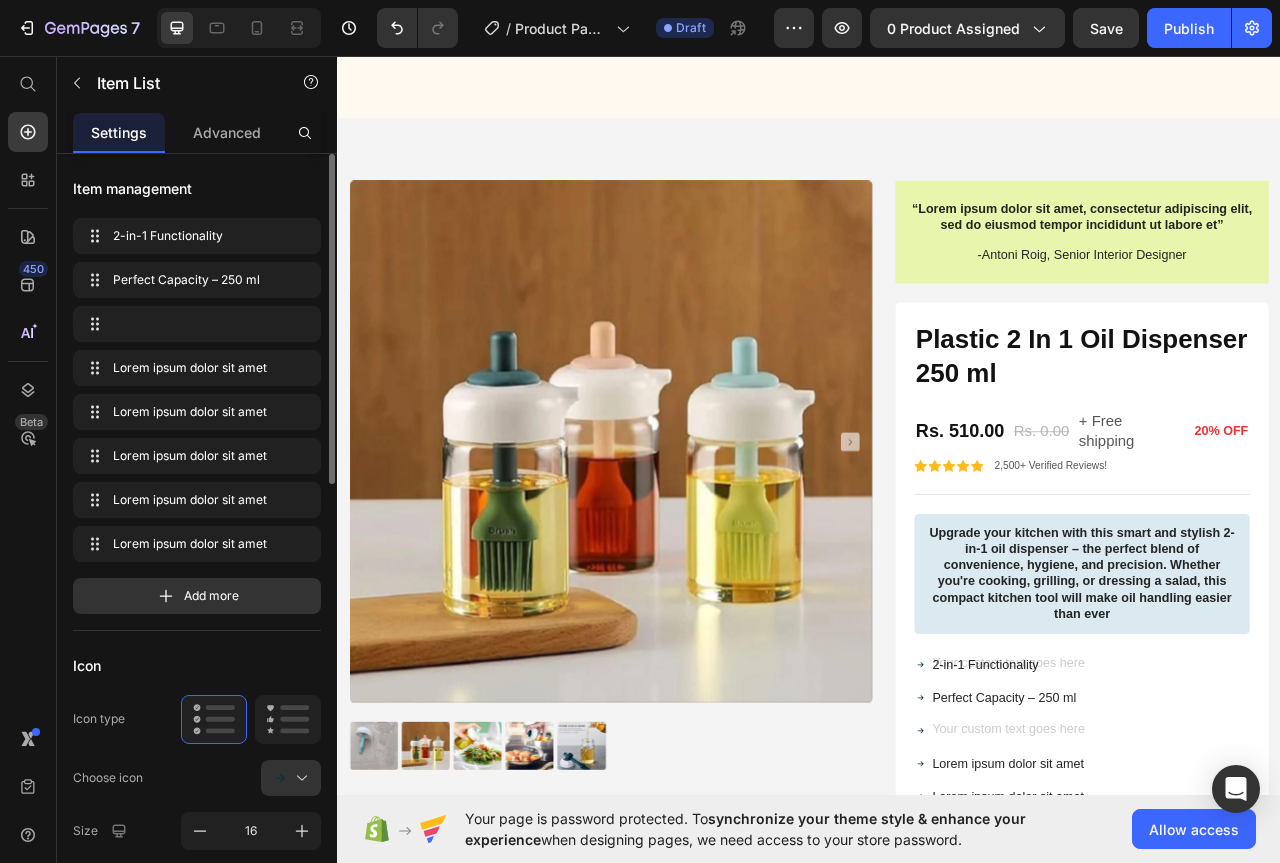 scroll, scrollTop: 3640, scrollLeft: 0, axis: vertical 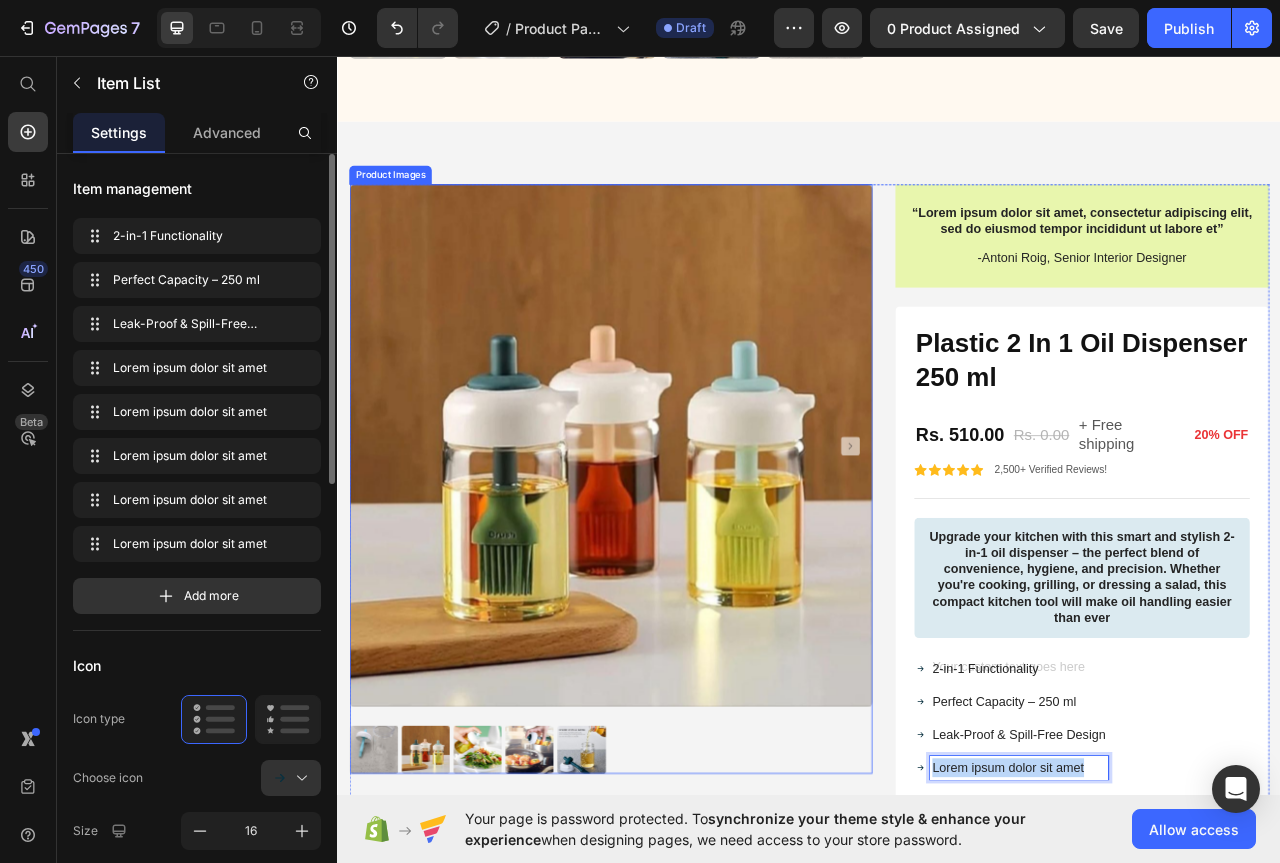drag, startPoint x: 1258, startPoint y: 953, endPoint x: 863, endPoint y: 923, distance: 396.1376 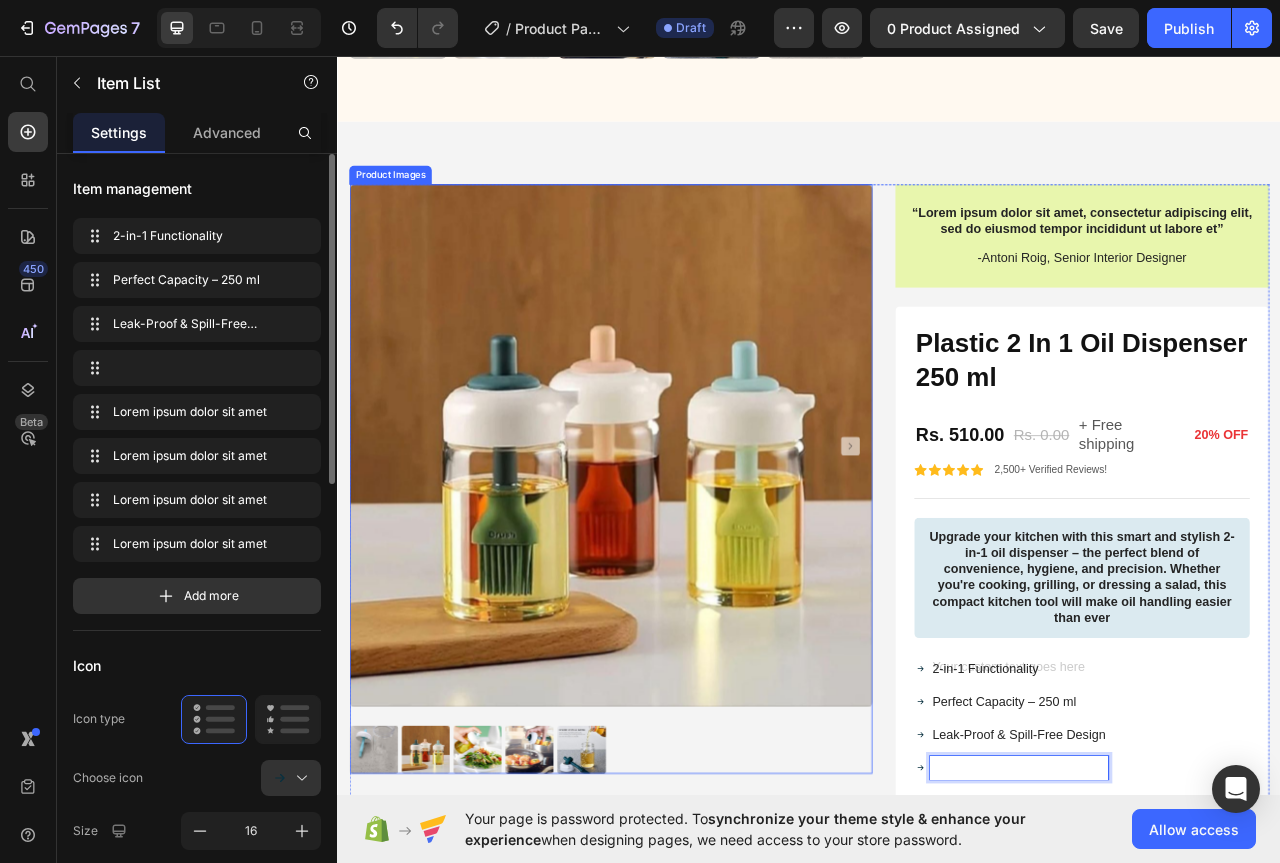 scroll, scrollTop: 3635, scrollLeft: 0, axis: vertical 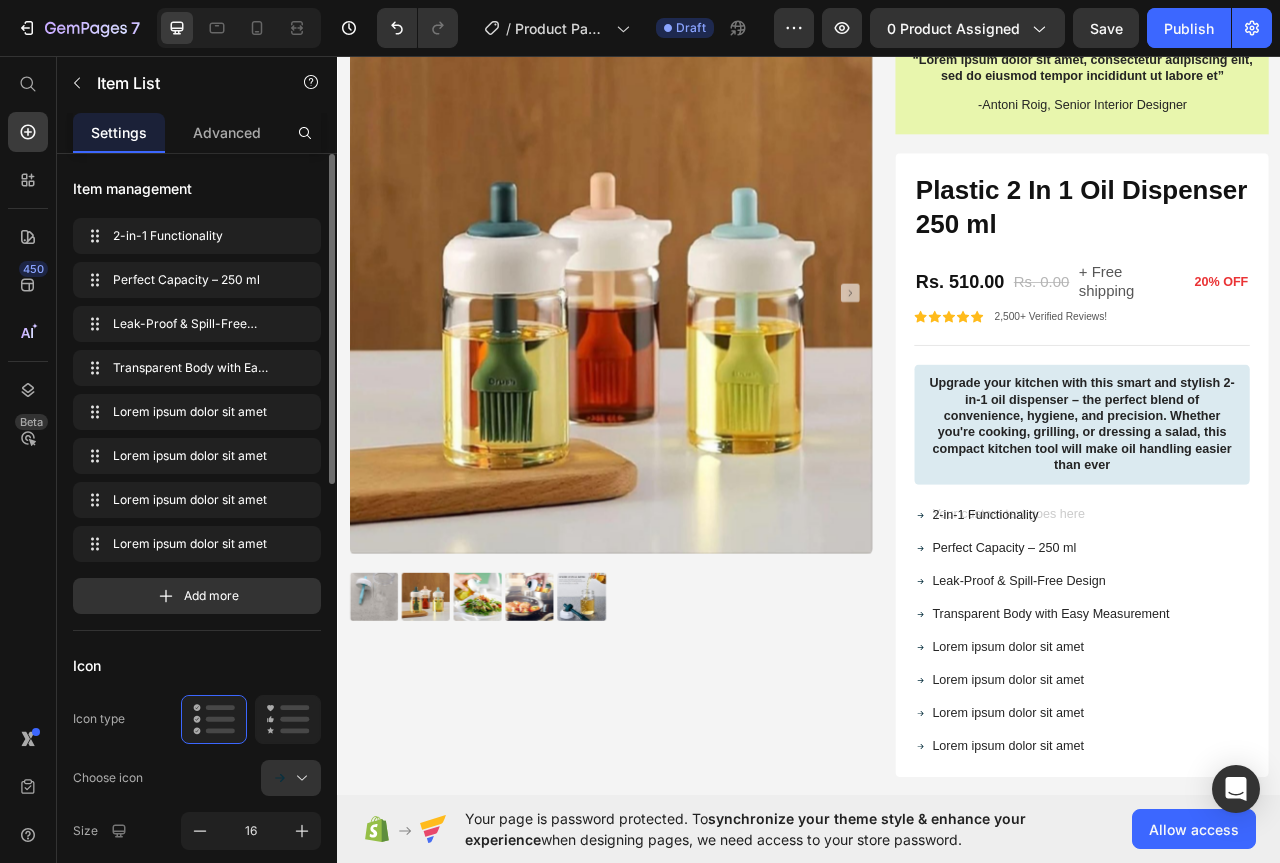 click on "Lorem ipsum dolor sit amet" at bounding box center [1245, 810] 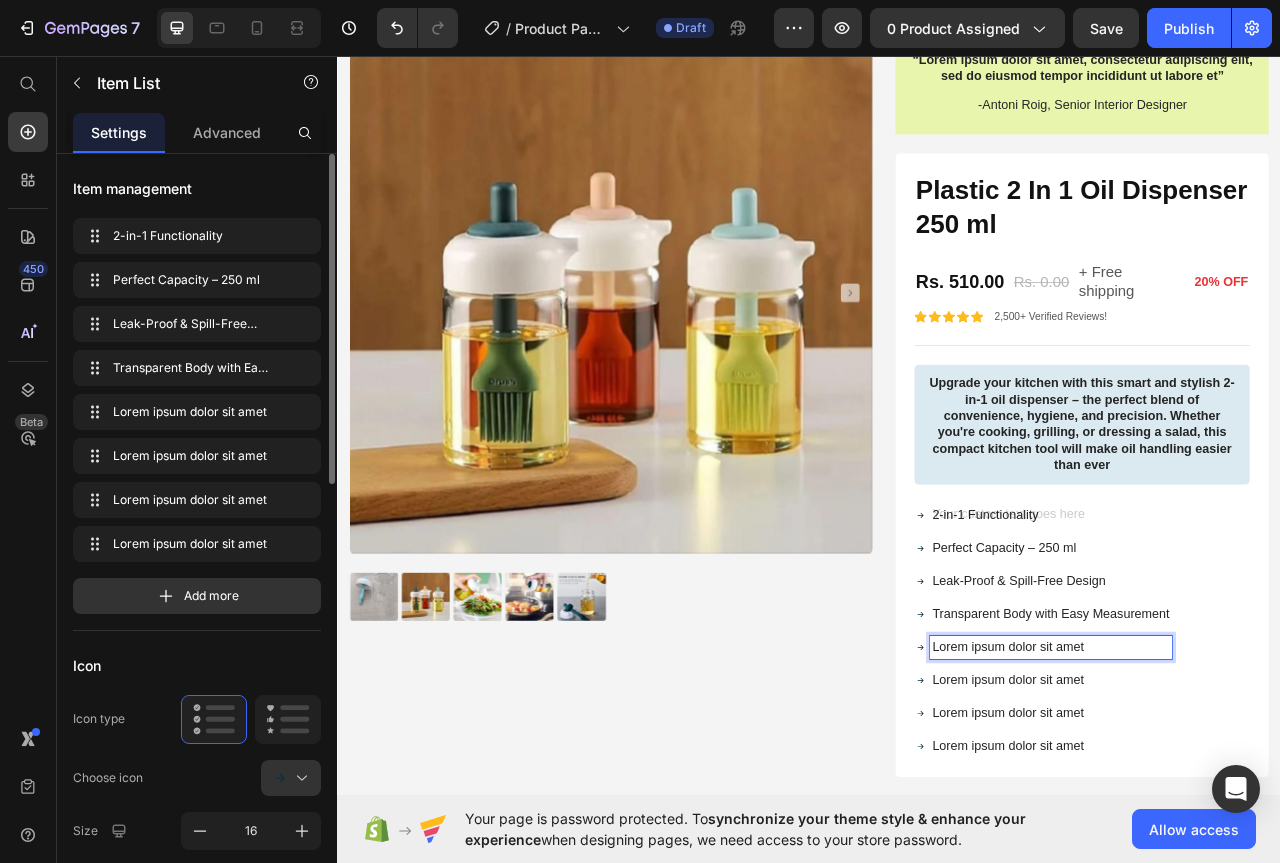 click on "Lorem ipsum dolor sit amet" at bounding box center (1245, 810) 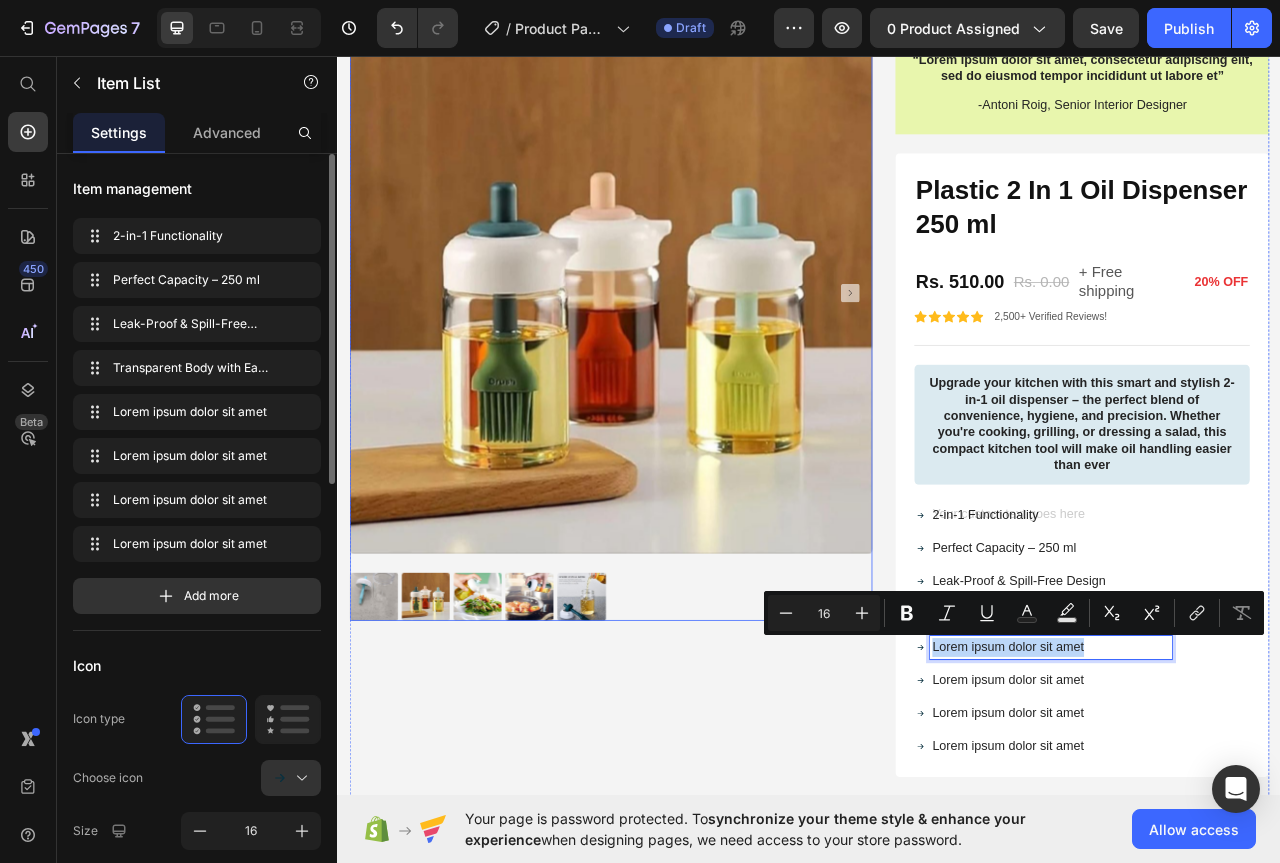 drag, startPoint x: 1311, startPoint y: 802, endPoint x: 877, endPoint y: 731, distance: 439.76926 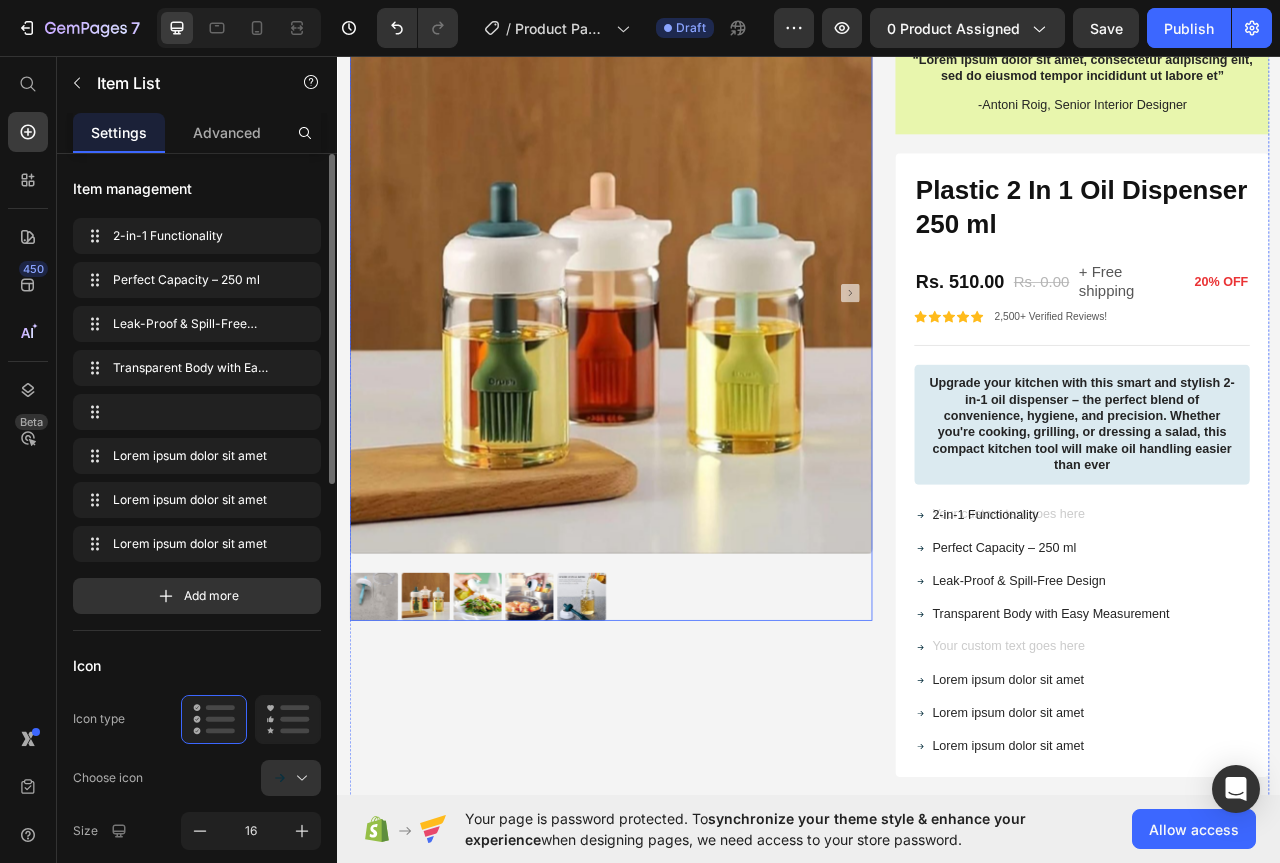 scroll, scrollTop: 3830, scrollLeft: 0, axis: vertical 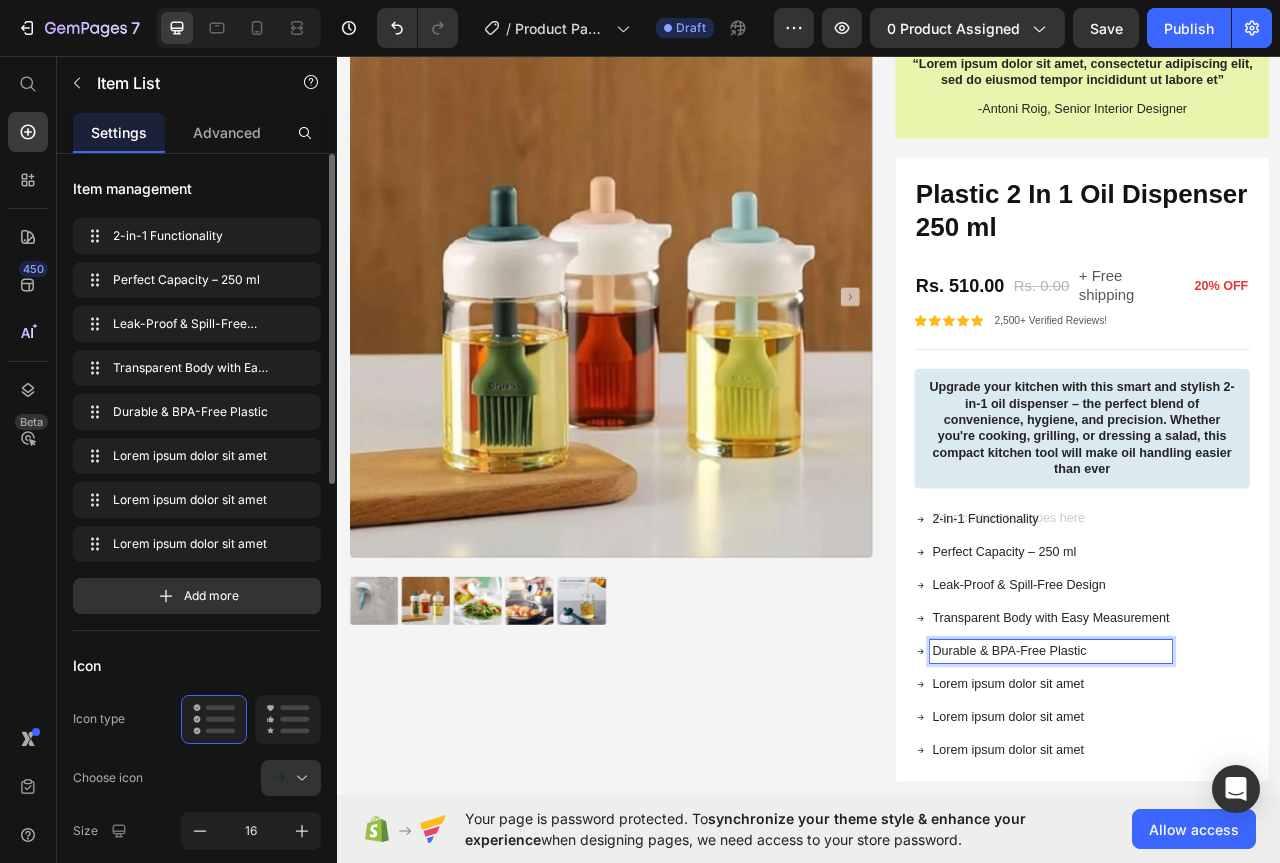 click on "Lorem ipsum dolor sit amet" at bounding box center [1245, 857] 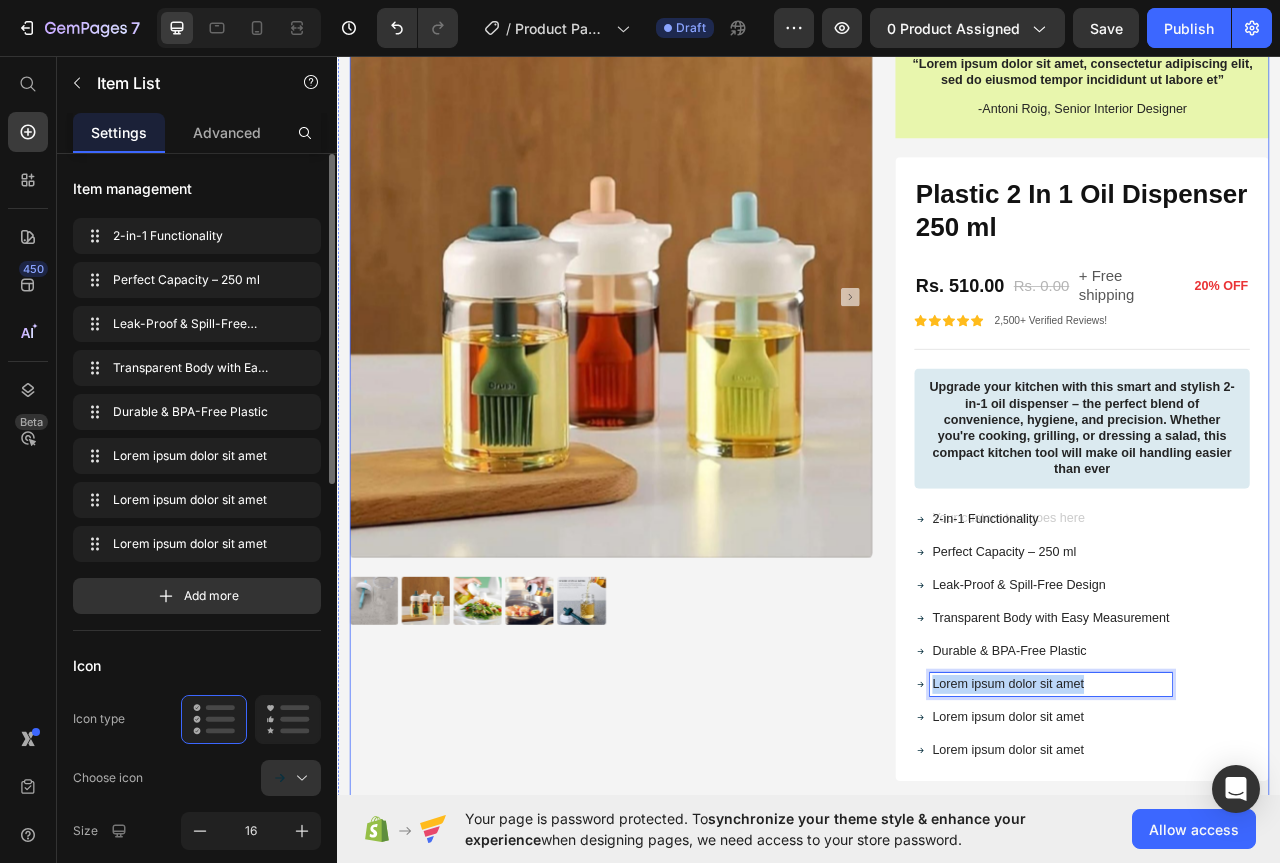drag, startPoint x: 1268, startPoint y: 855, endPoint x: 812, endPoint y: 834, distance: 456.4833 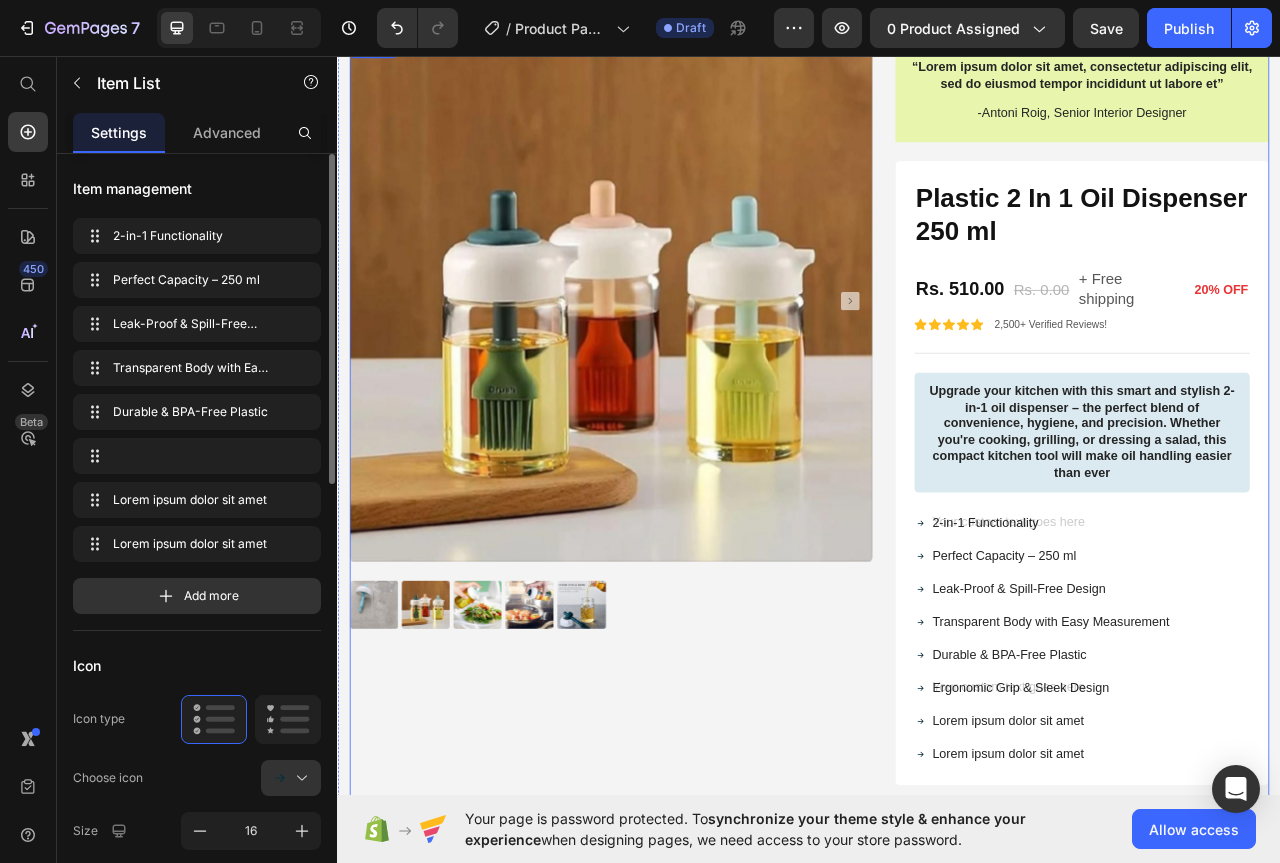 scroll, scrollTop: 4670, scrollLeft: 0, axis: vertical 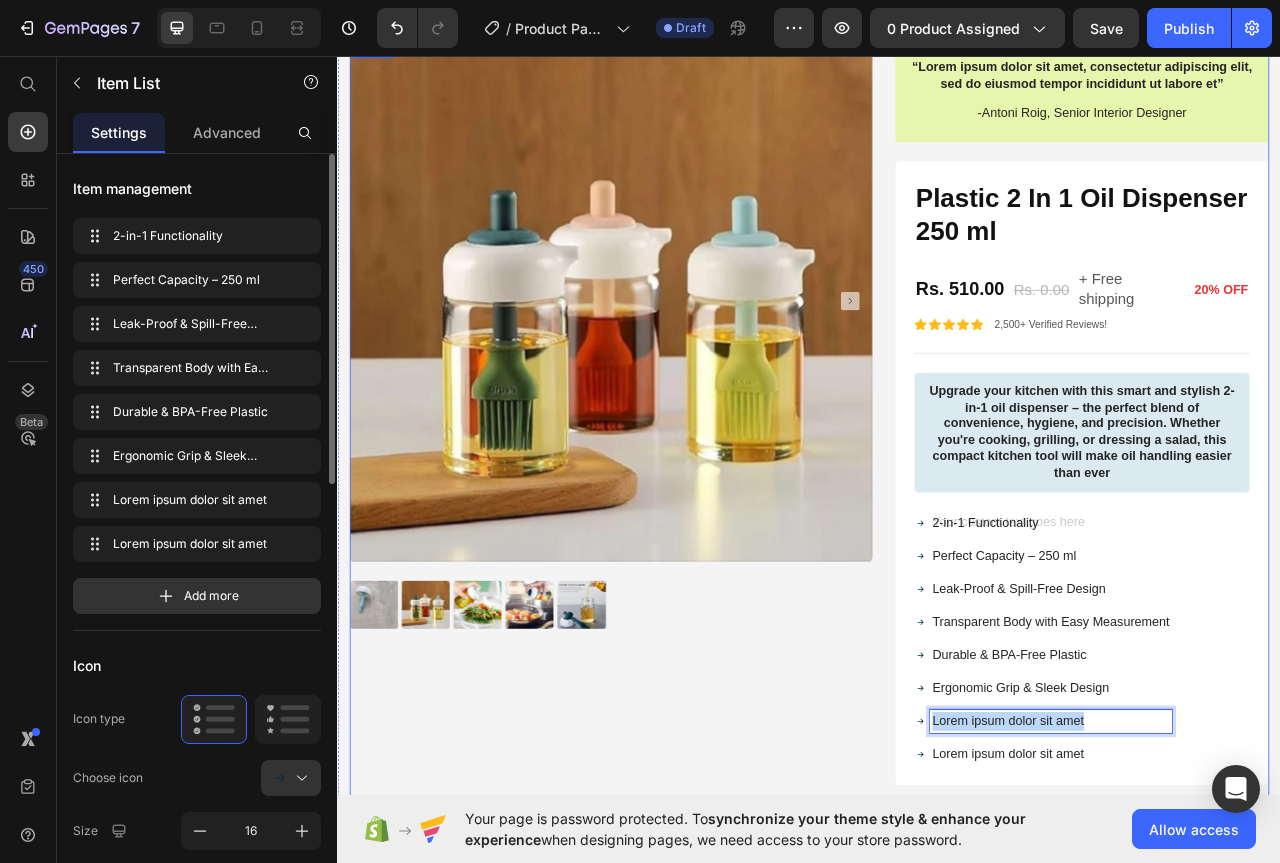drag, startPoint x: 1304, startPoint y: 900, endPoint x: 824, endPoint y: 932, distance: 481.0655 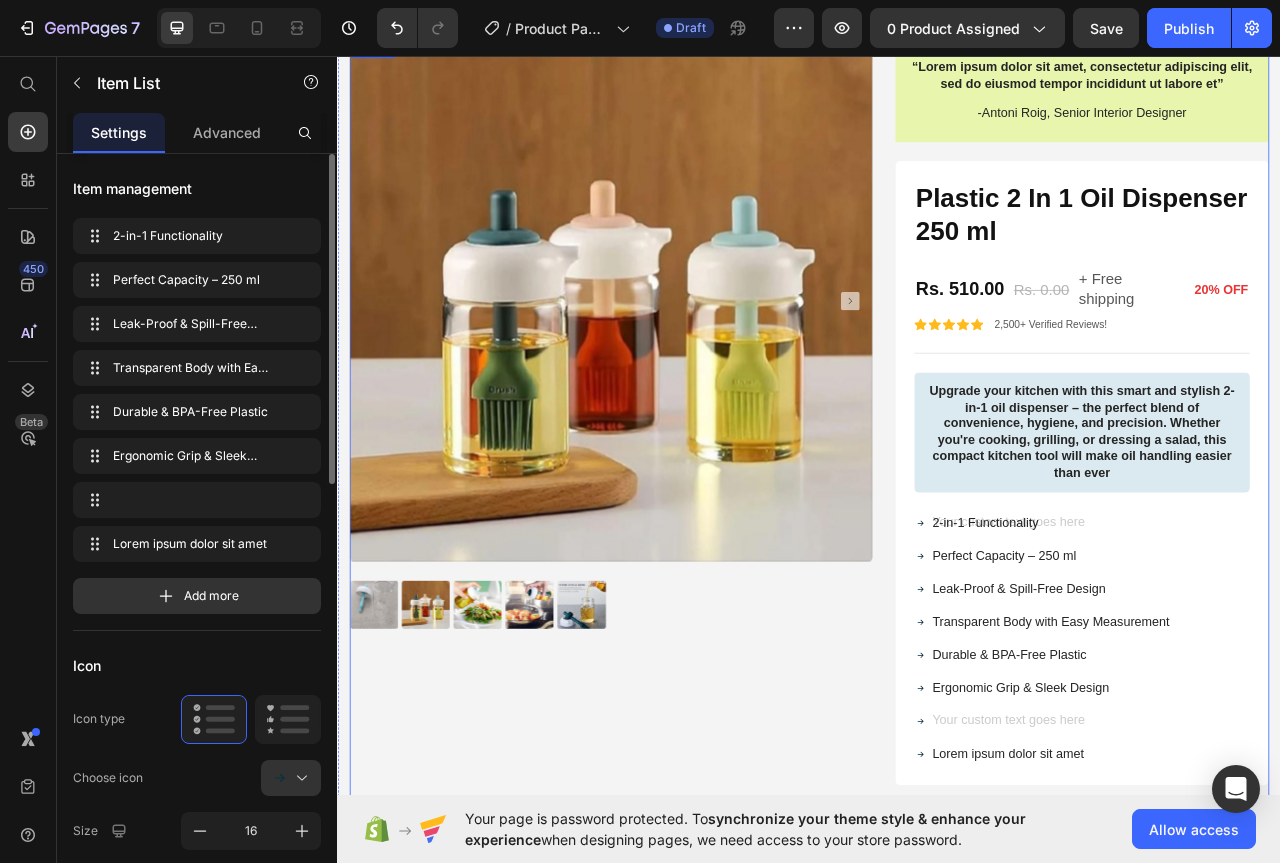 scroll, scrollTop: 3820, scrollLeft: 0, axis: vertical 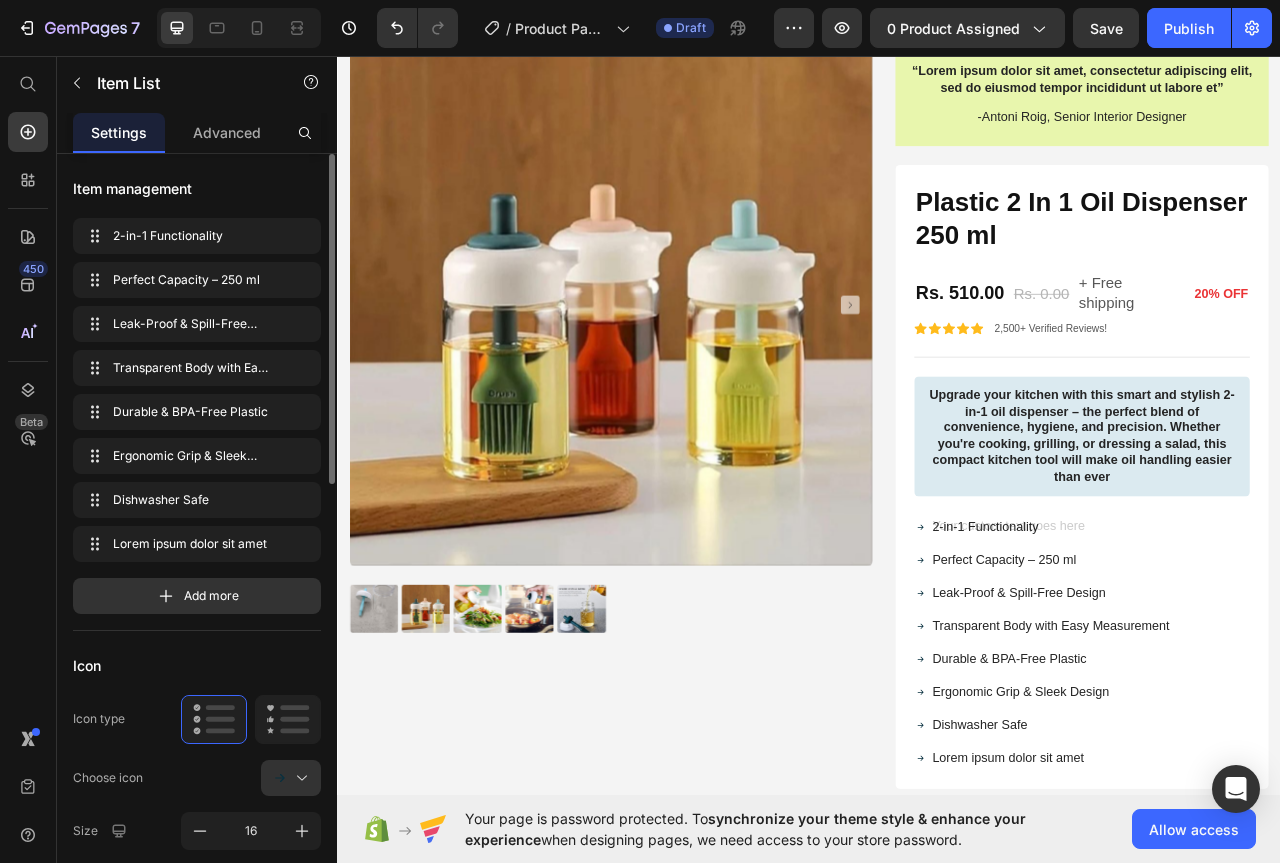 click on "Lorem ipsum dolor sit amet" at bounding box center [1245, 951] 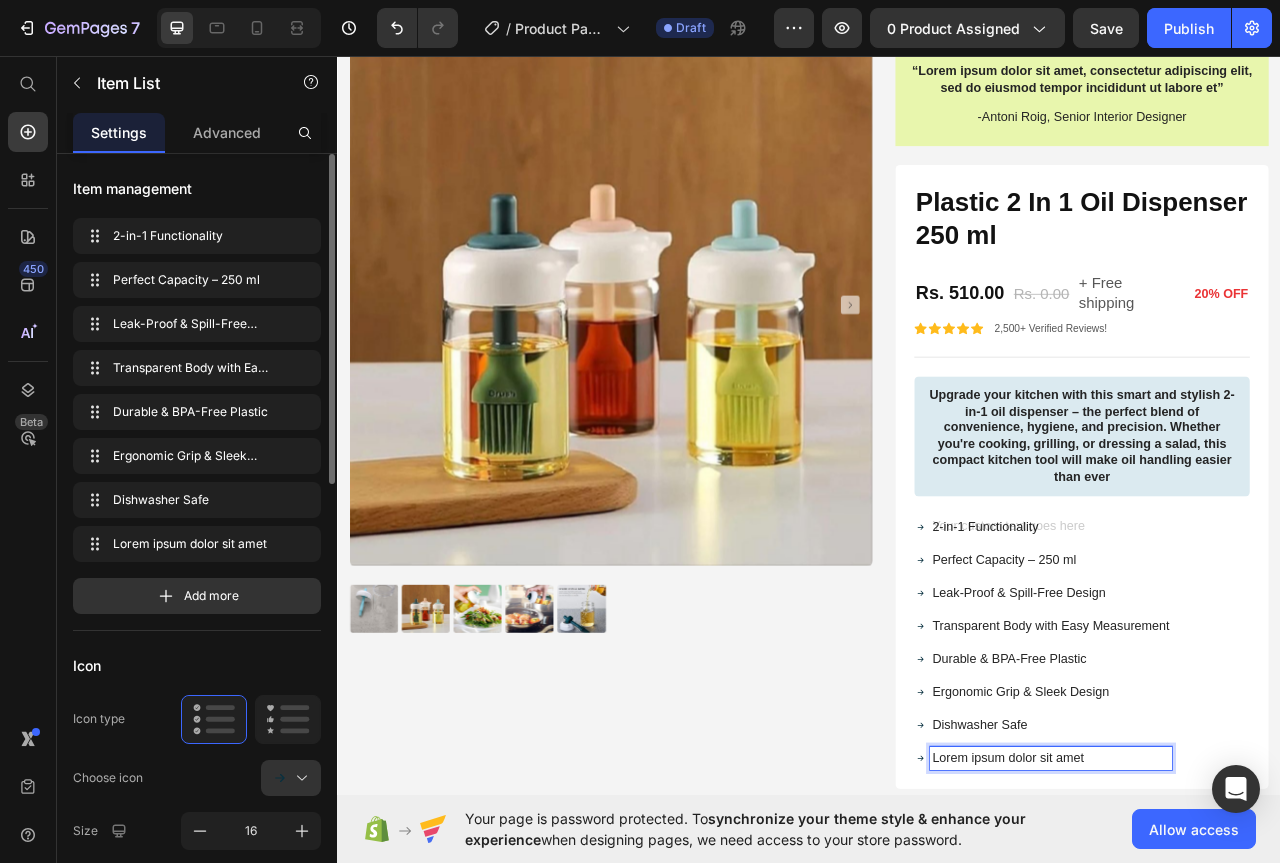 click on "Lorem ipsum dolor sit amet" at bounding box center (1245, 951) 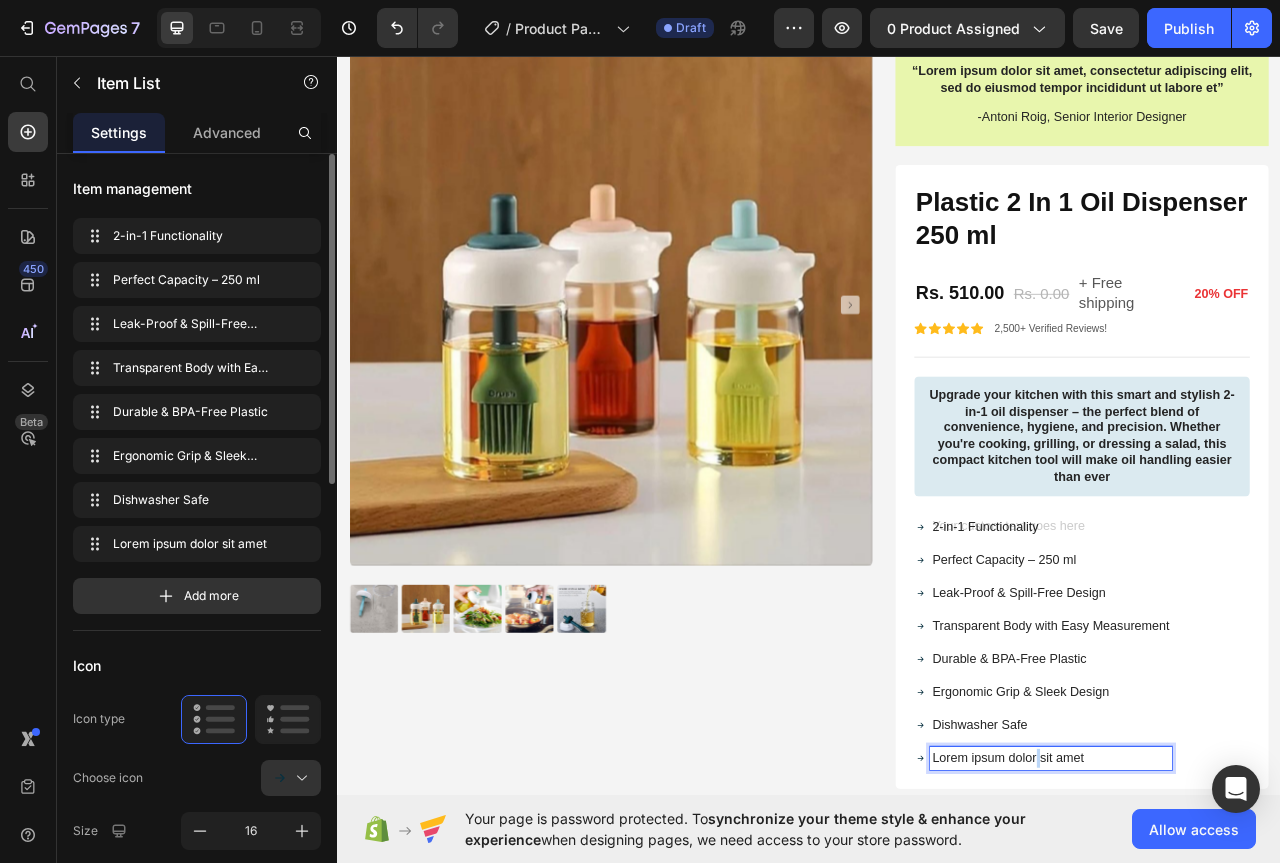 click on "Lorem ipsum dolor sit amet" at bounding box center [1245, 951] 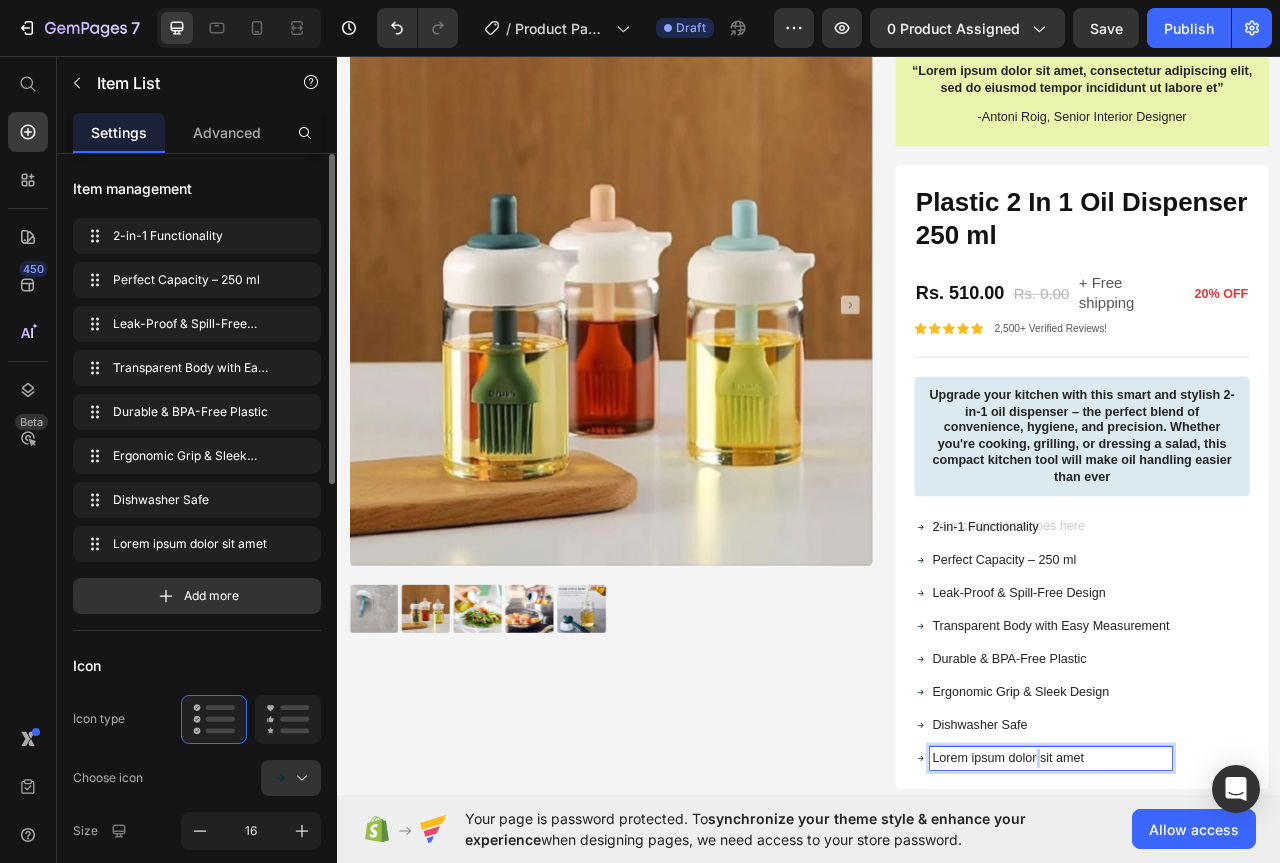 click on "Lorem ipsum dolor sit amet" at bounding box center (1245, 951) 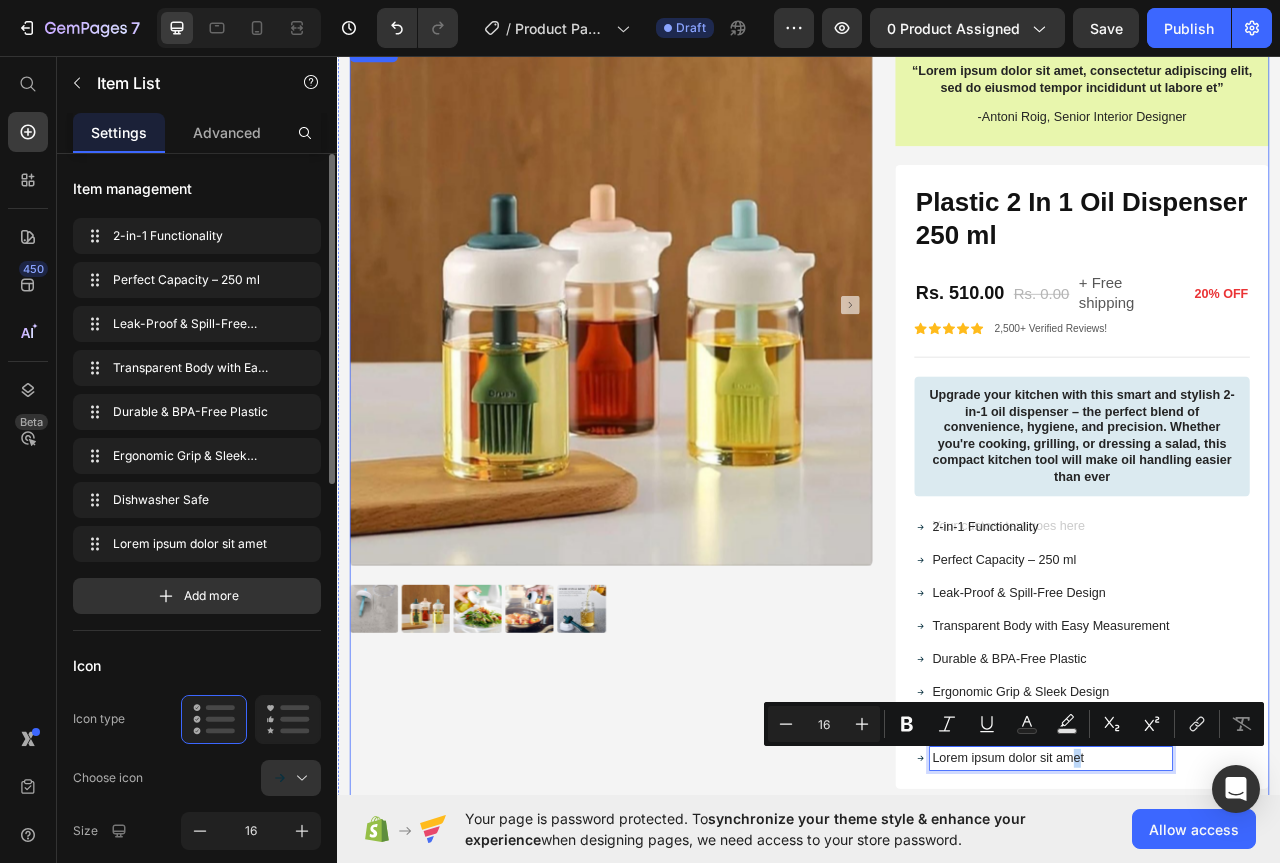 click on "Product Images" at bounding box center (684, 581) 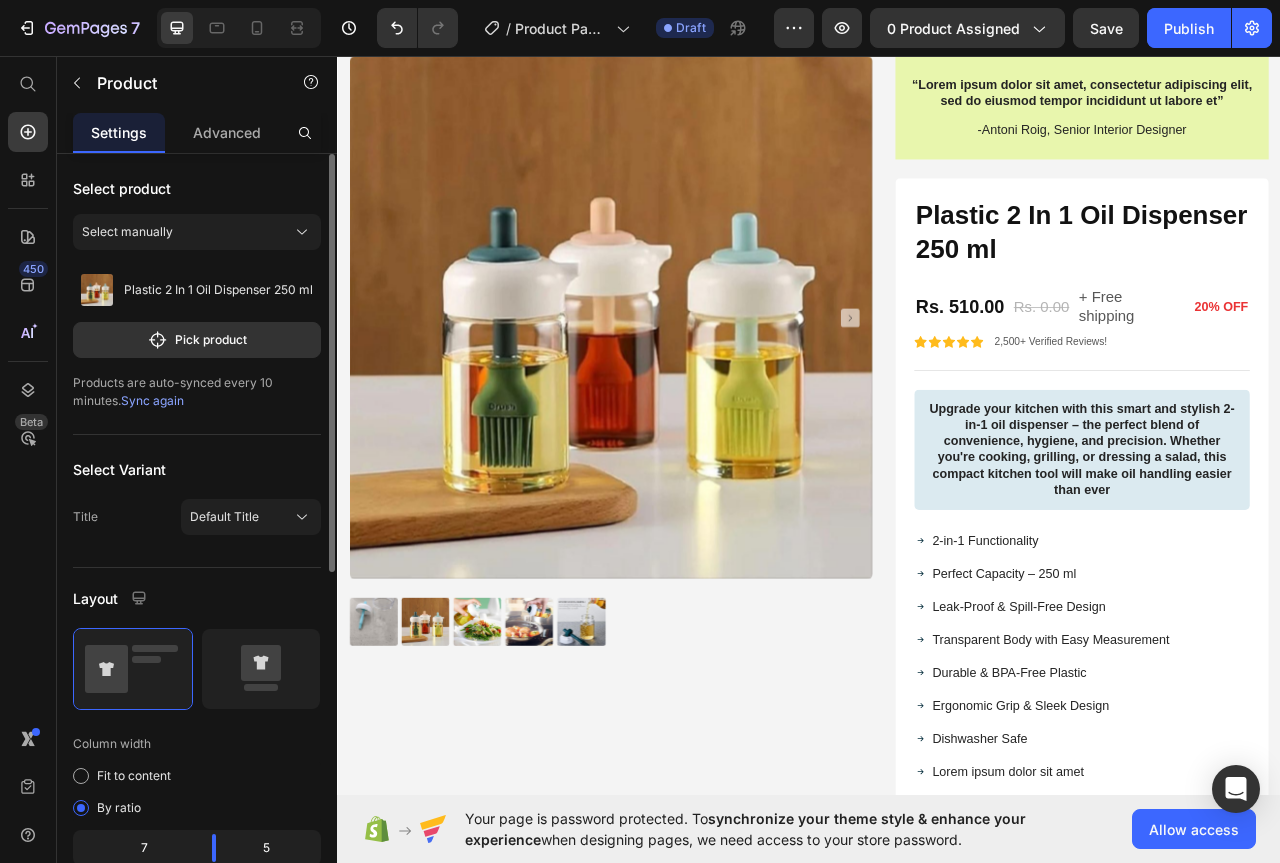 scroll, scrollTop: 3820, scrollLeft: 0, axis: vertical 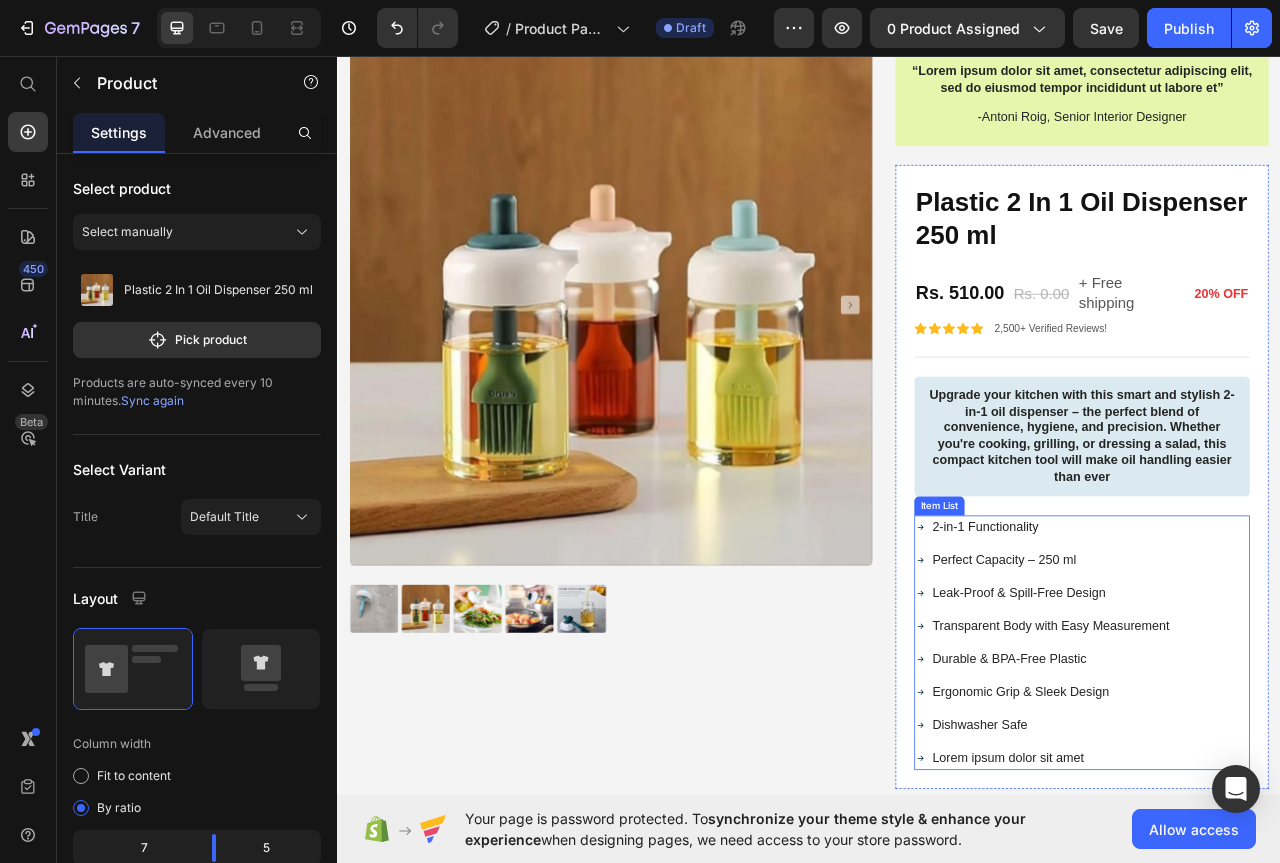 click on "Lorem ipsum dolor sit amet" at bounding box center (1245, 951) 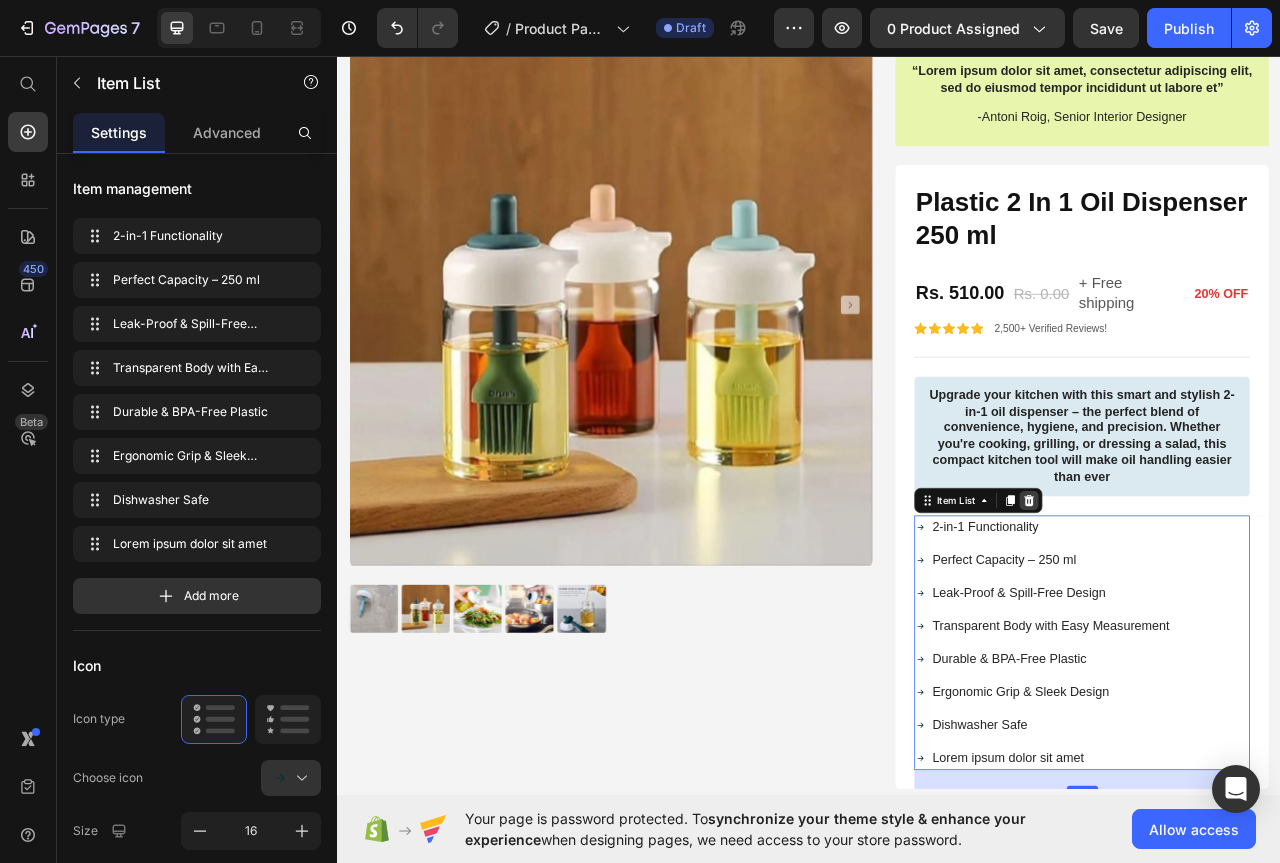 click 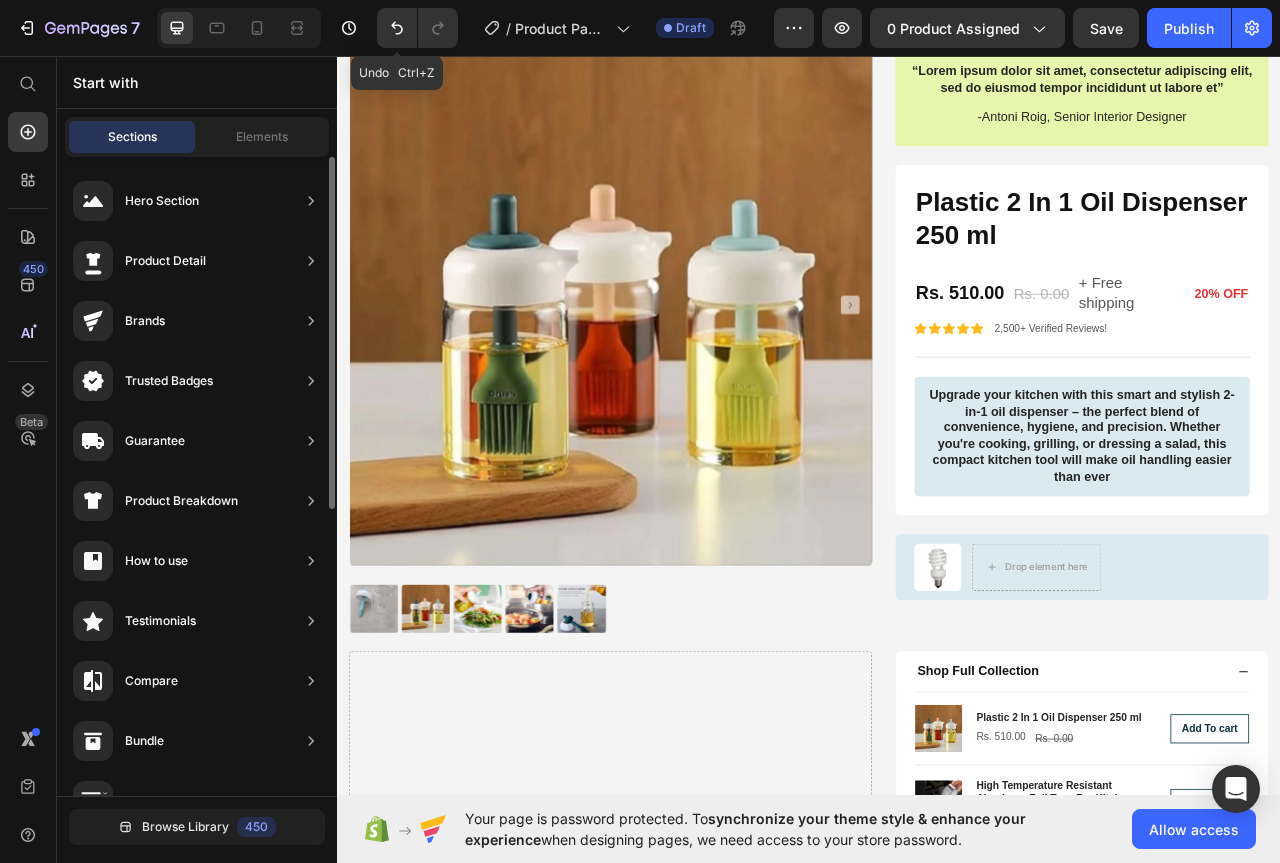 drag, startPoint x: 387, startPoint y: 29, endPoint x: 318, endPoint y: 615, distance: 590.0483 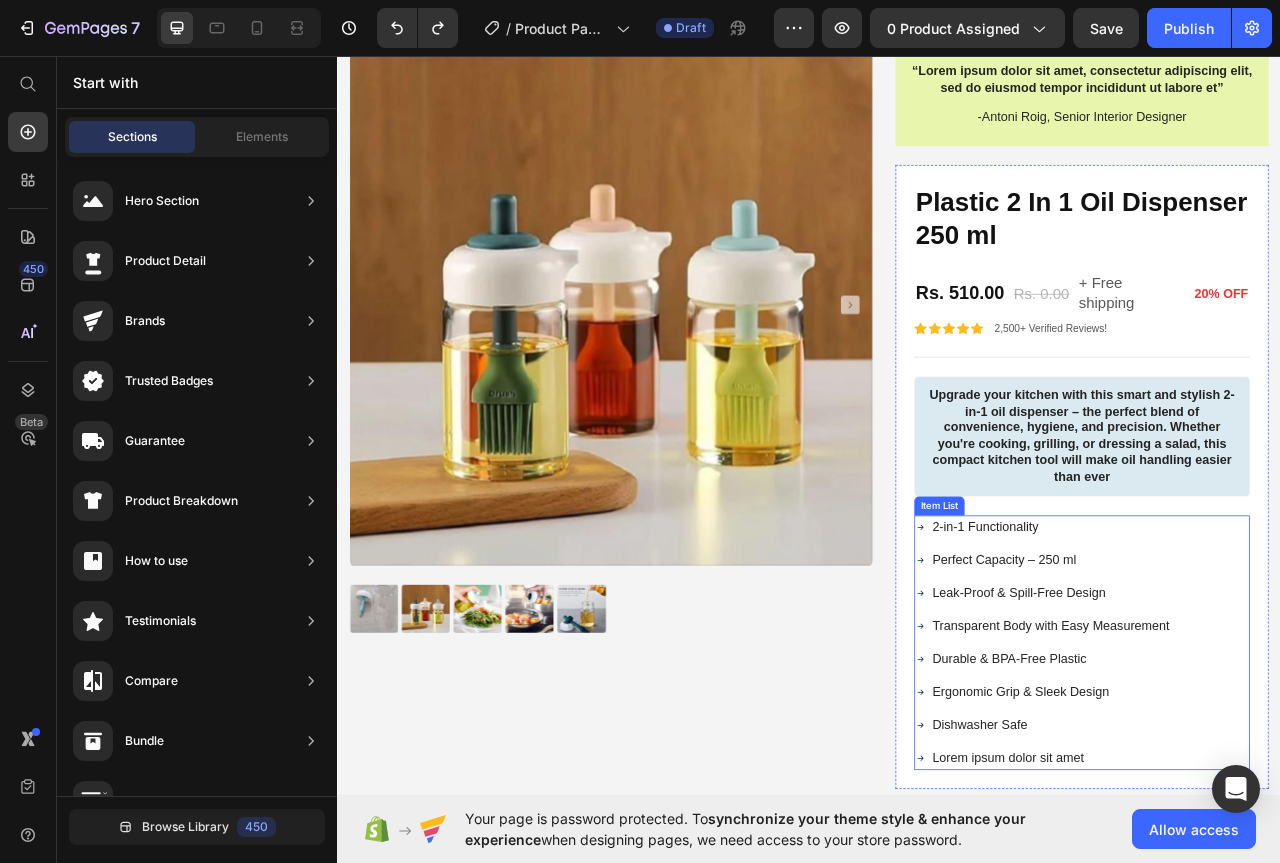 click on "Dishwasher Safe" at bounding box center (1245, 909) 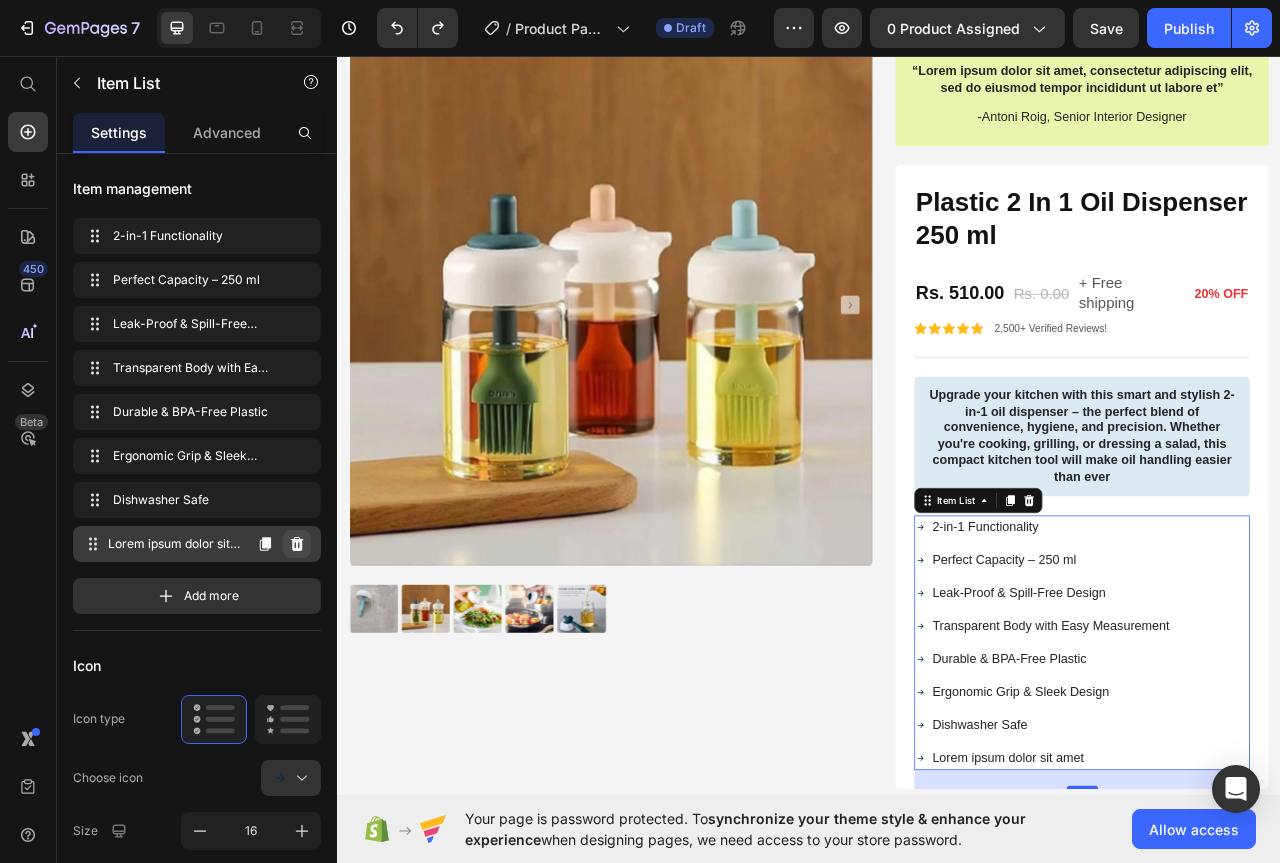 click 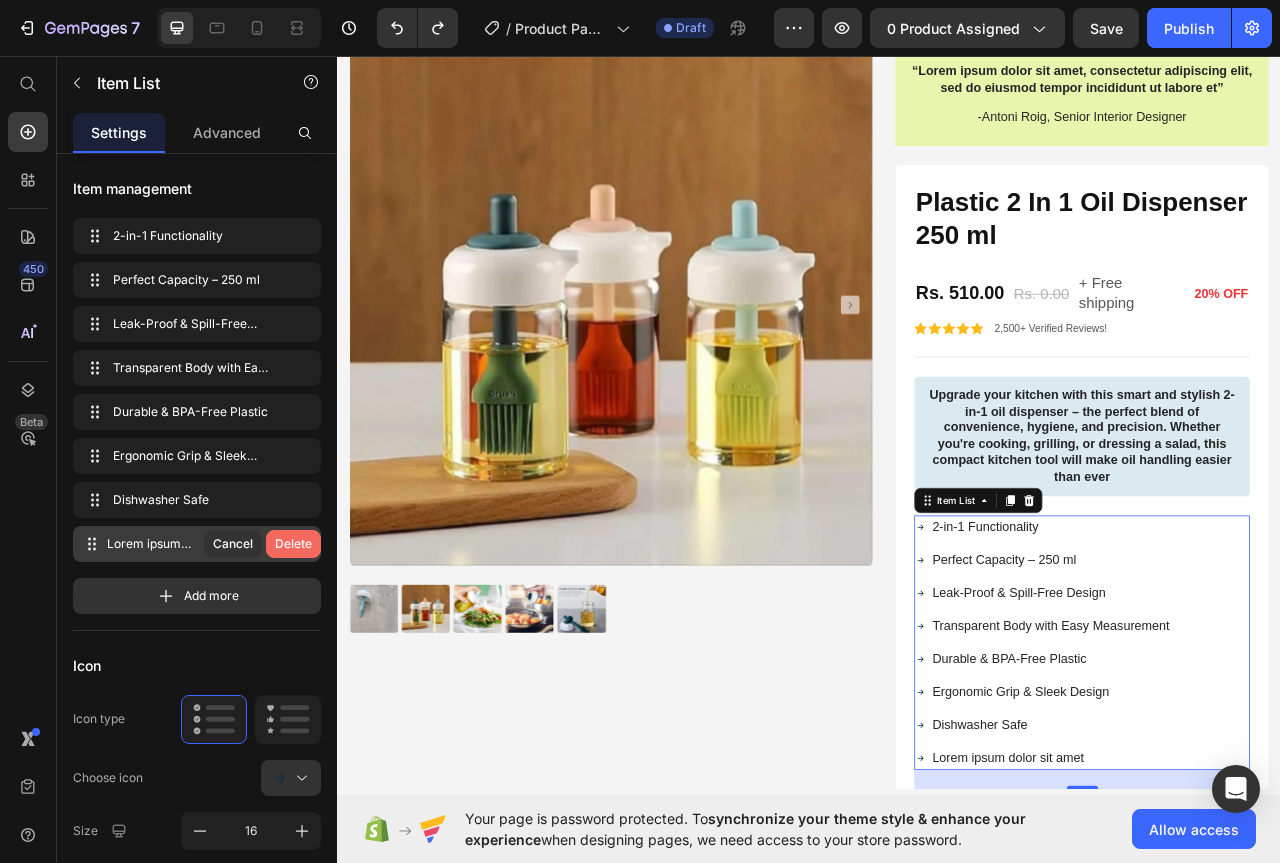 click on "Delete" at bounding box center [293, 544] 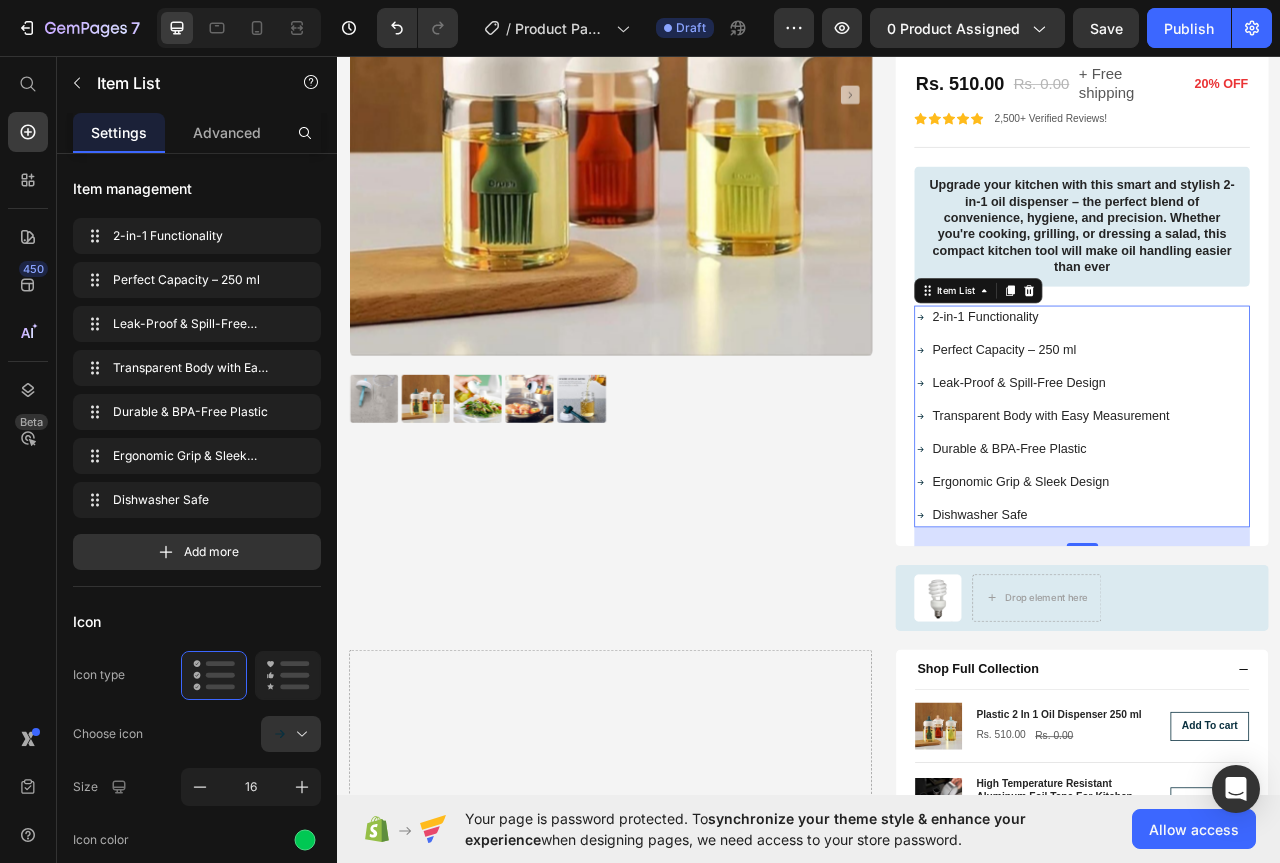scroll, scrollTop: 4120, scrollLeft: 0, axis: vertical 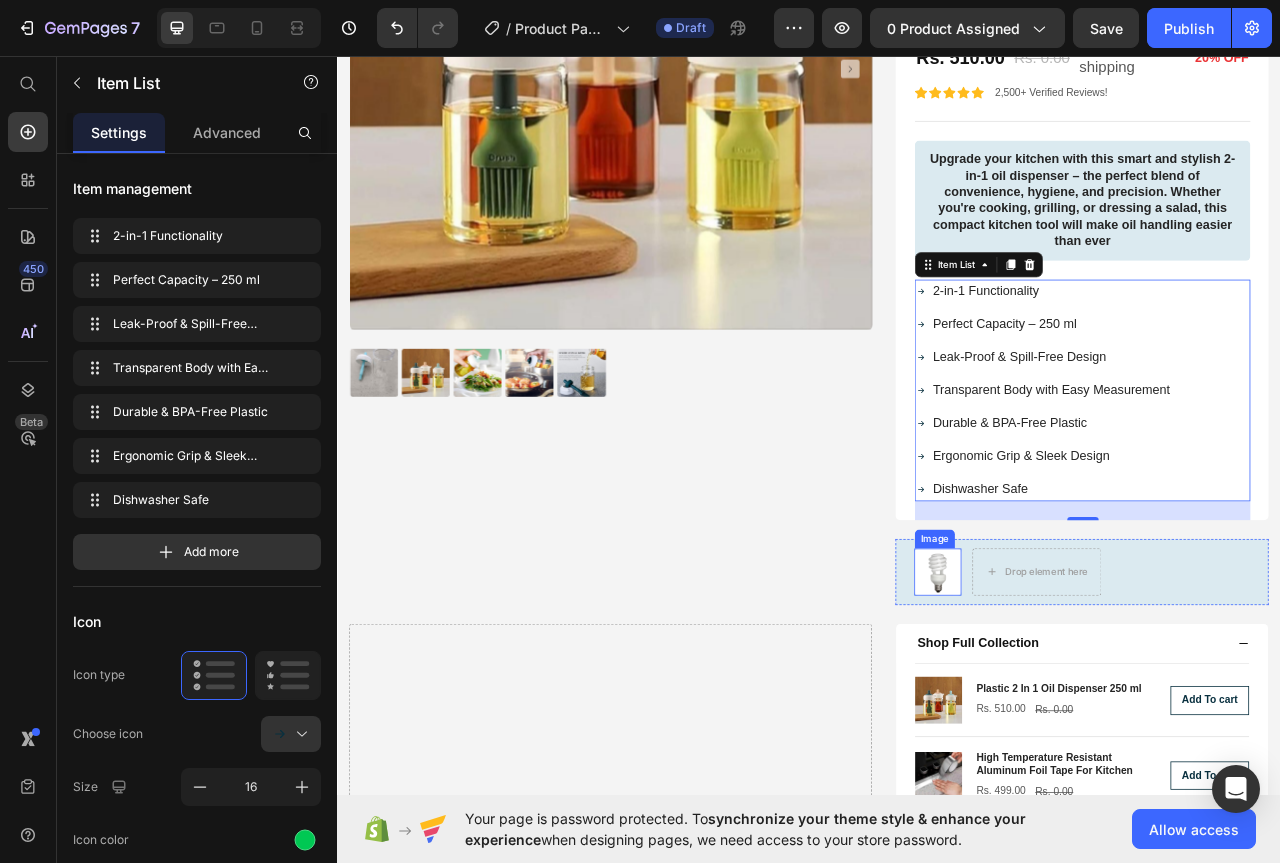 click at bounding box center [1101, 714] 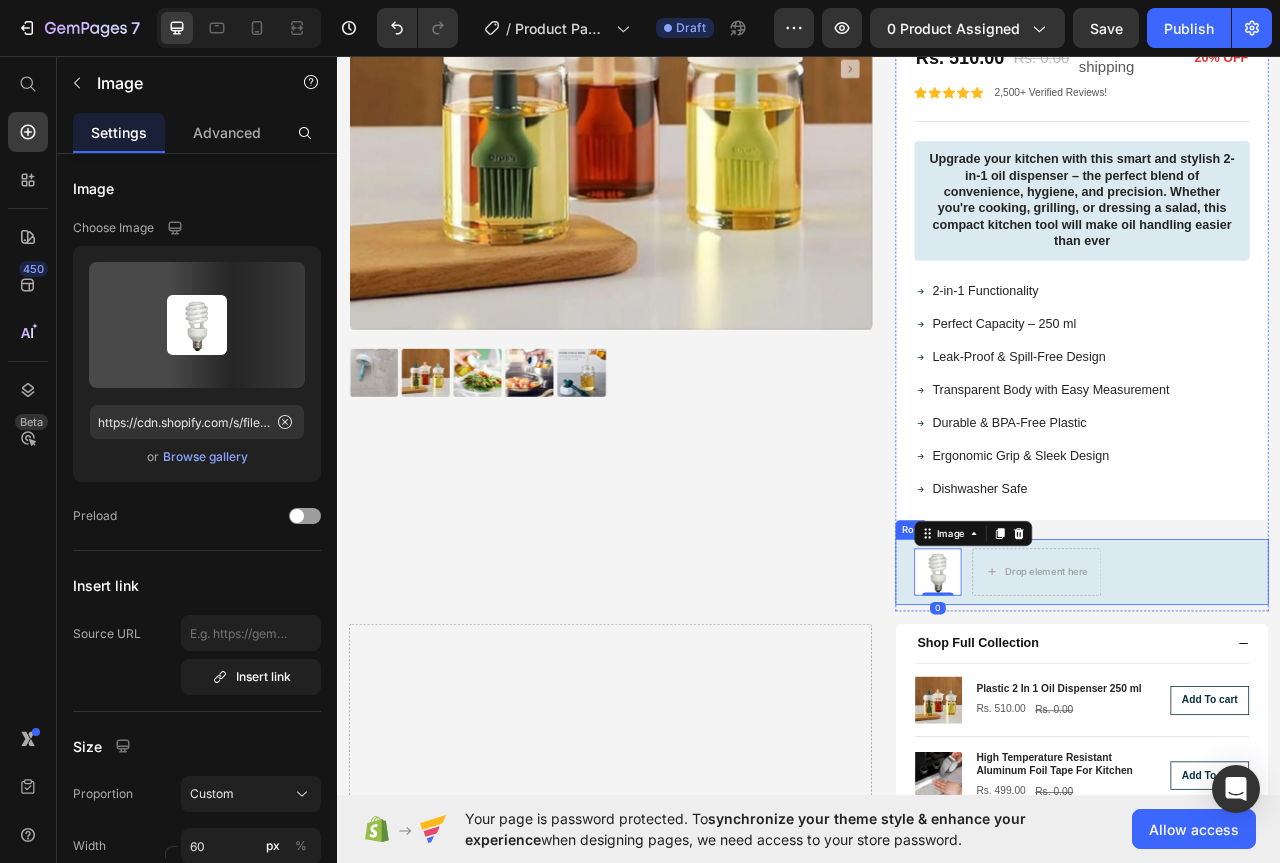 click on "Image   0
Drop element here Row" at bounding box center [1284, 714] 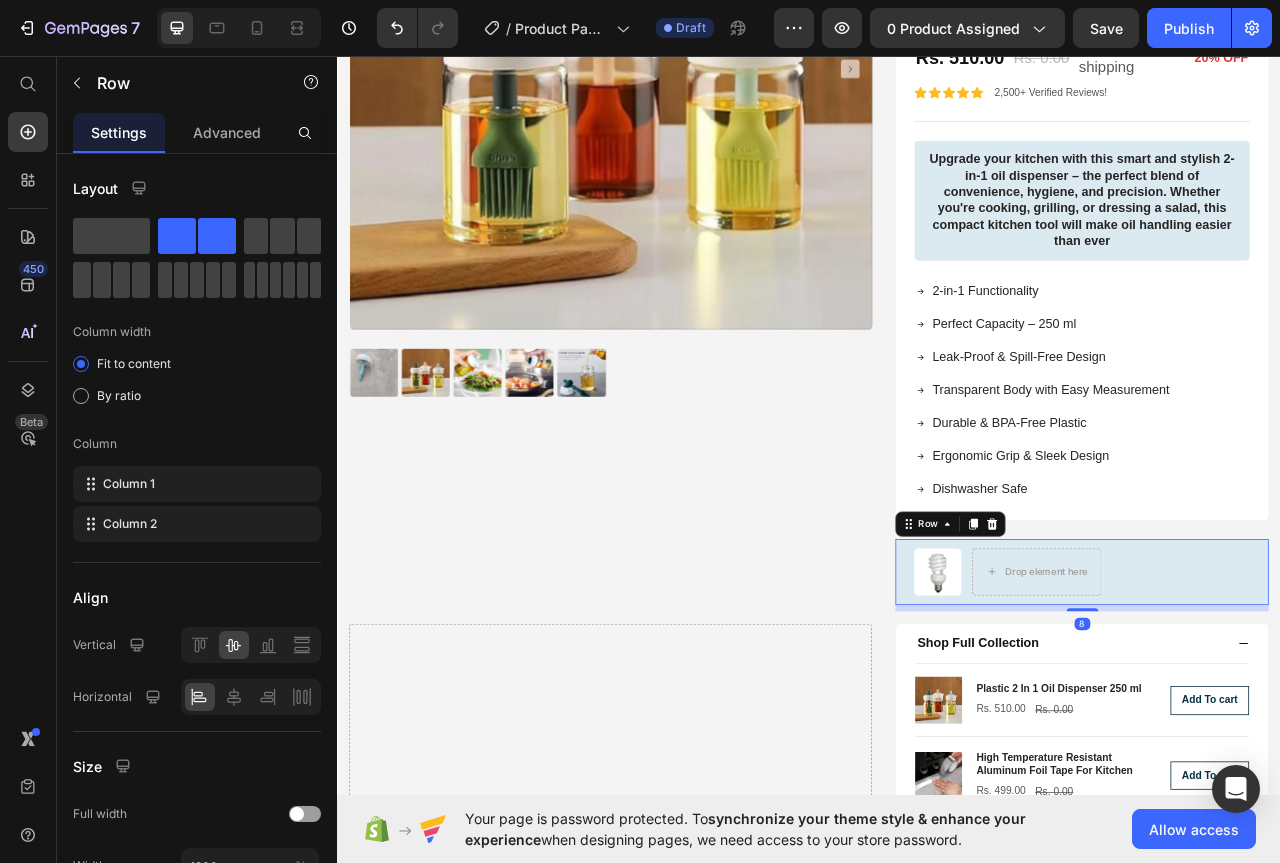click on "Row" at bounding box center [1117, 653] 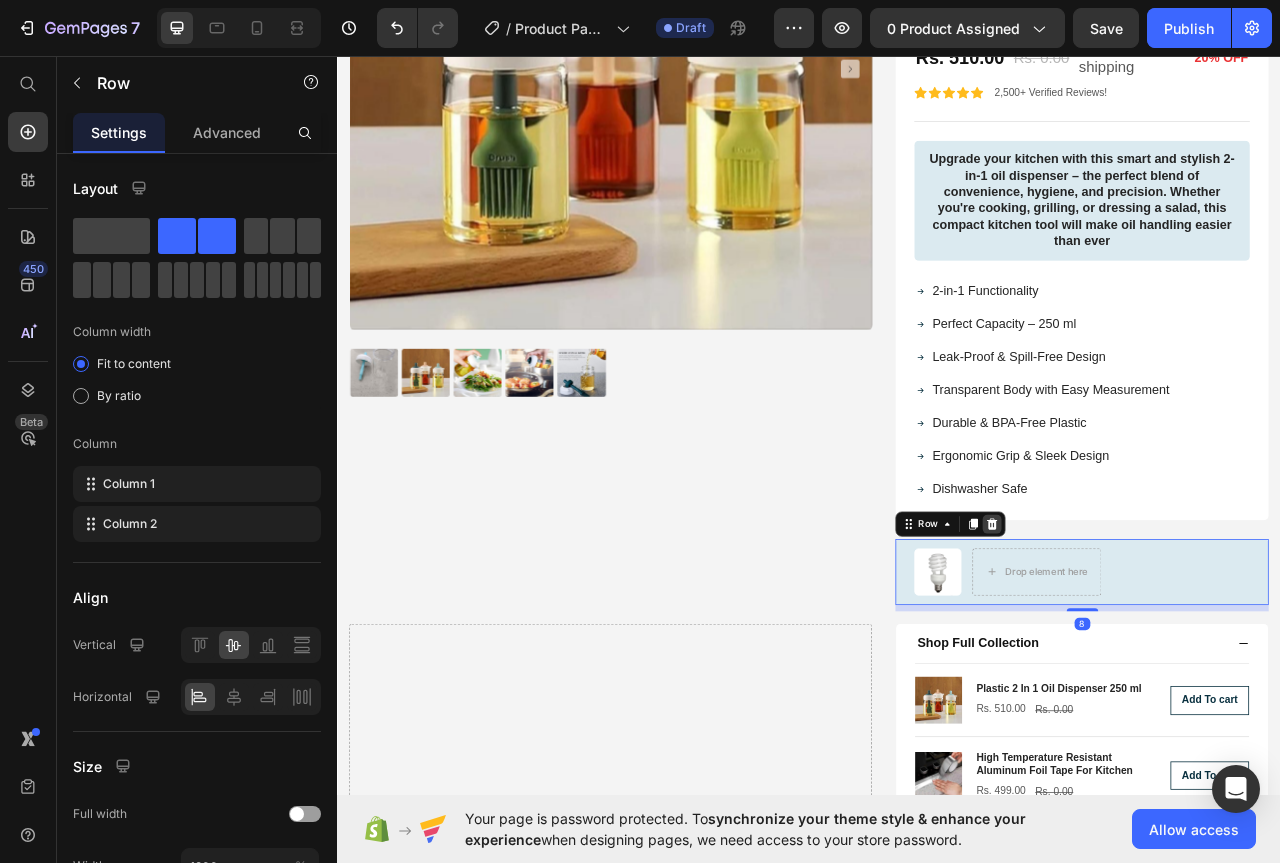 click at bounding box center (1170, 653) 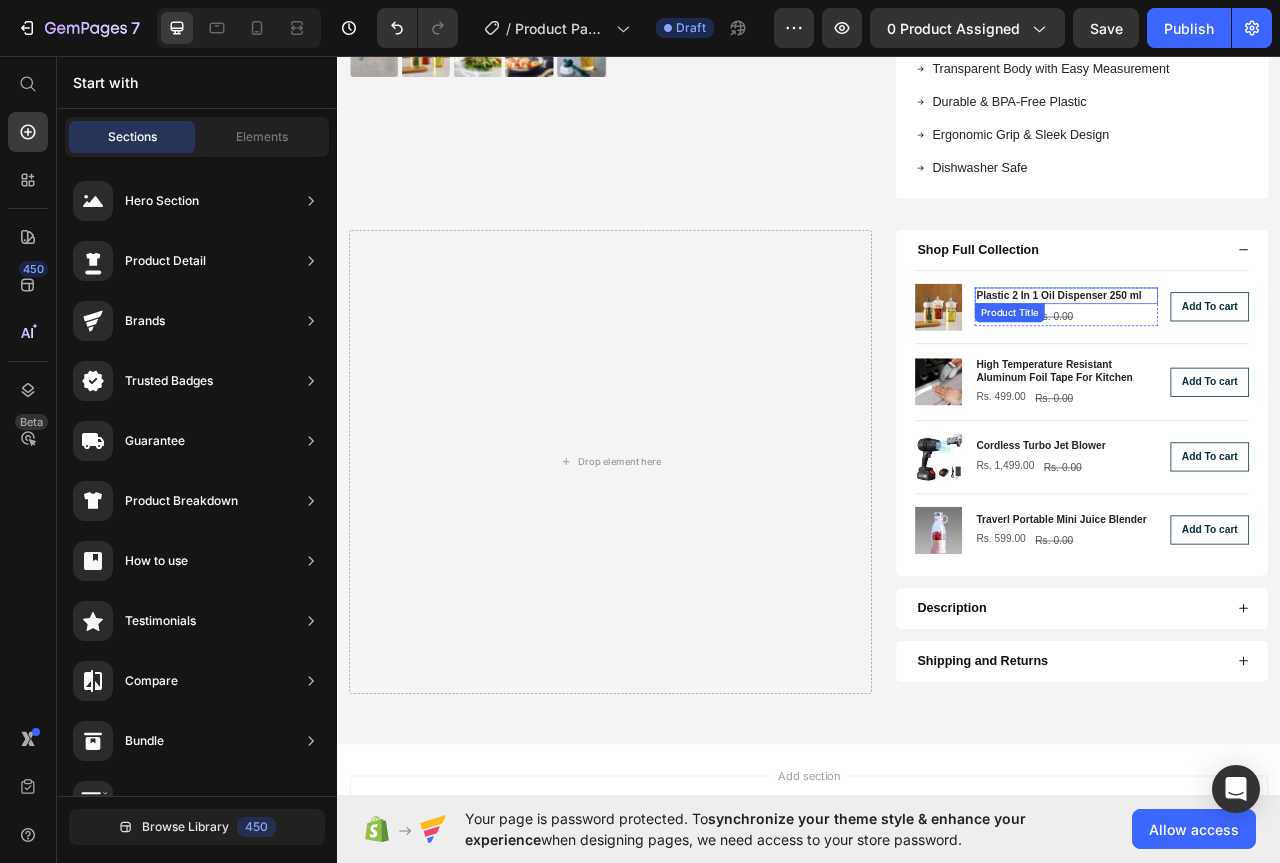 scroll, scrollTop: 4744, scrollLeft: 0, axis: vertical 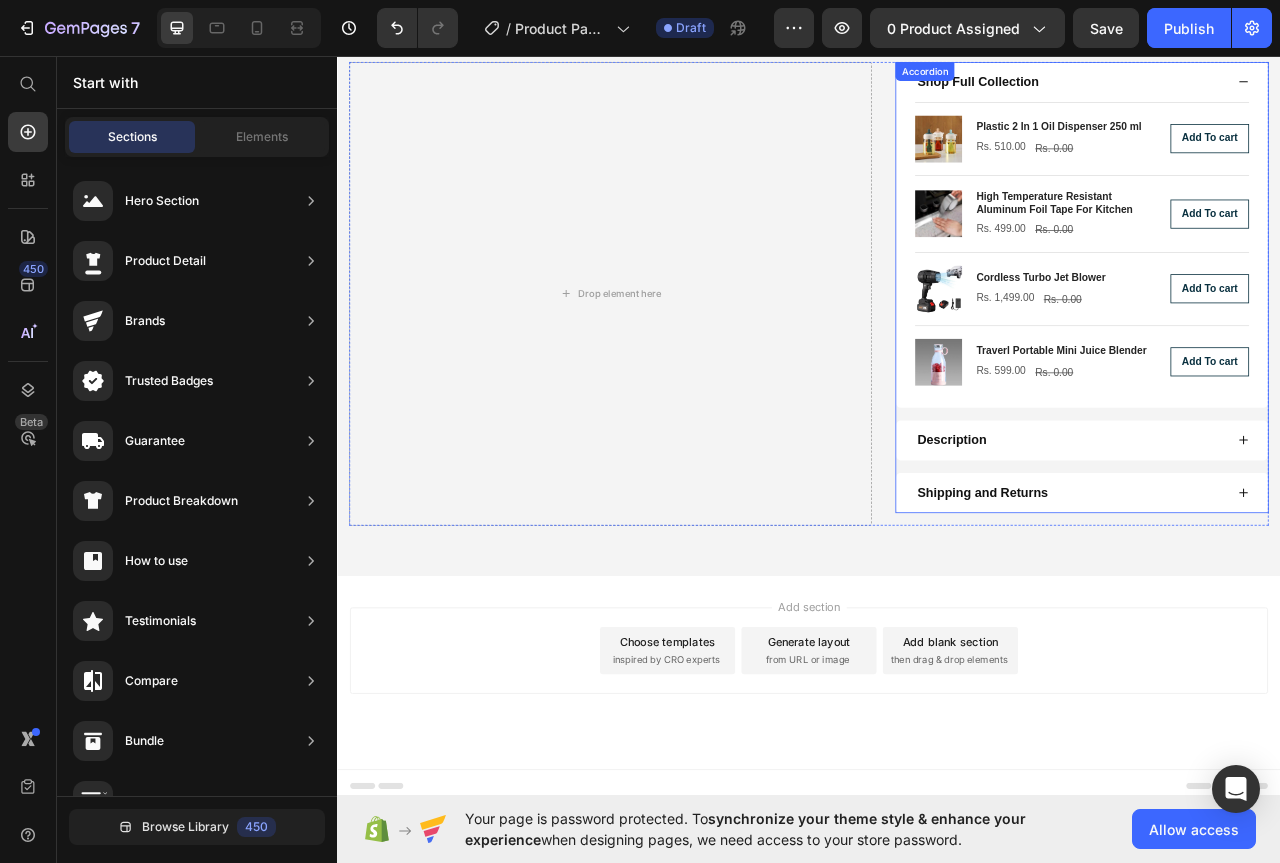 click on "Description" at bounding box center (1269, 546) 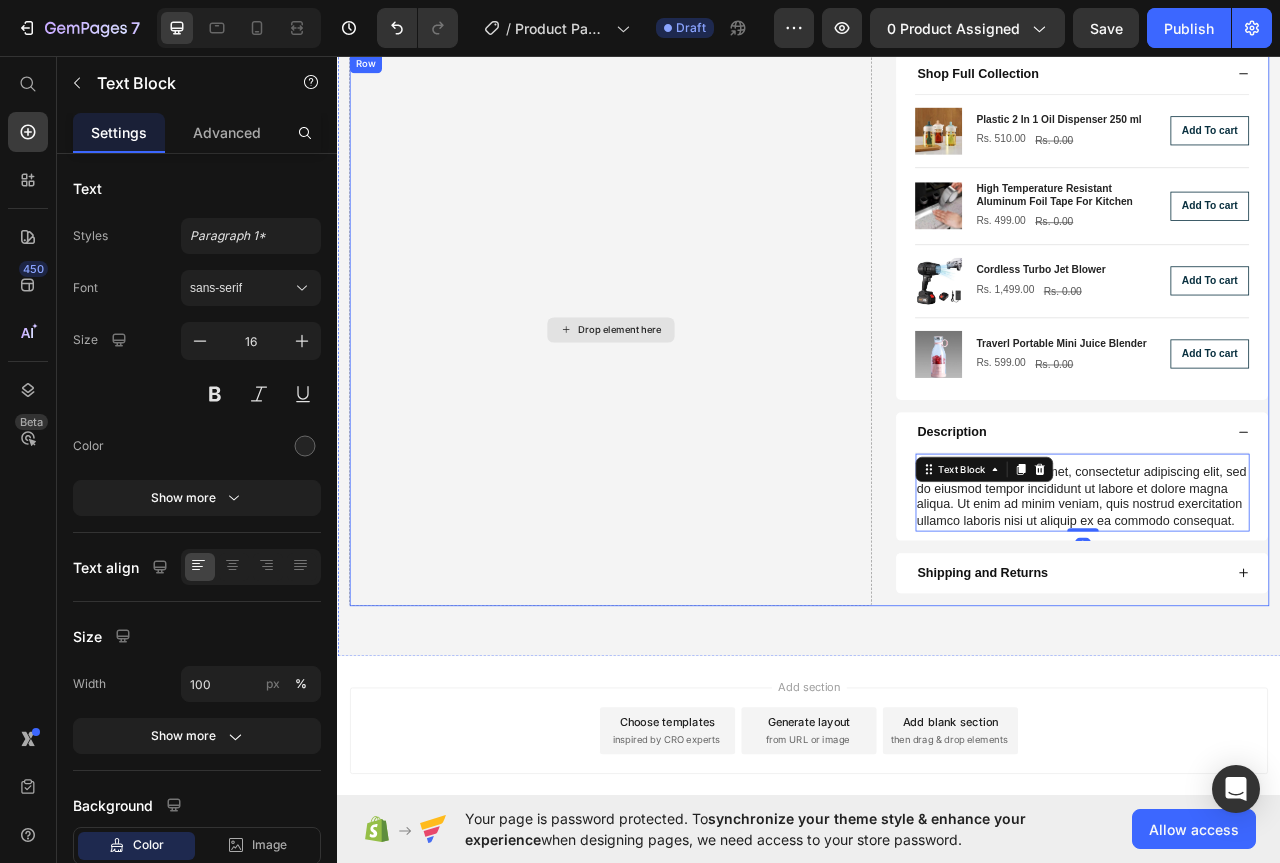 click on "Drop element here" at bounding box center (684, 406) 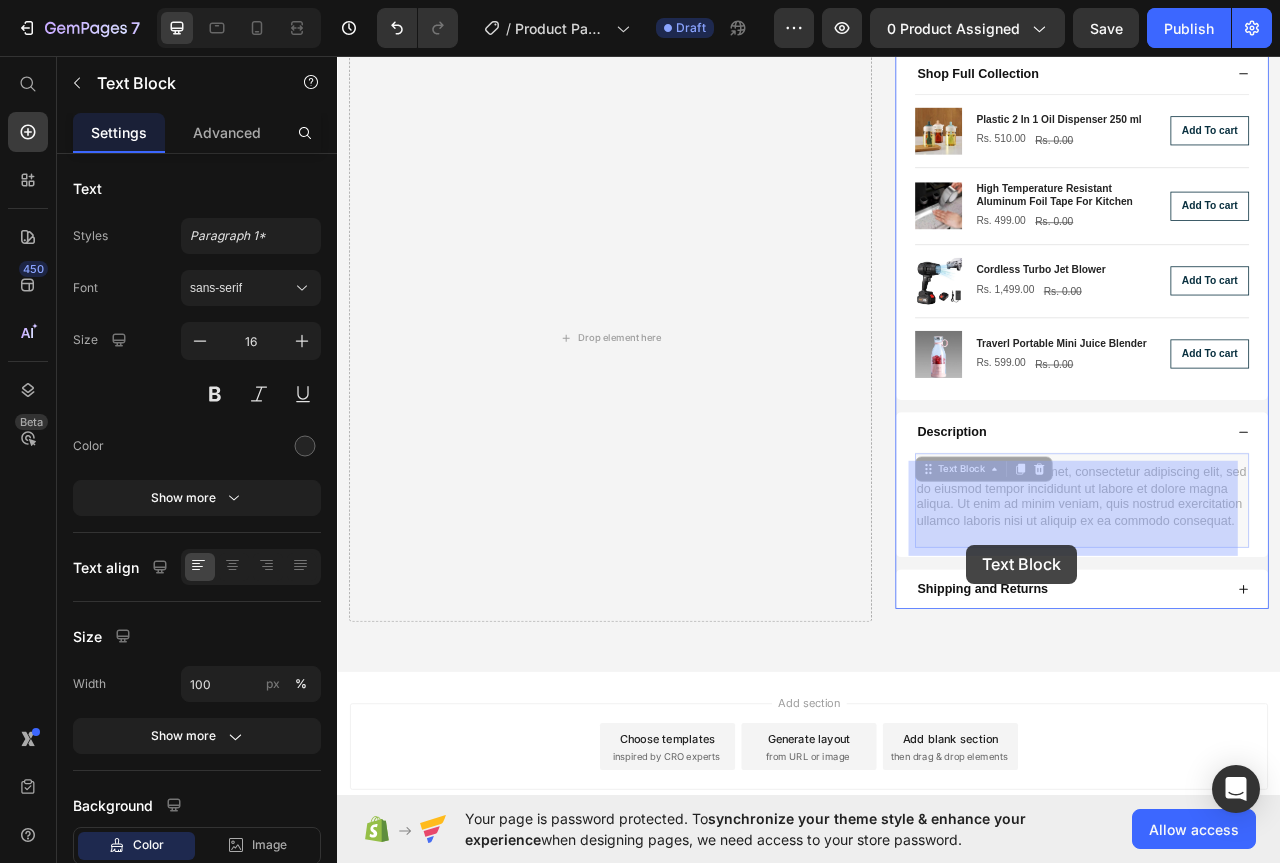 drag, startPoint x: 1073, startPoint y: 595, endPoint x: 1085, endPoint y: 614, distance: 22.472204 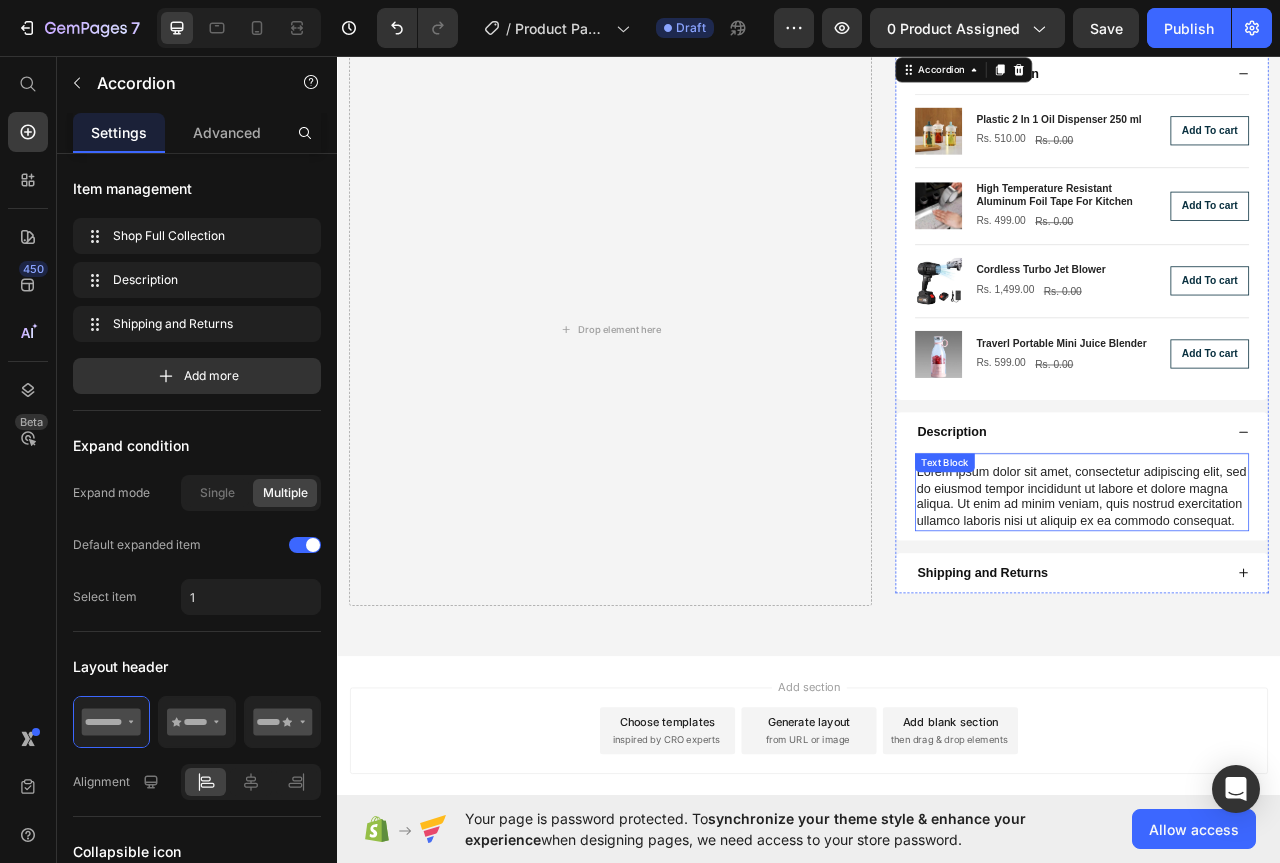 click on "Lorem ipsum dolor sit amet, consectetur adipiscing elit, sed do eiusmod tempor incididunt ut labore et dolore magna aliqua. Ut enim ad minim veniam, quis nostrud exercitation ullamco laboris nisi ut aliquip ex ea commodo consequat." at bounding box center [1284, 618] 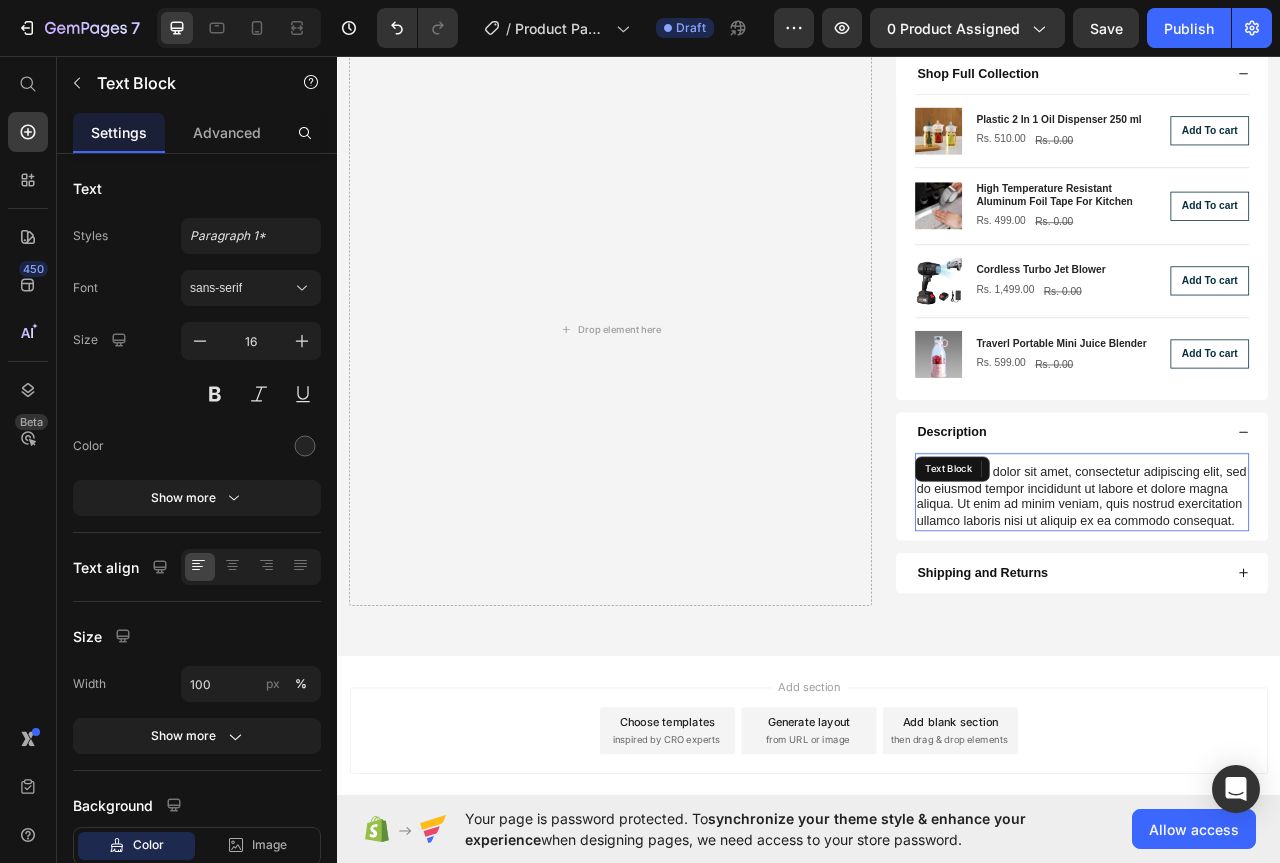 click on "Lorem ipsum dolor sit amet, consectetur adipiscing elit, sed do eiusmod tempor incididunt ut labore et dolore magna aliqua. Ut enim ad minim veniam, quis nostrud exercitation ullamco laboris nisi ut aliquip ex ea commodo consequat." at bounding box center (1284, 618) 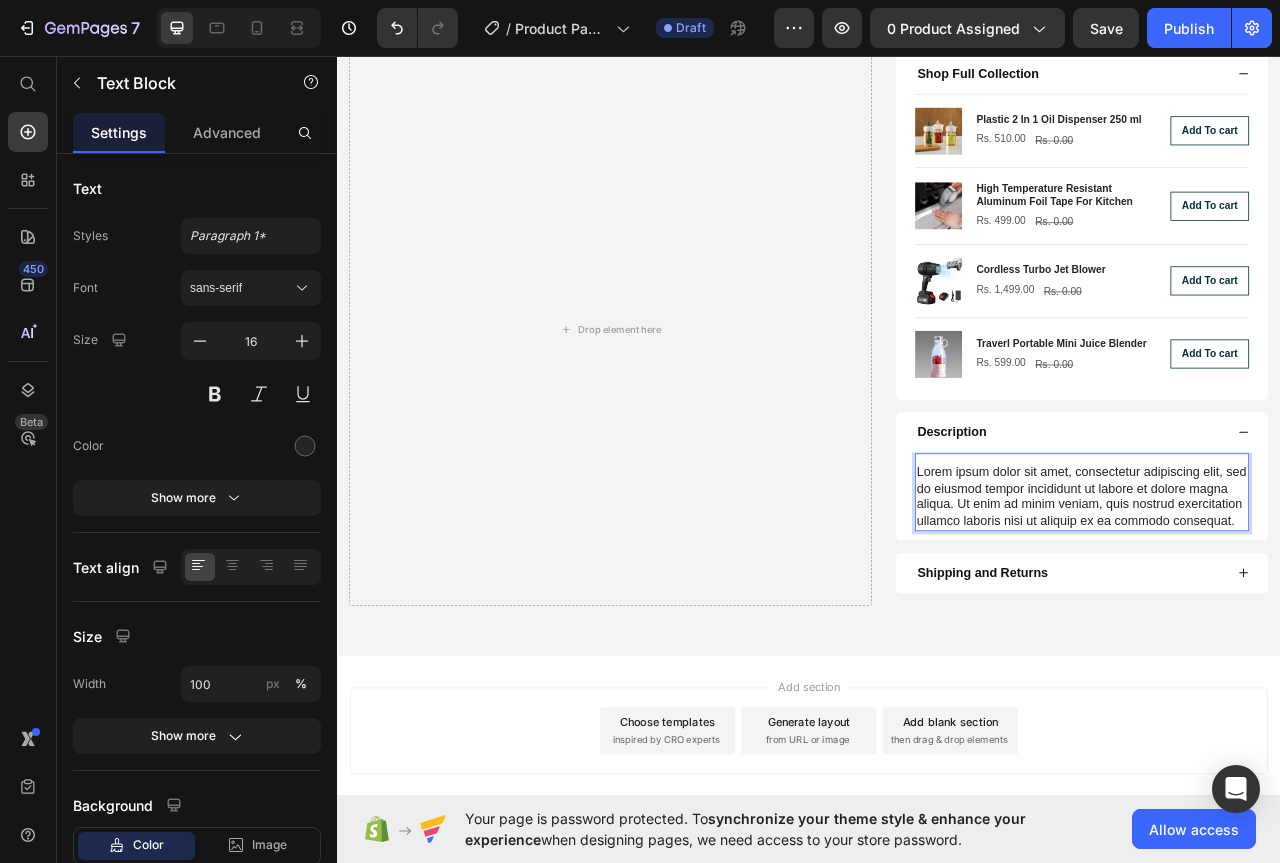 drag, startPoint x: 1150, startPoint y: 660, endPoint x: 1110, endPoint y: 615, distance: 60.207973 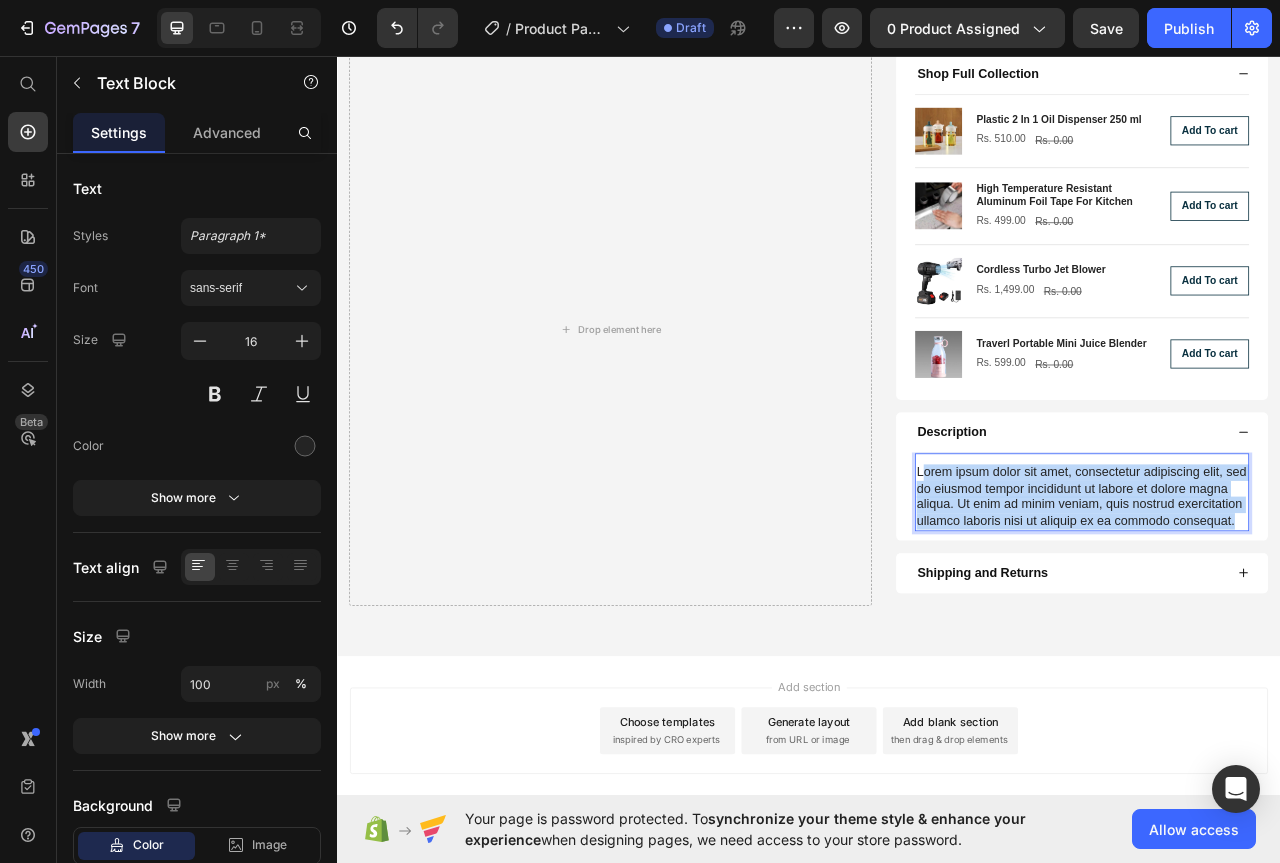 drag, startPoint x: 1072, startPoint y: 591, endPoint x: 1155, endPoint y: 675, distance: 118.08895 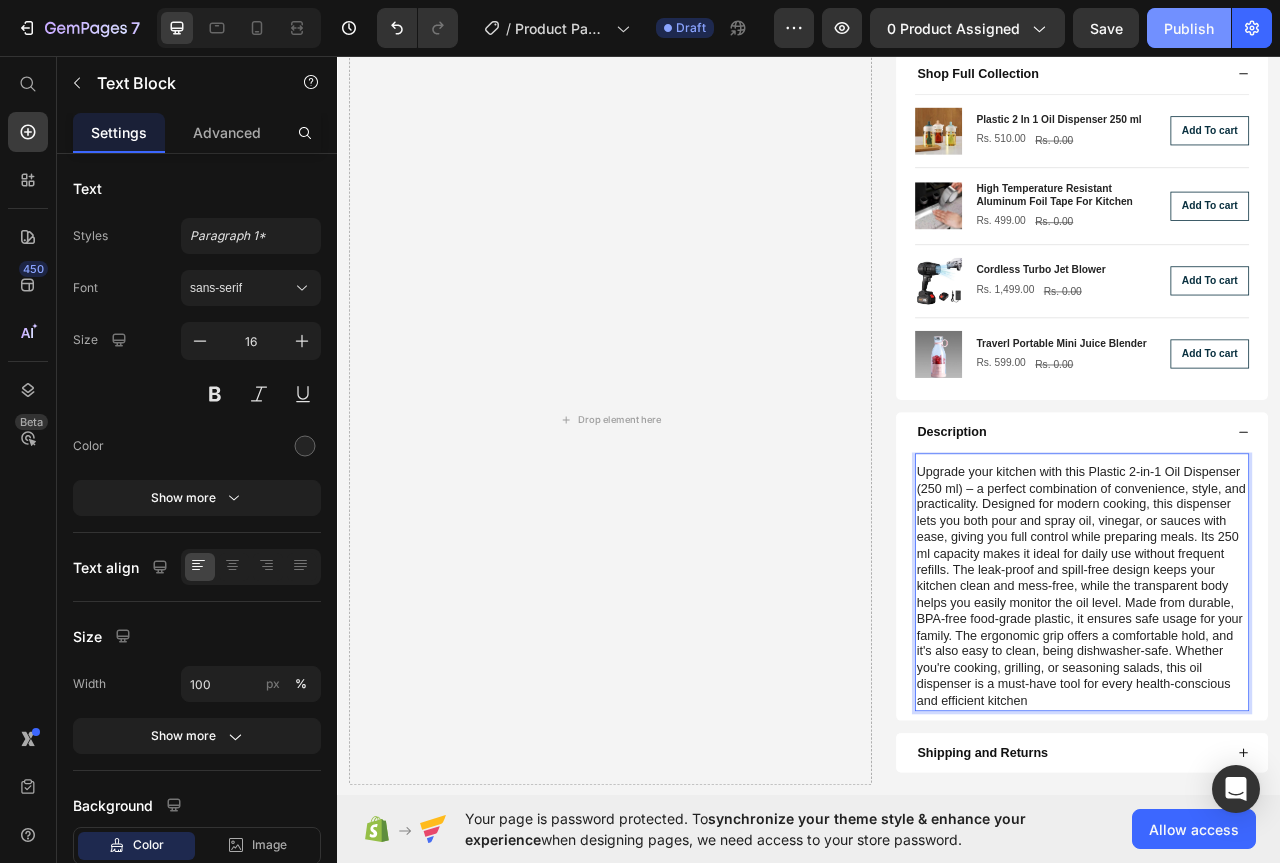 click on "Publish" at bounding box center (1189, 28) 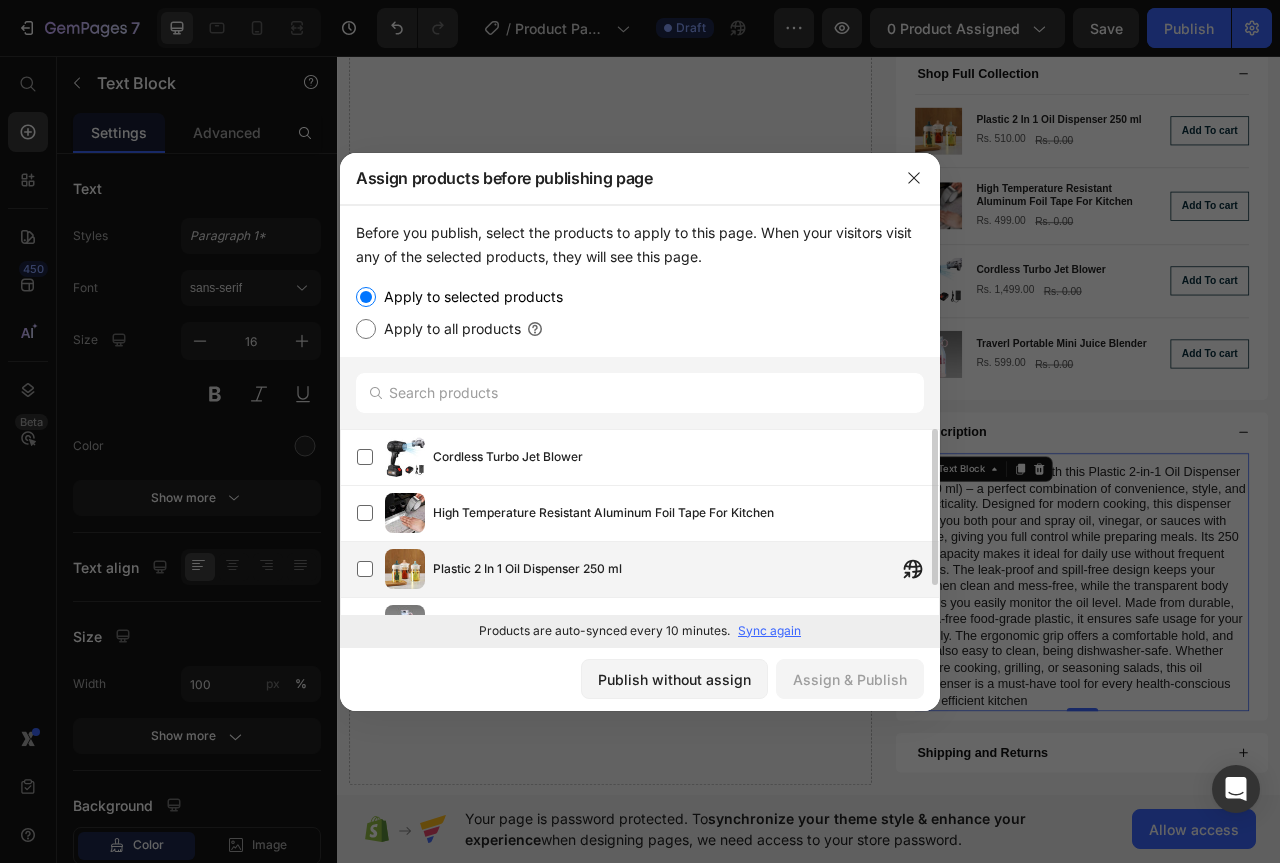 scroll, scrollTop: 37, scrollLeft: 0, axis: vertical 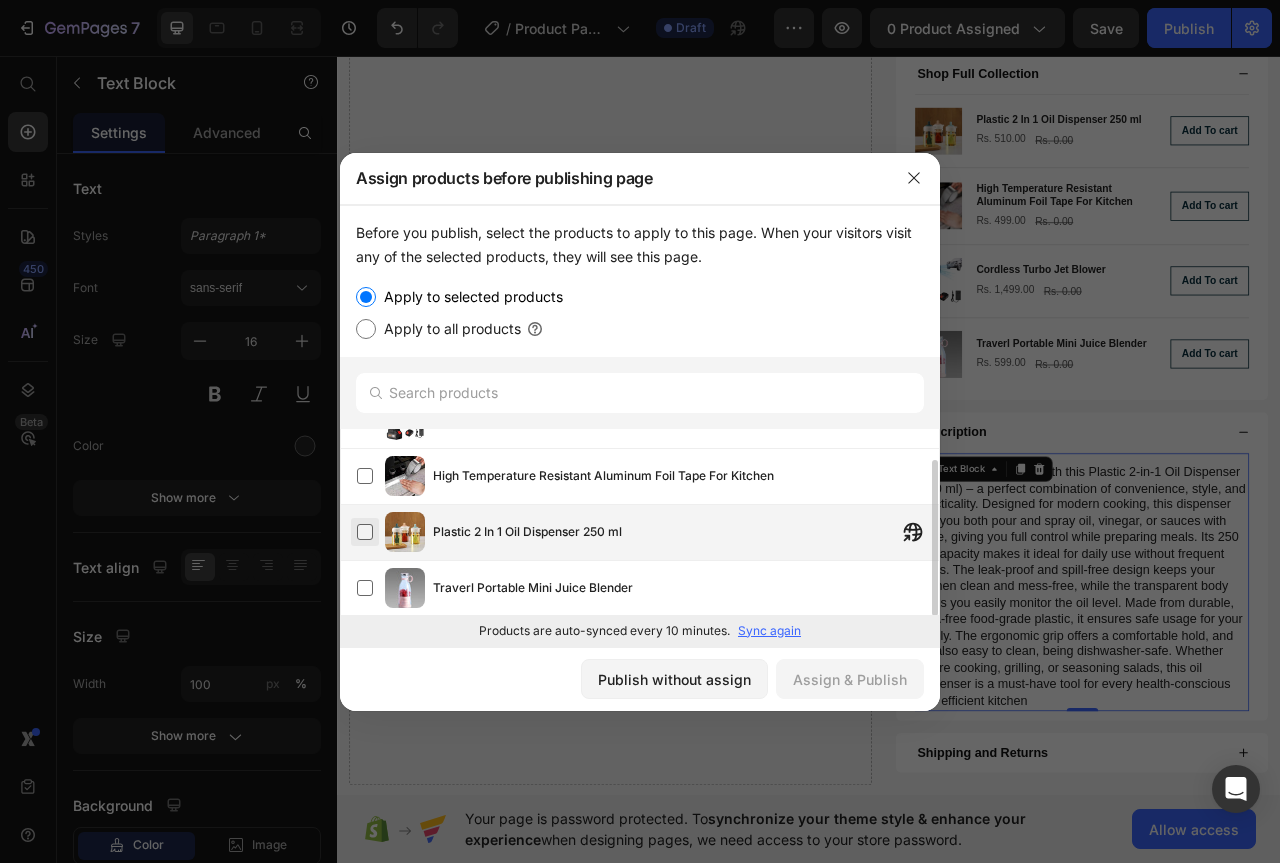 click at bounding box center (365, 532) 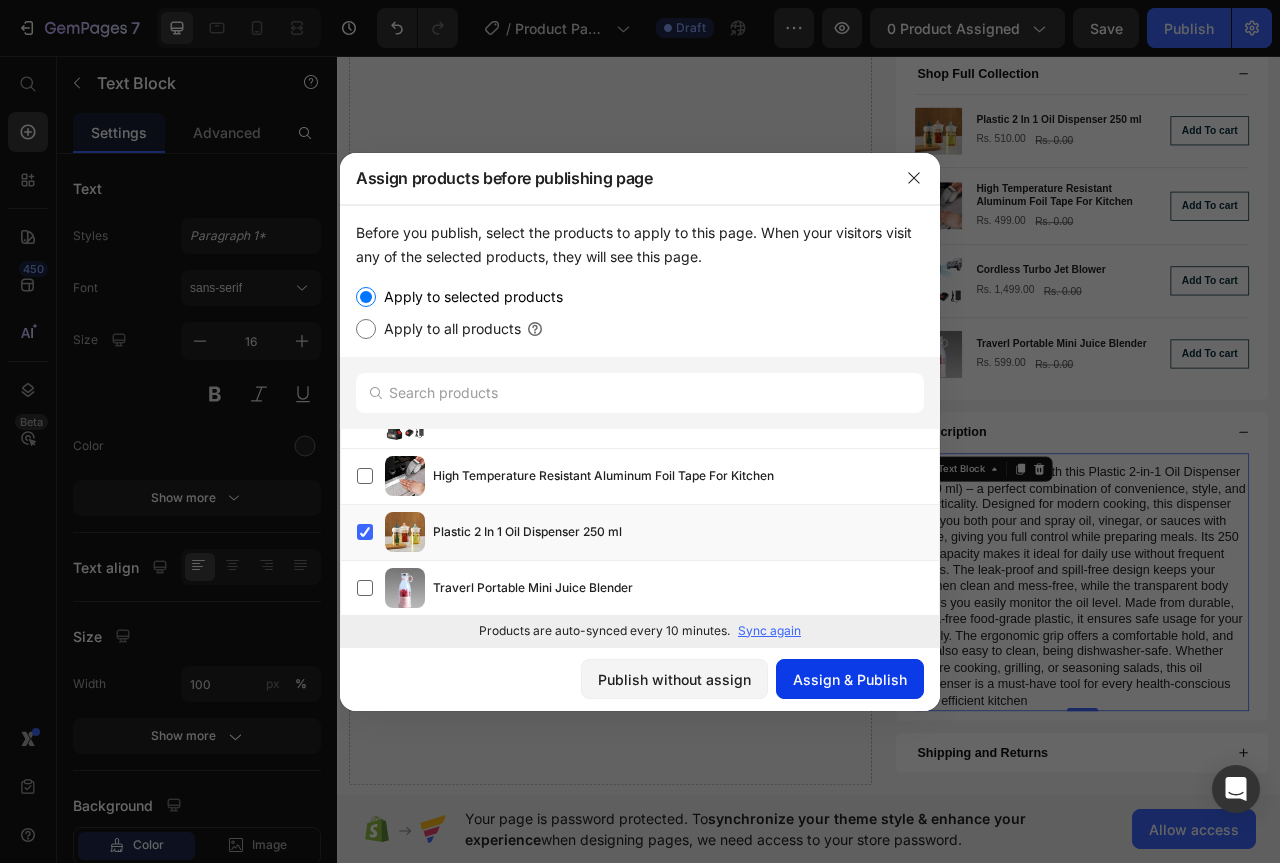 click on "Assign & Publish" at bounding box center [850, 679] 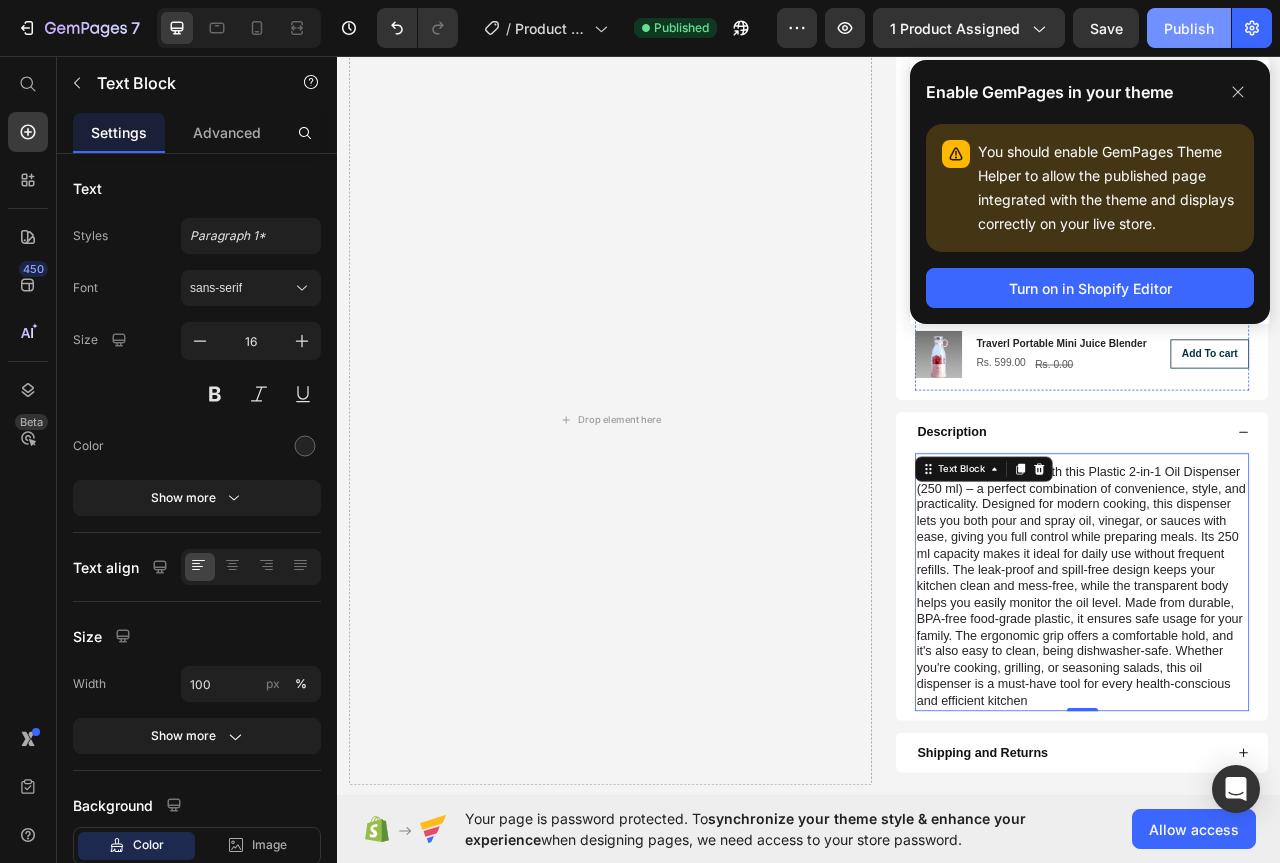 scroll, scrollTop: 4644, scrollLeft: 0, axis: vertical 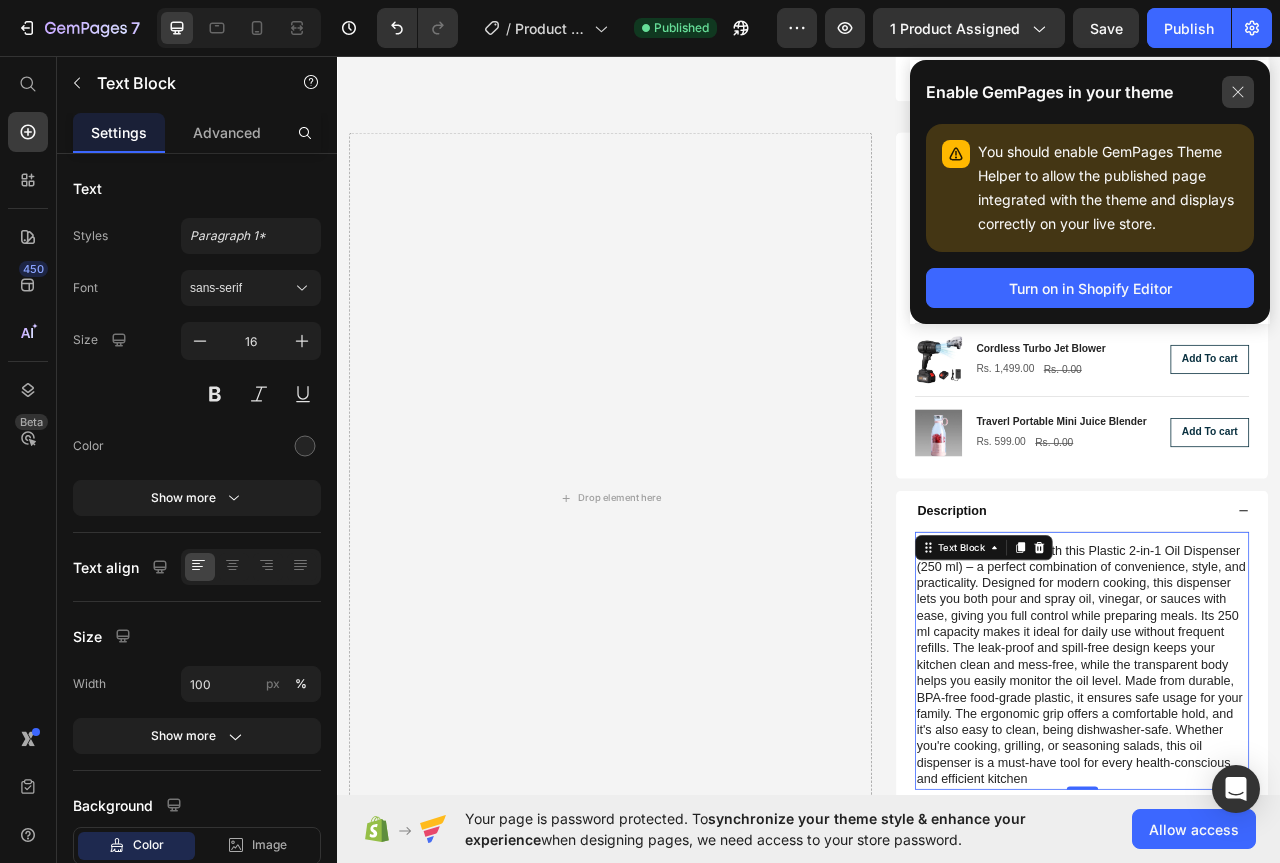 click 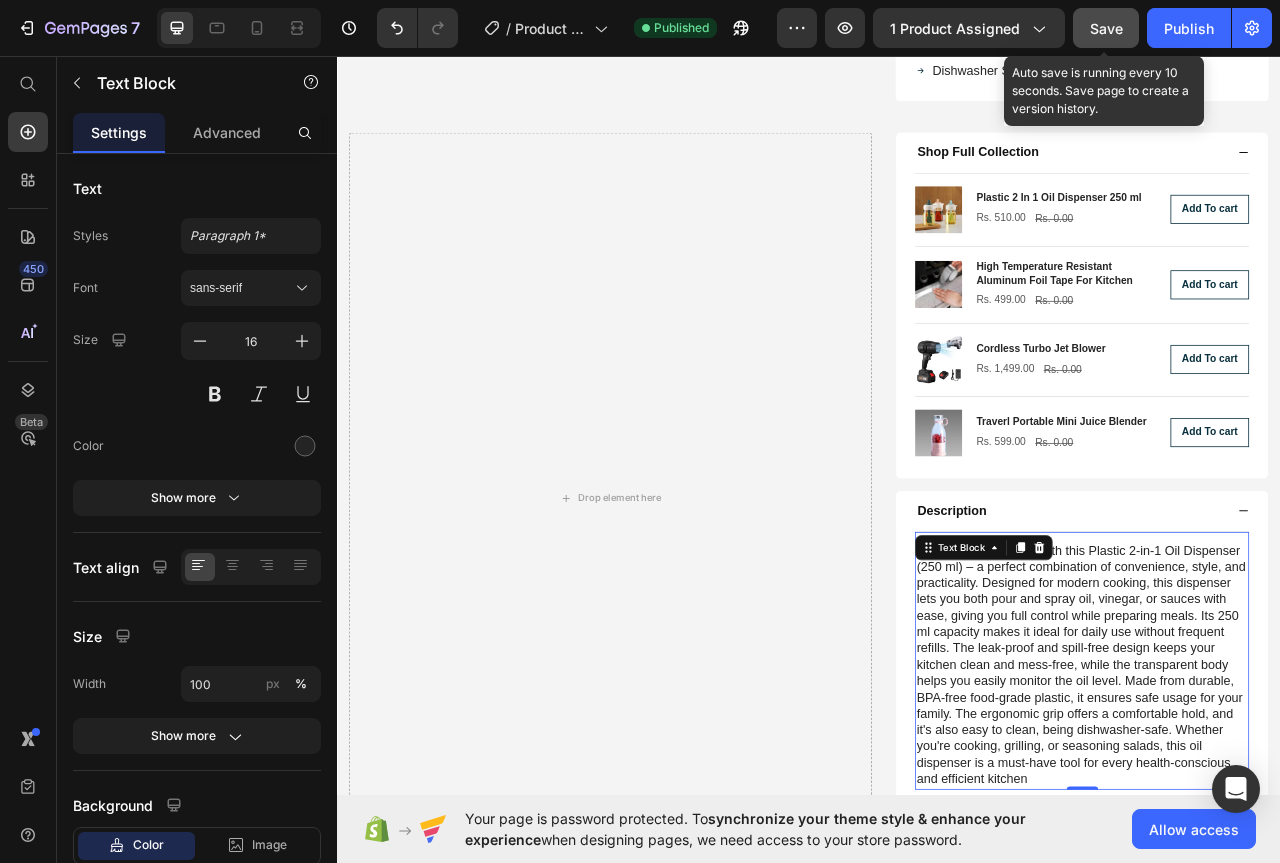 click on "Save" 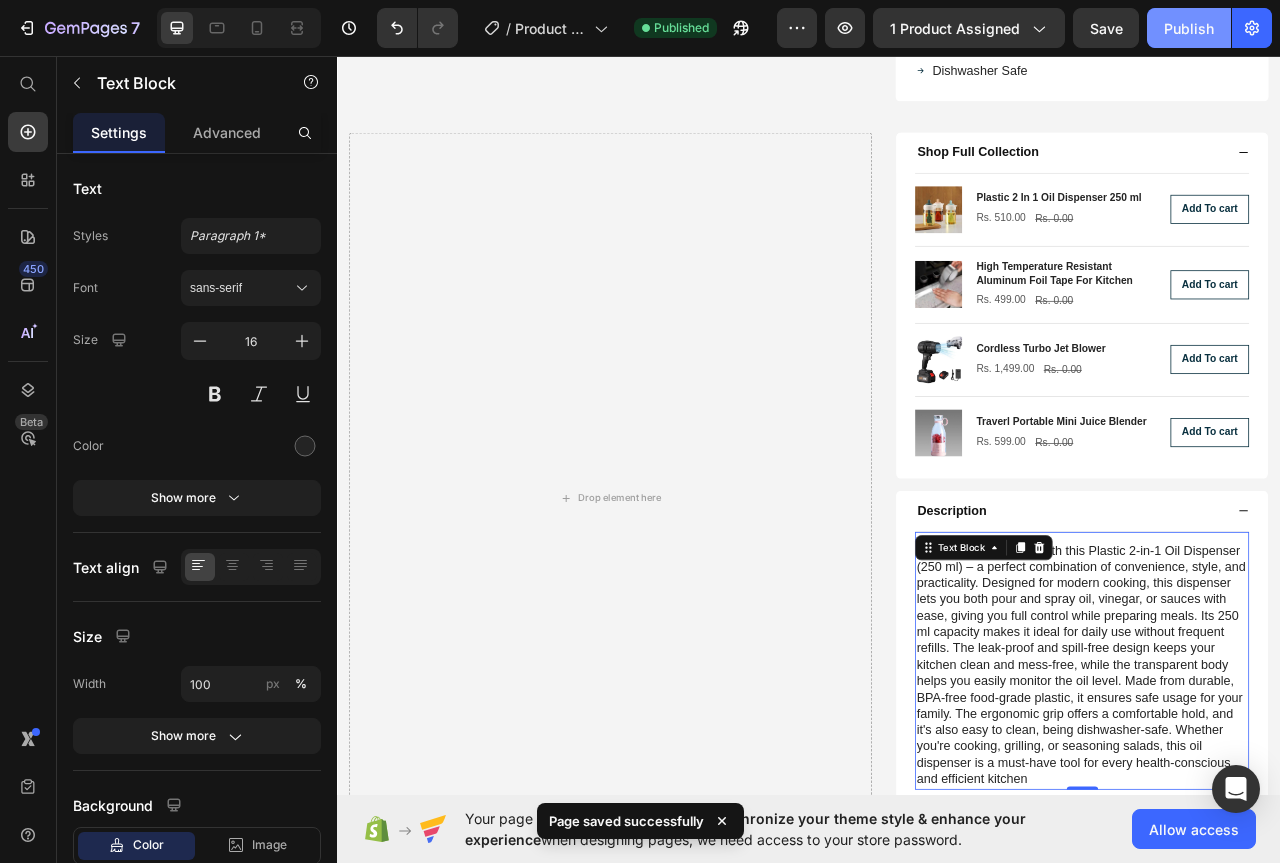 click on "Publish" at bounding box center [1189, 28] 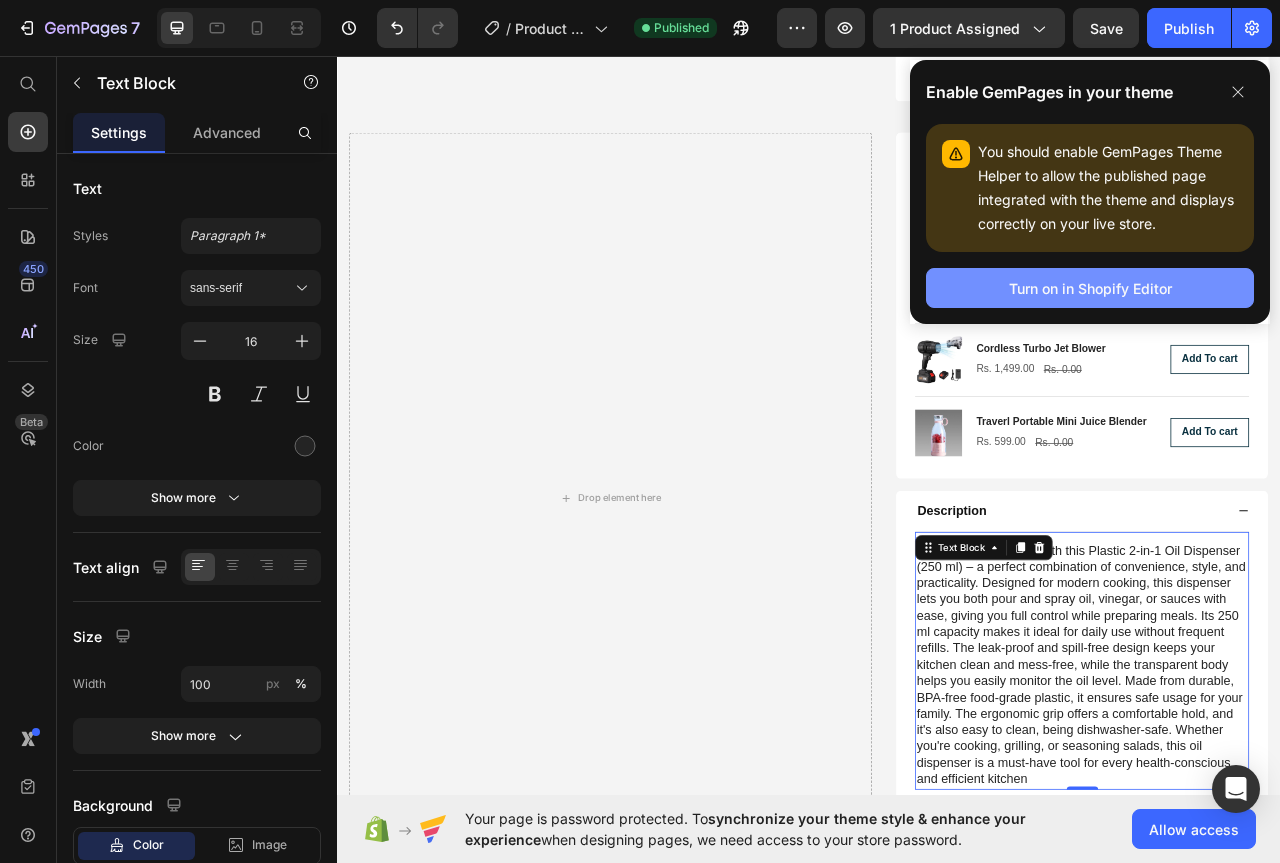 click on "Turn on in Shopify Editor" at bounding box center [1090, 288] 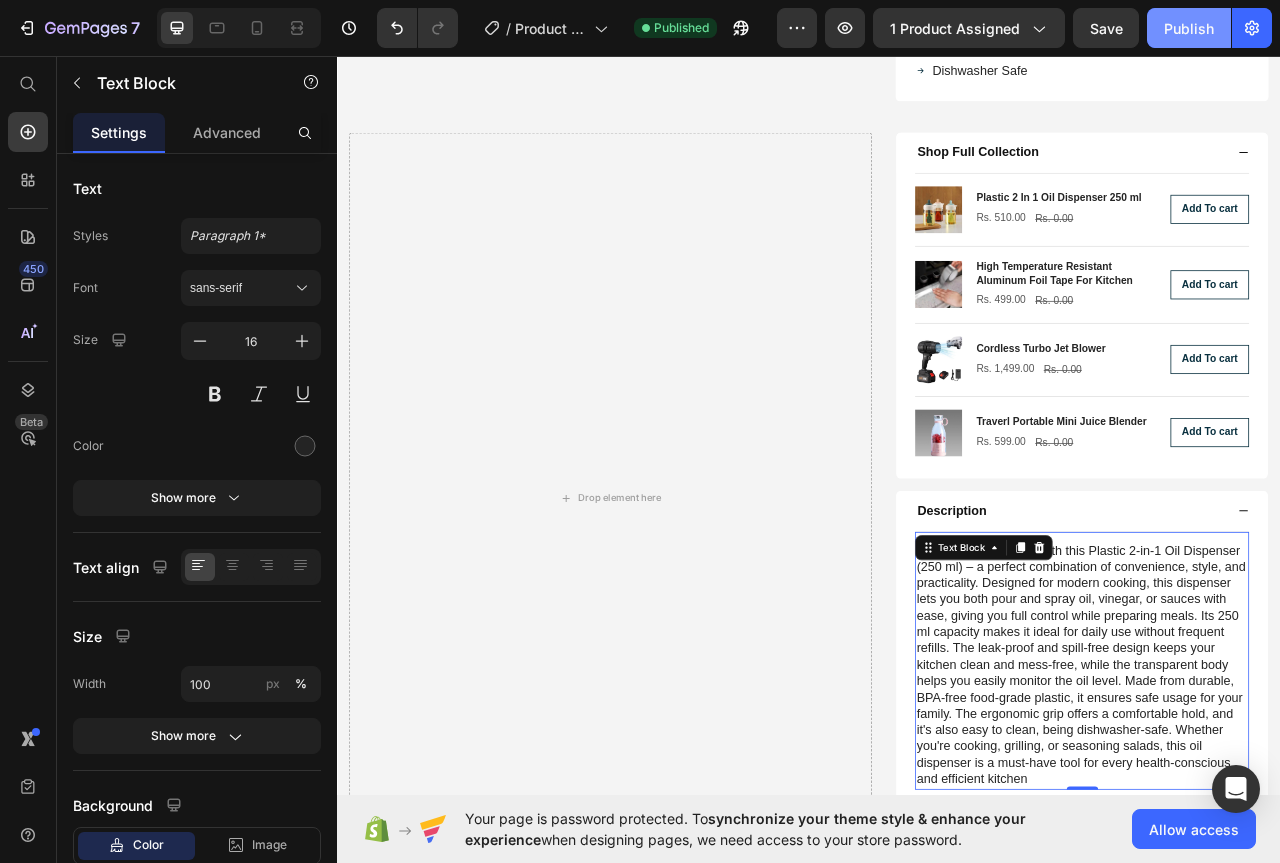 click on "Publish" at bounding box center (1189, 28) 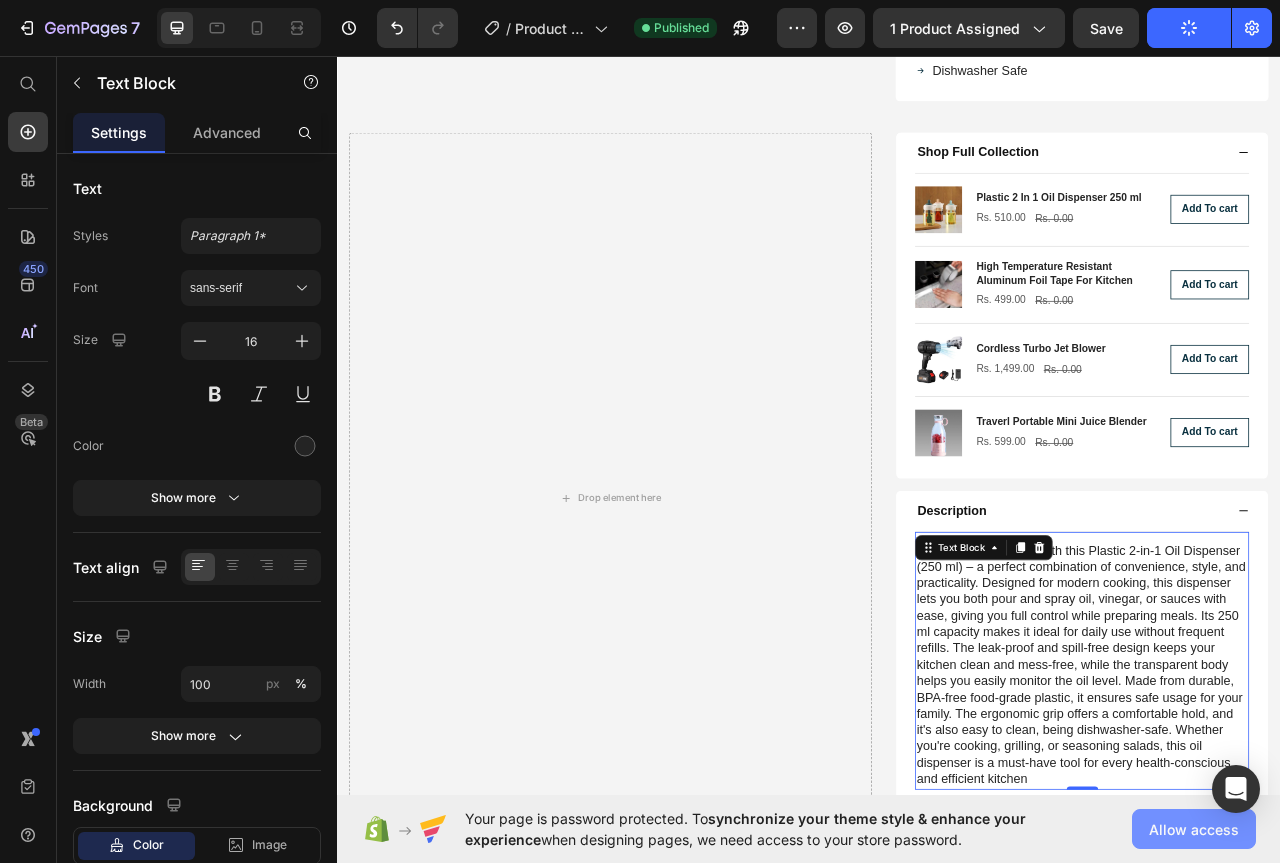 click on "Allow access" at bounding box center (1194, 829) 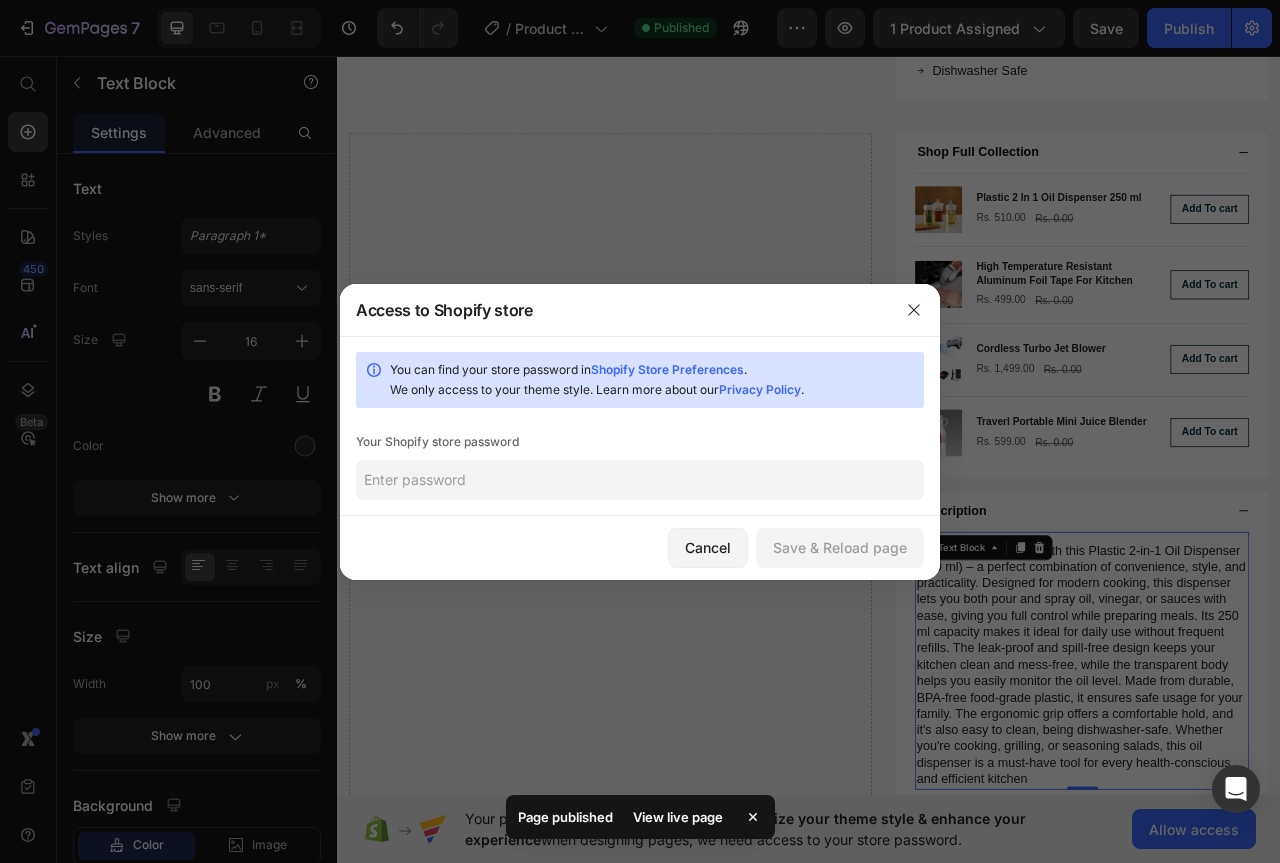 click 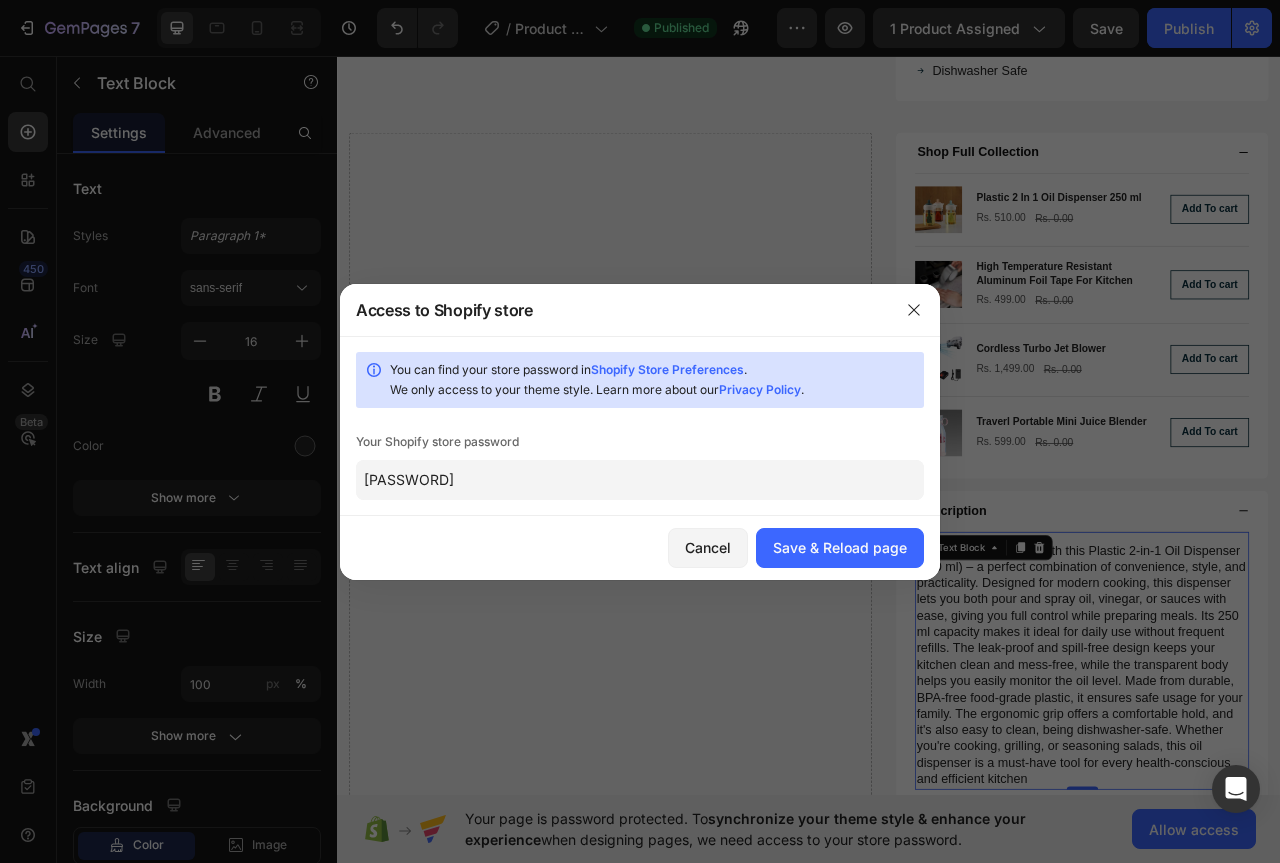 type on "[PASSWORD]" 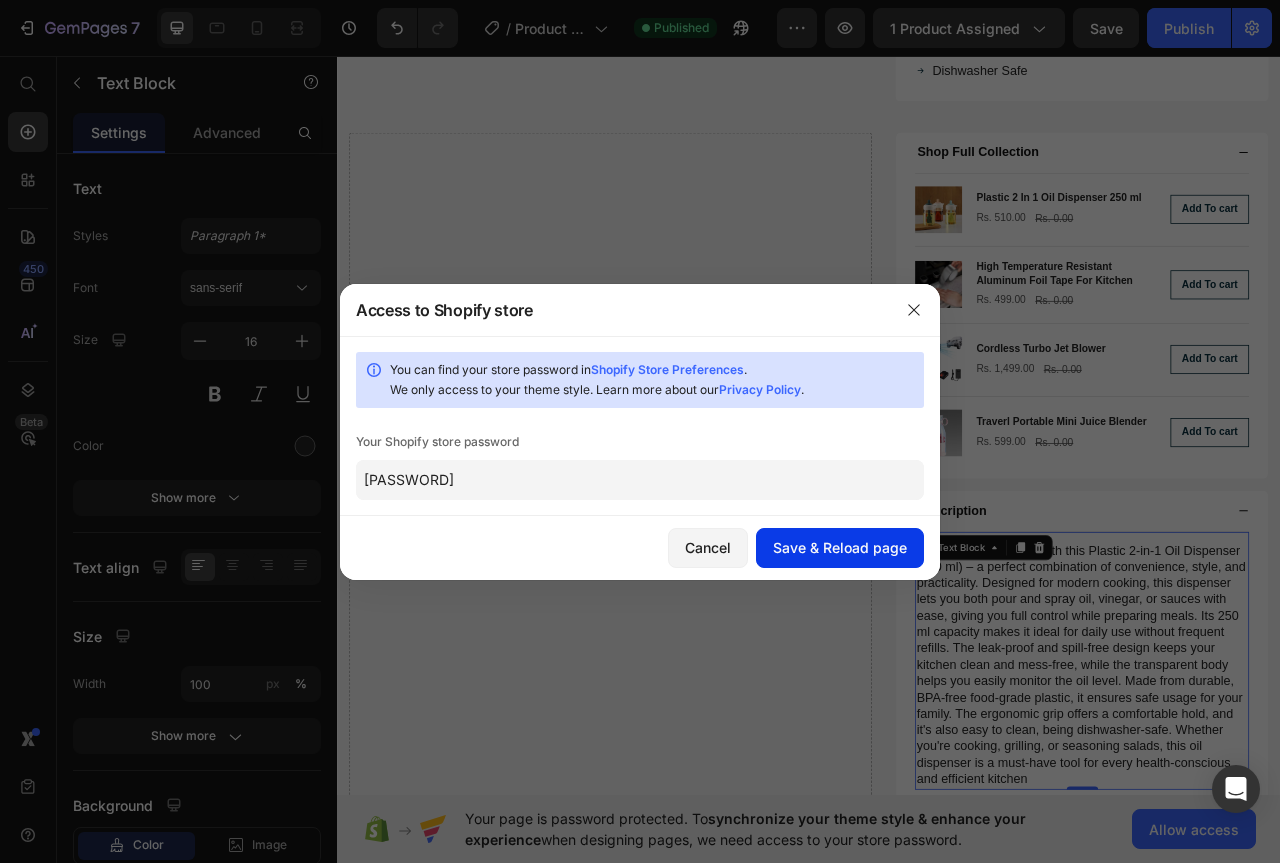 click on "Save & Reload page" at bounding box center (840, 547) 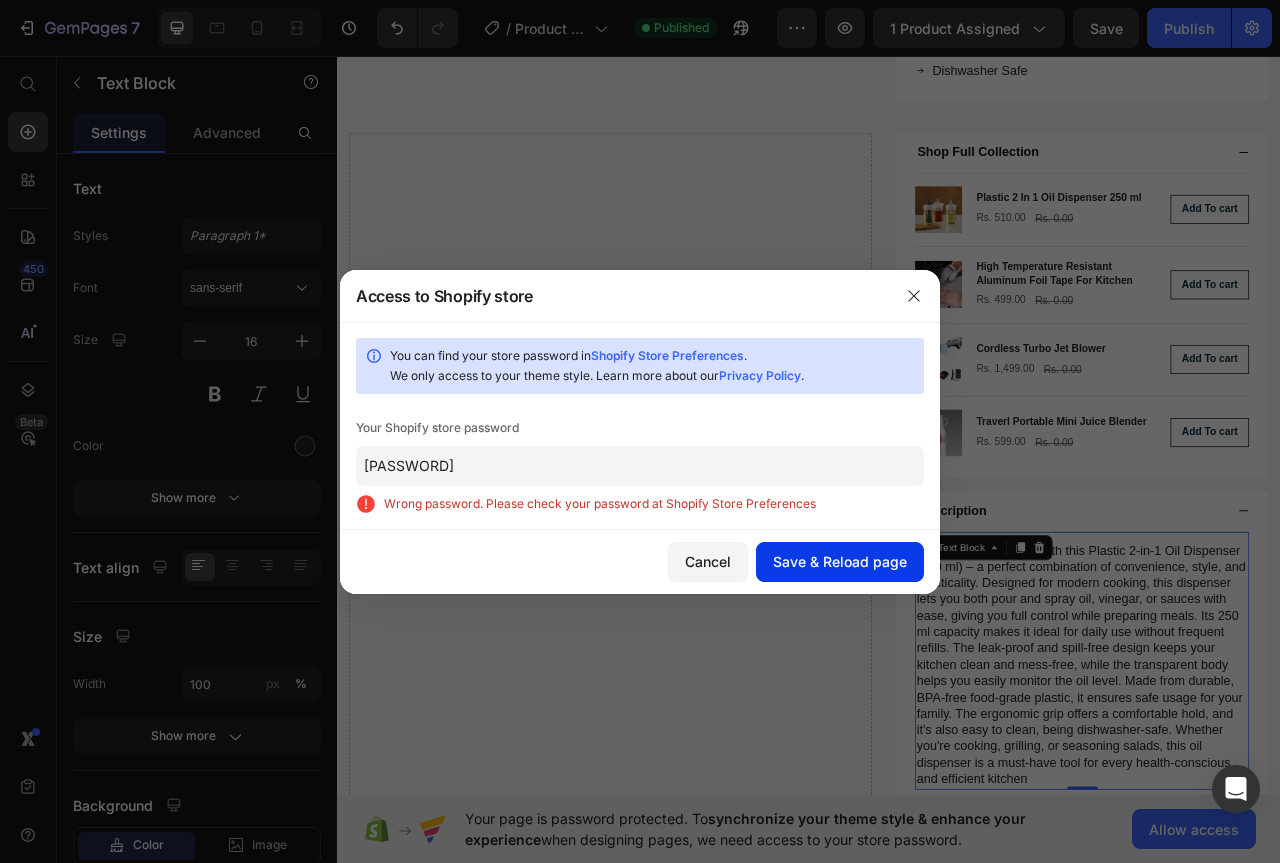 click on "Save & Reload page" 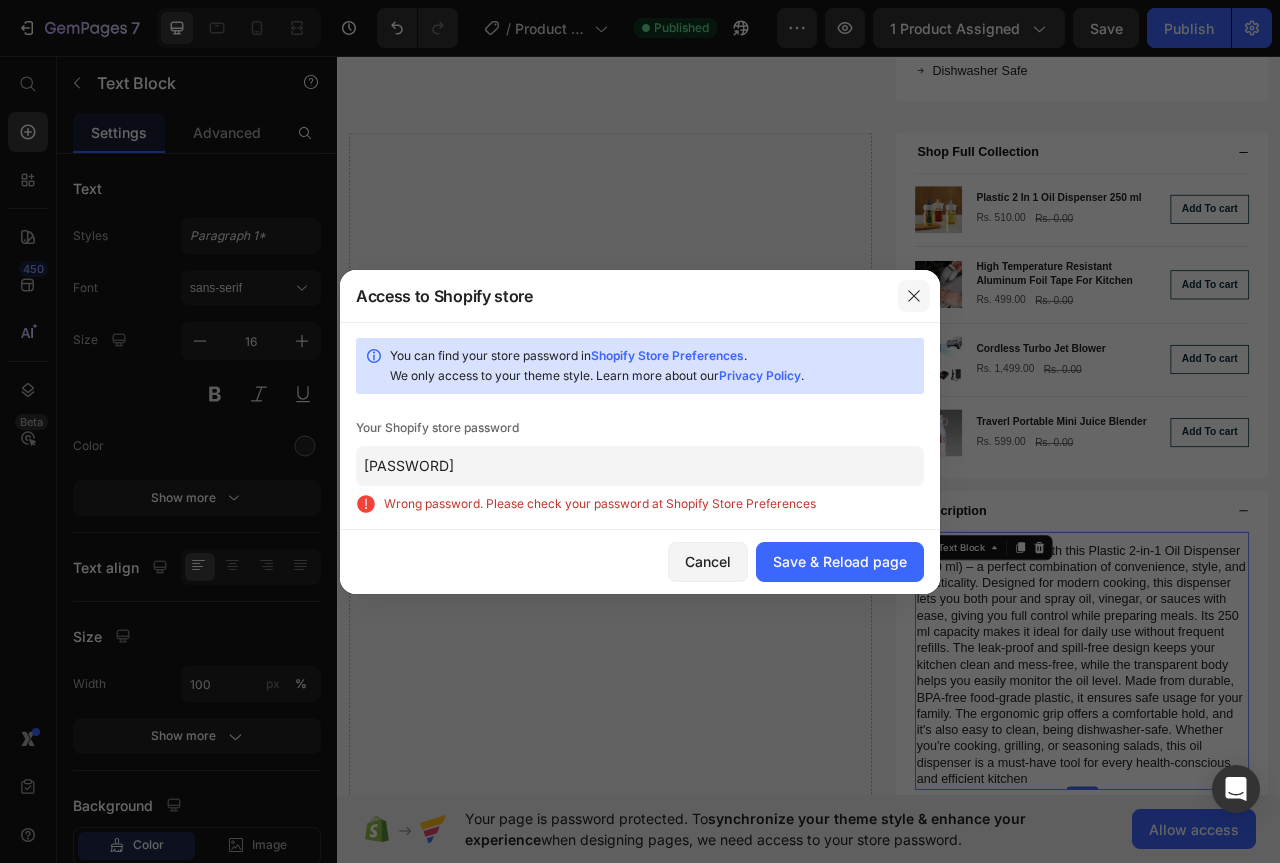 click 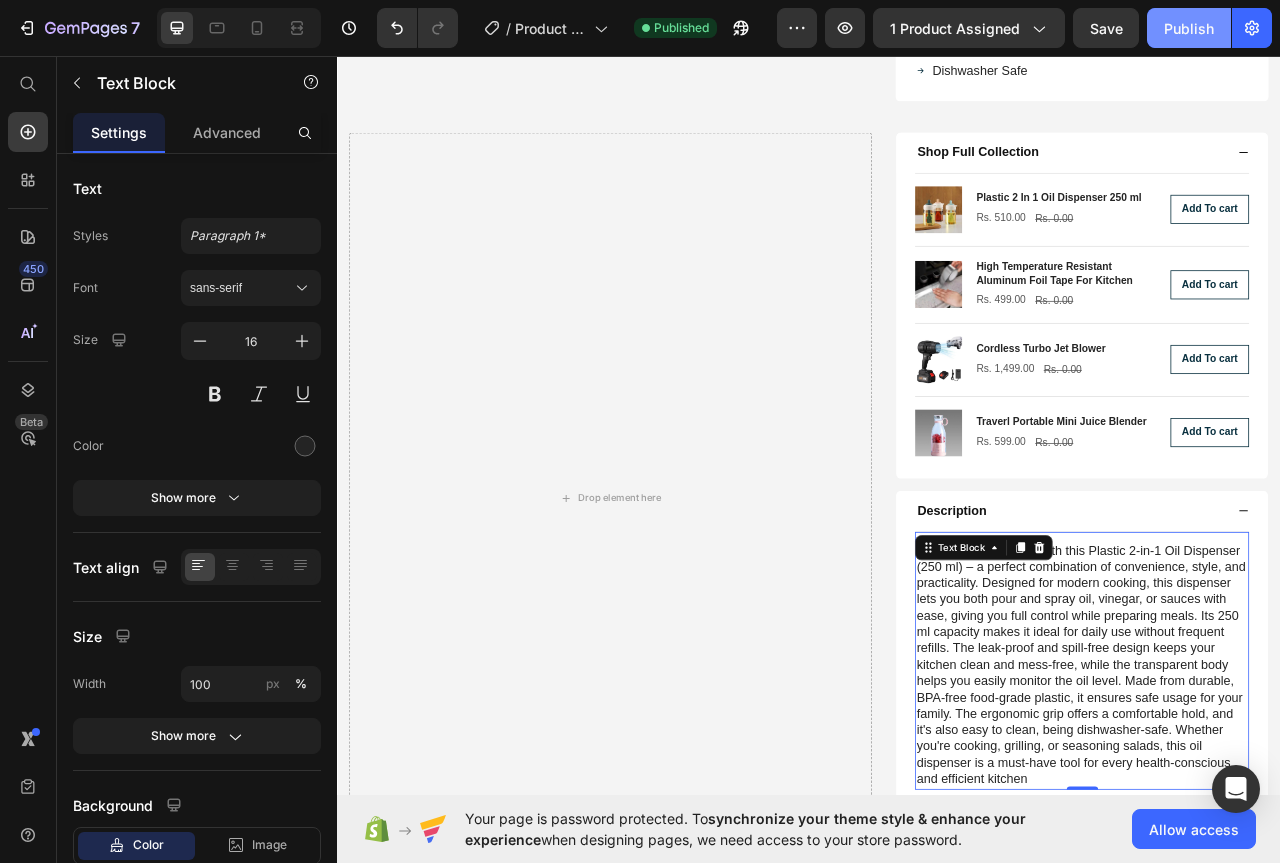click on "Publish" at bounding box center [1189, 28] 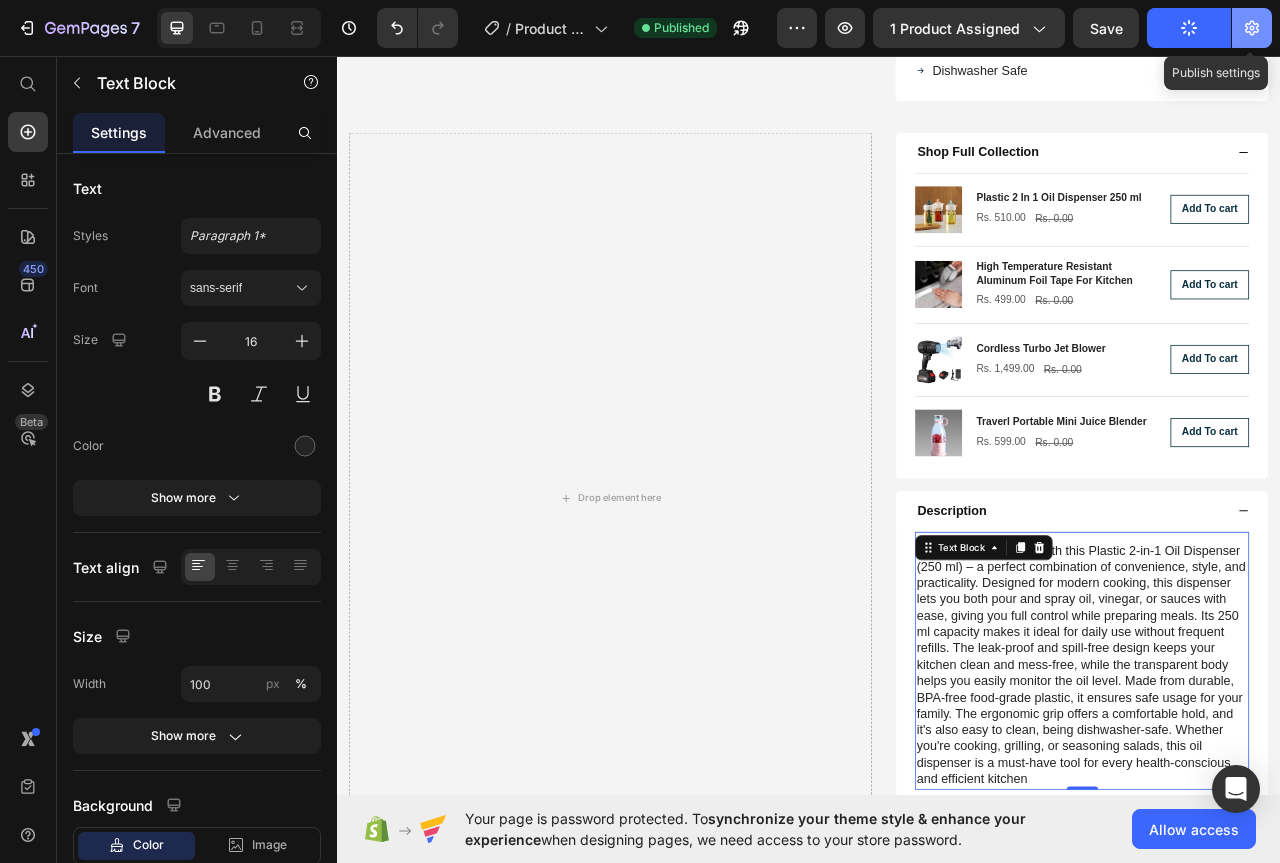 click 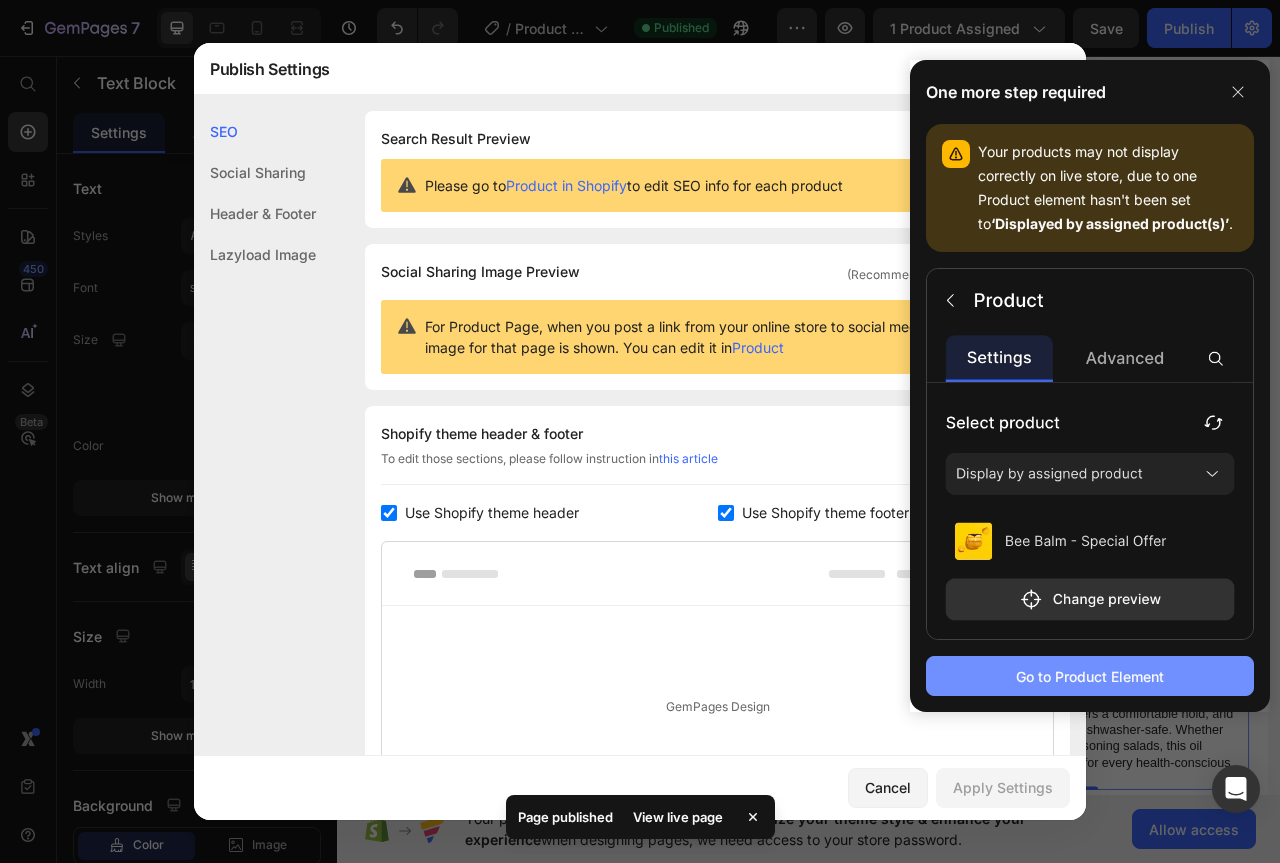 click on "Go to Product Element" at bounding box center (1090, 676) 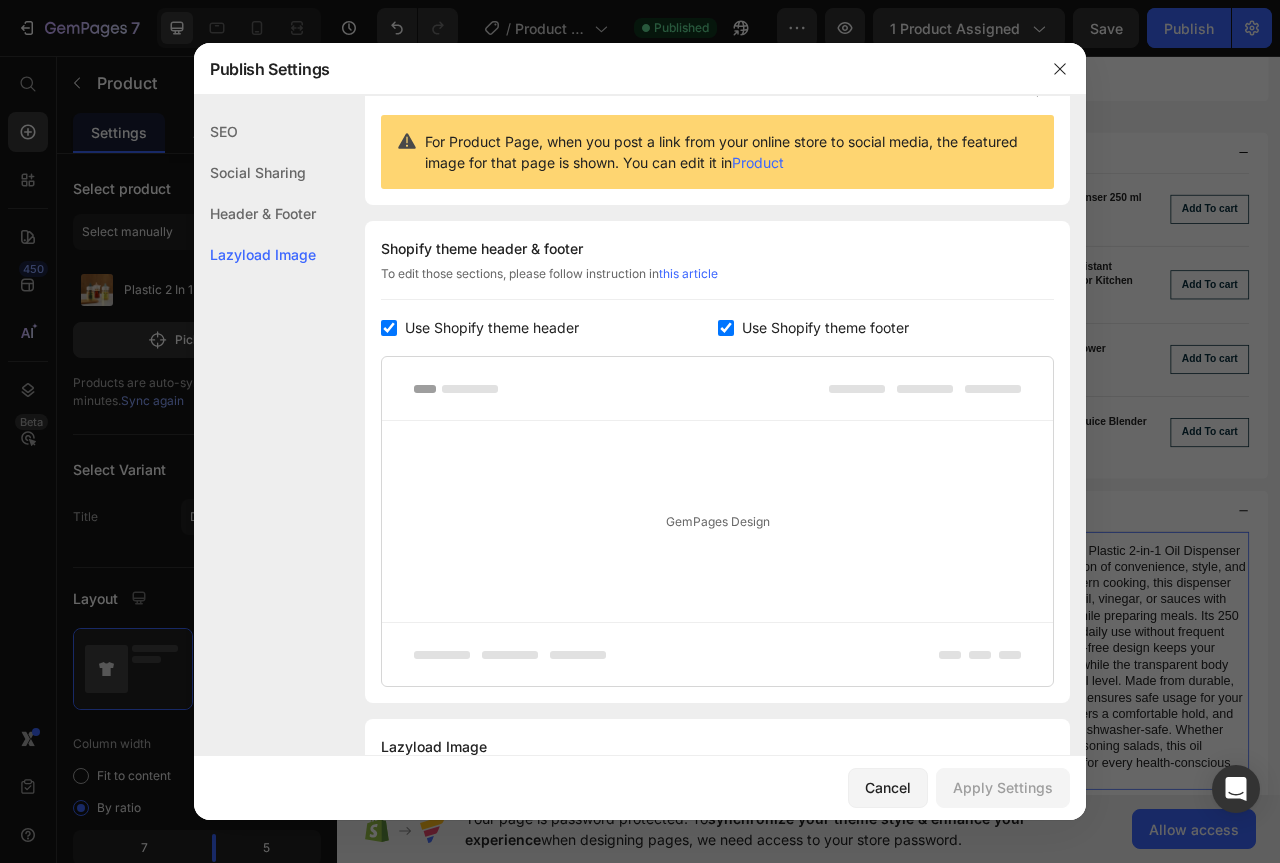 scroll, scrollTop: 0, scrollLeft: 0, axis: both 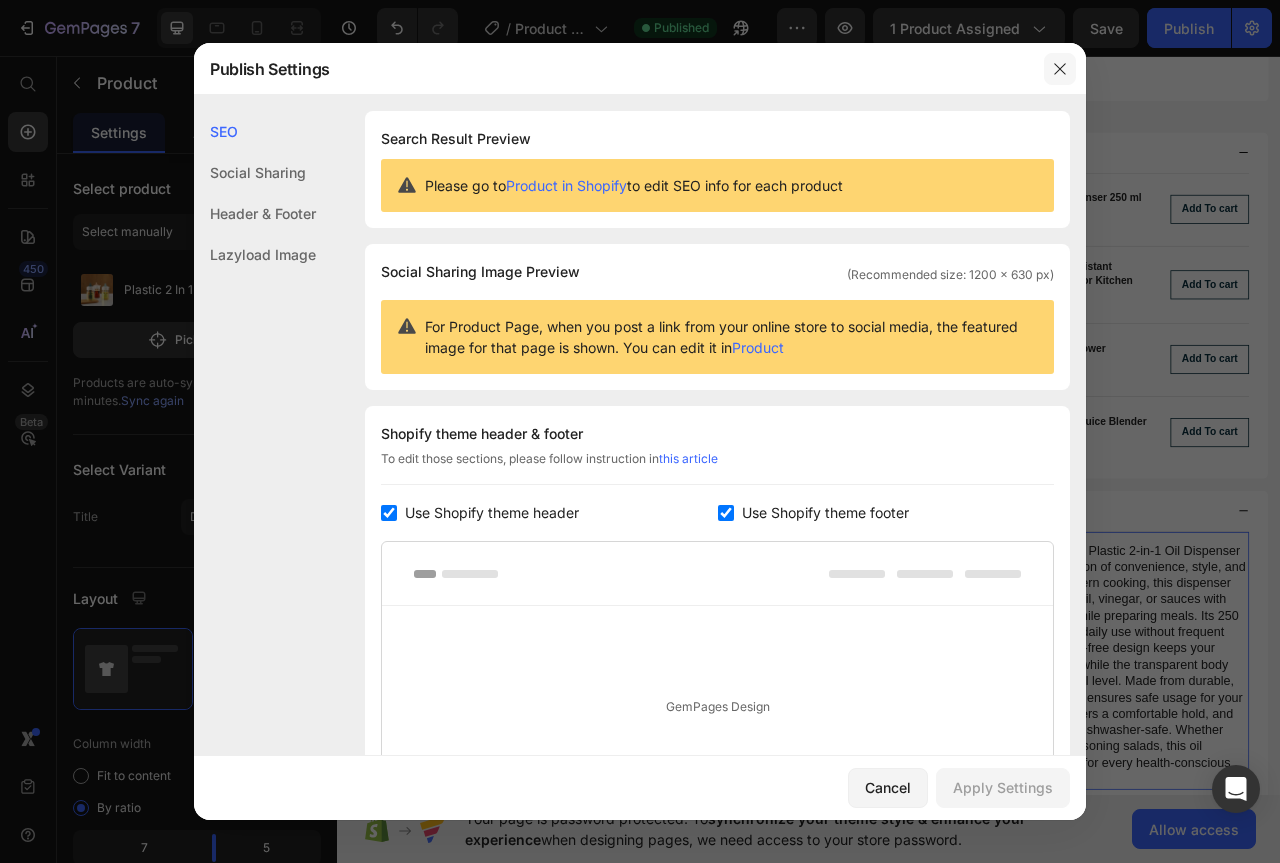 click at bounding box center [1060, 69] 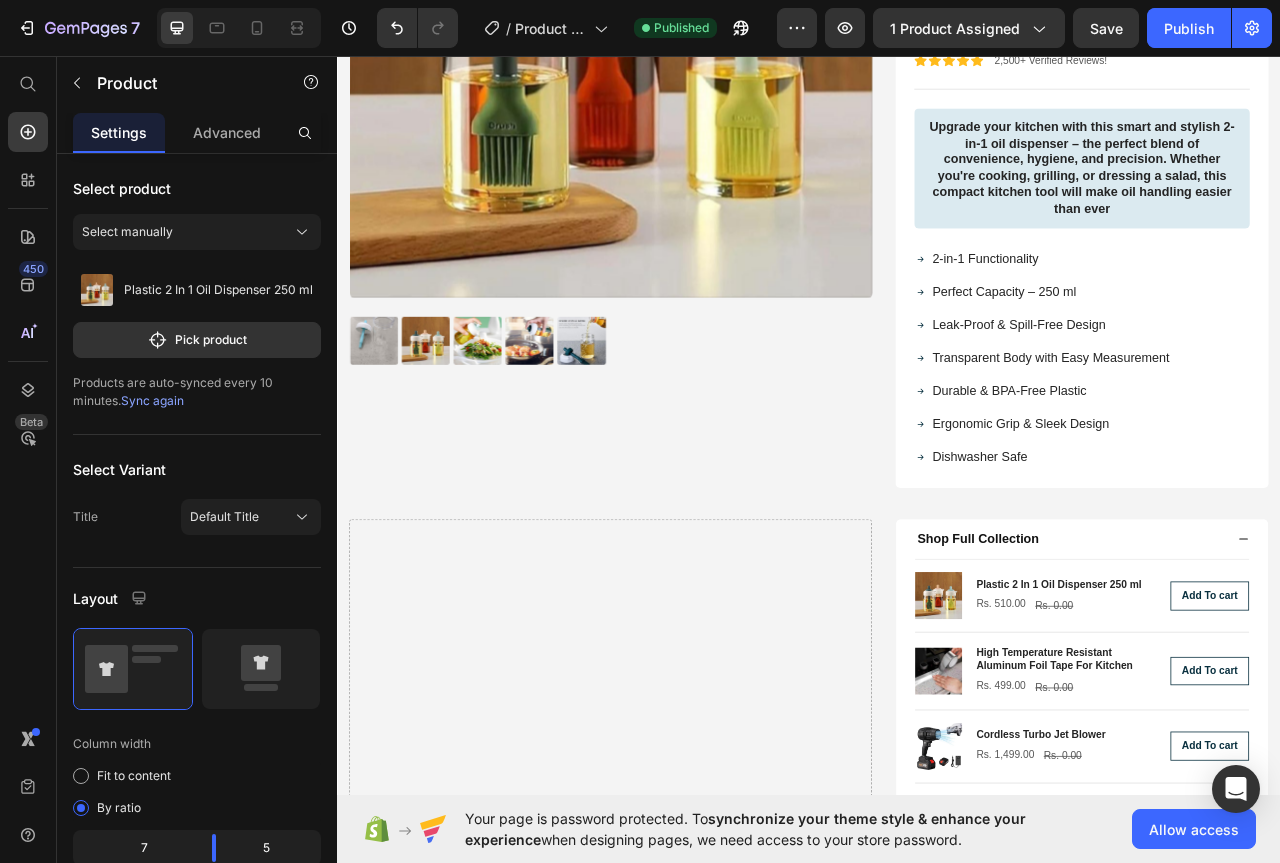 scroll, scrollTop: 3144, scrollLeft: 0, axis: vertical 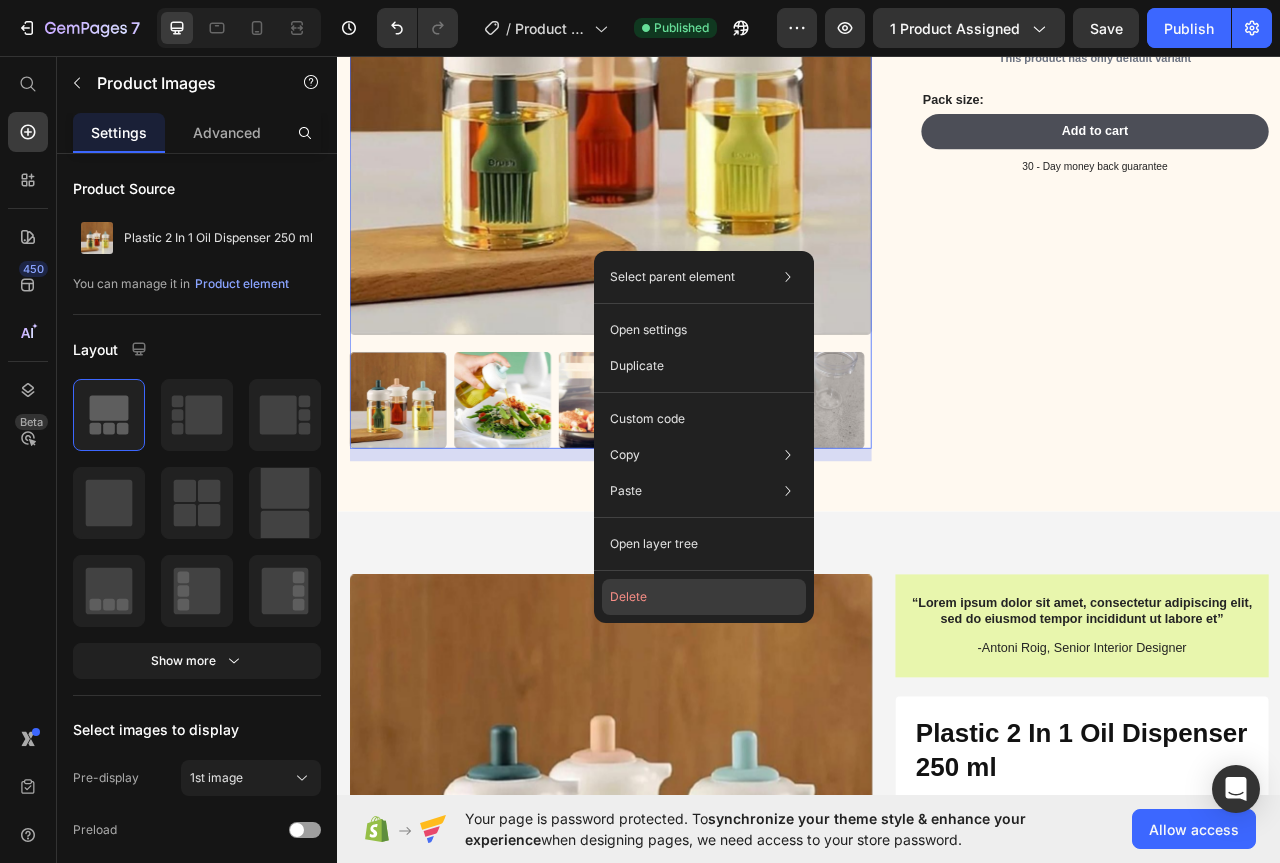 click on "Delete" 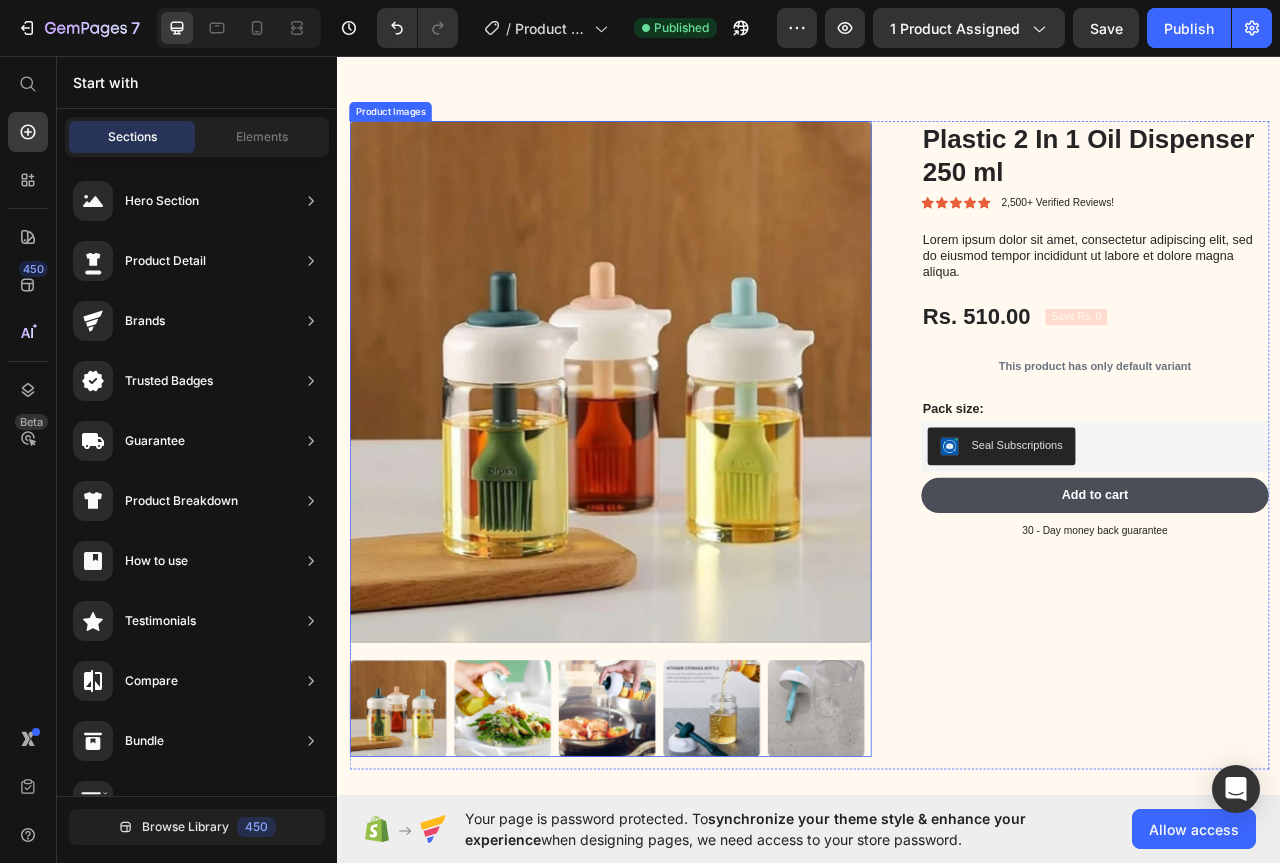 scroll, scrollTop: 0, scrollLeft: 0, axis: both 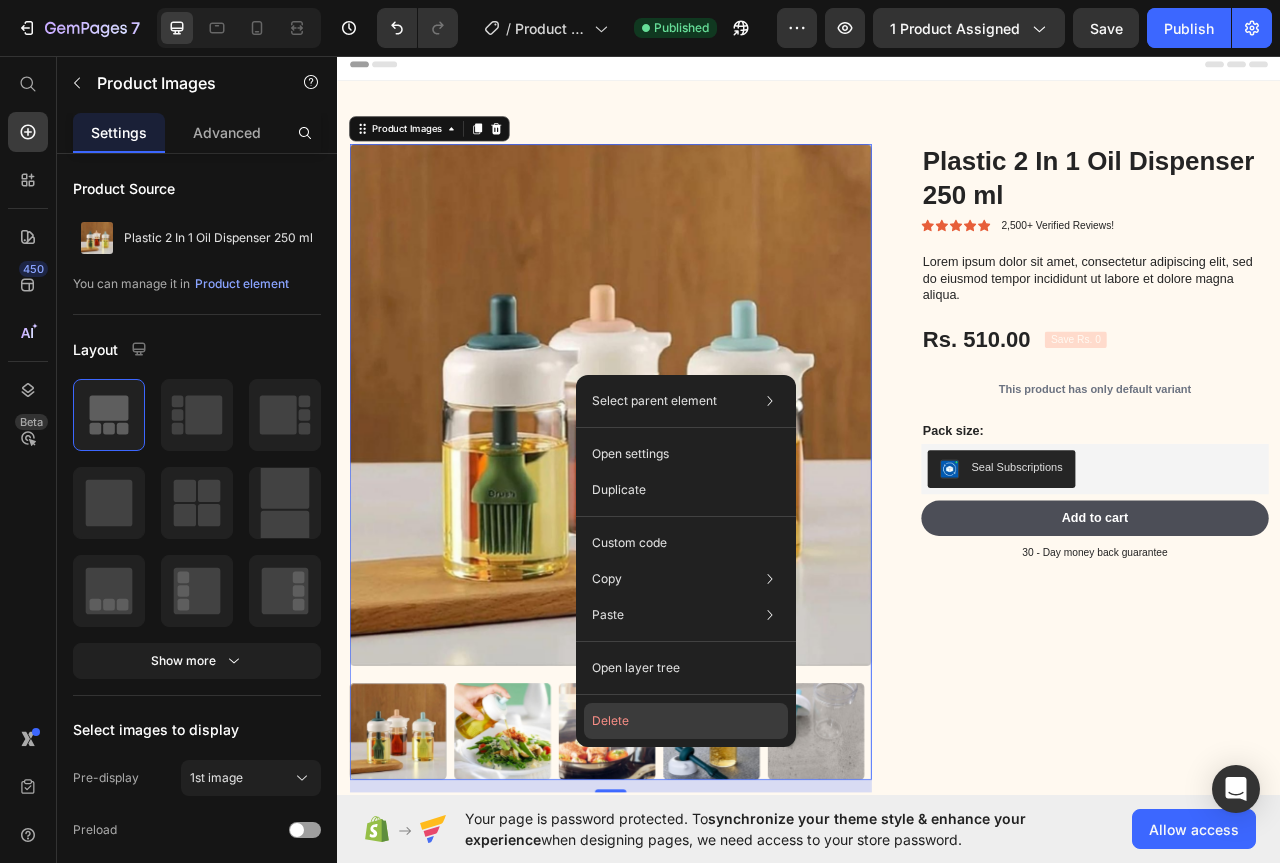 click on "Delete" 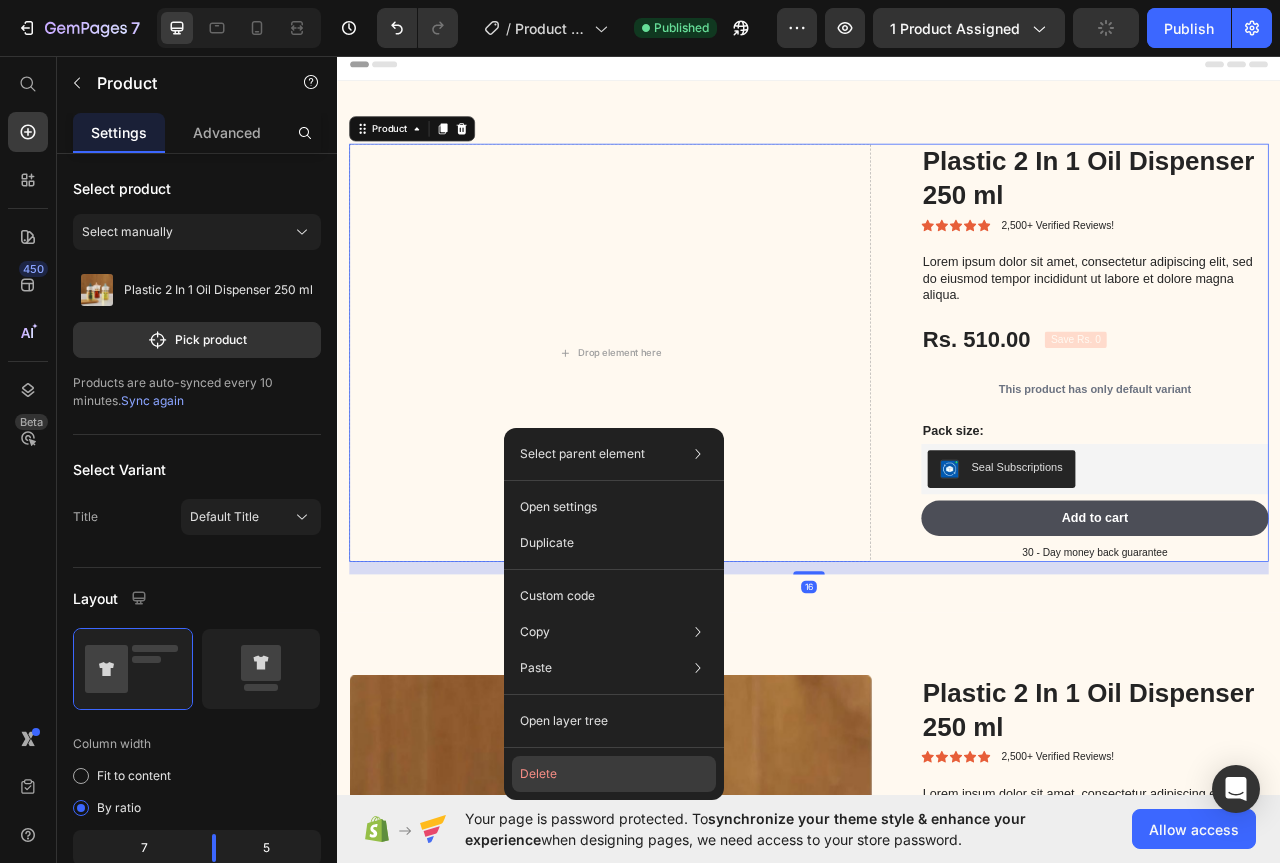 click on "Delete" 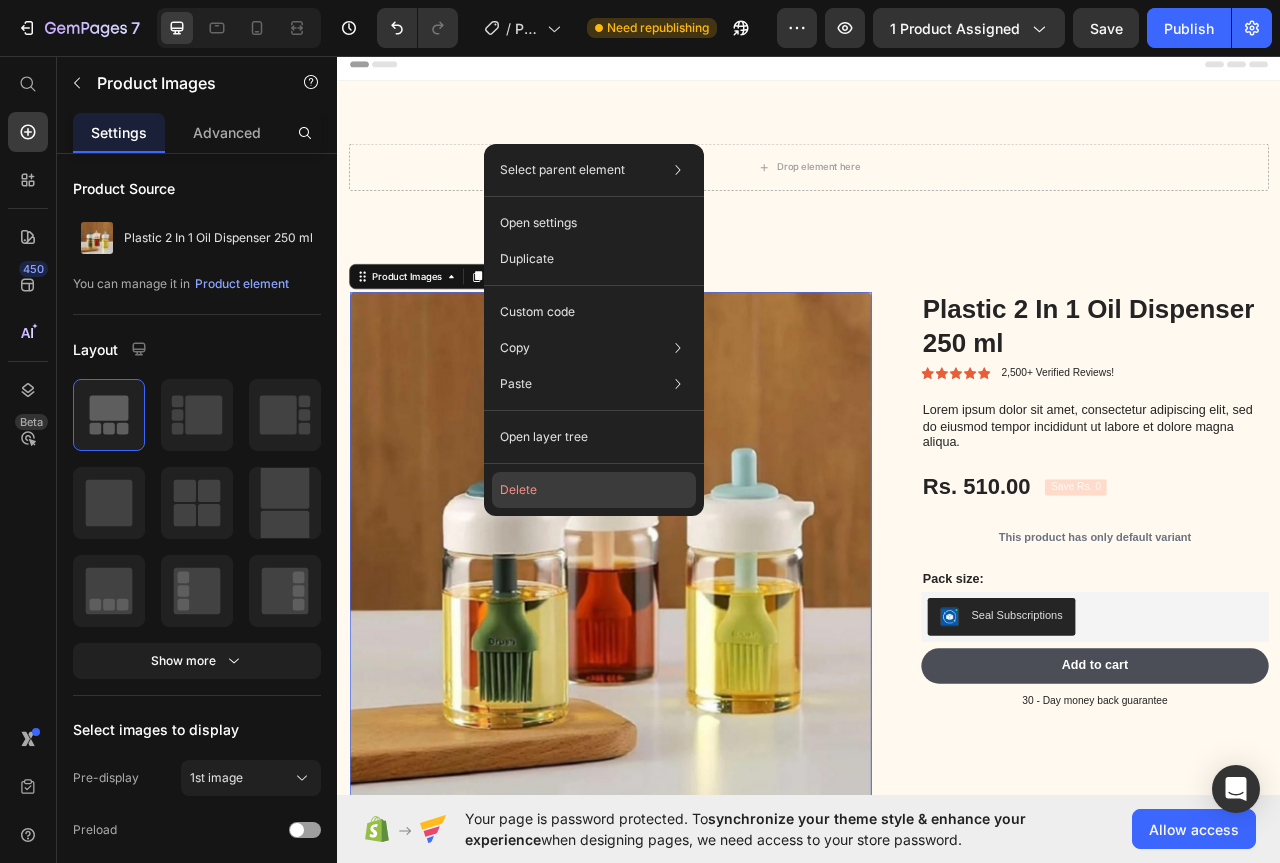 click on "Delete" 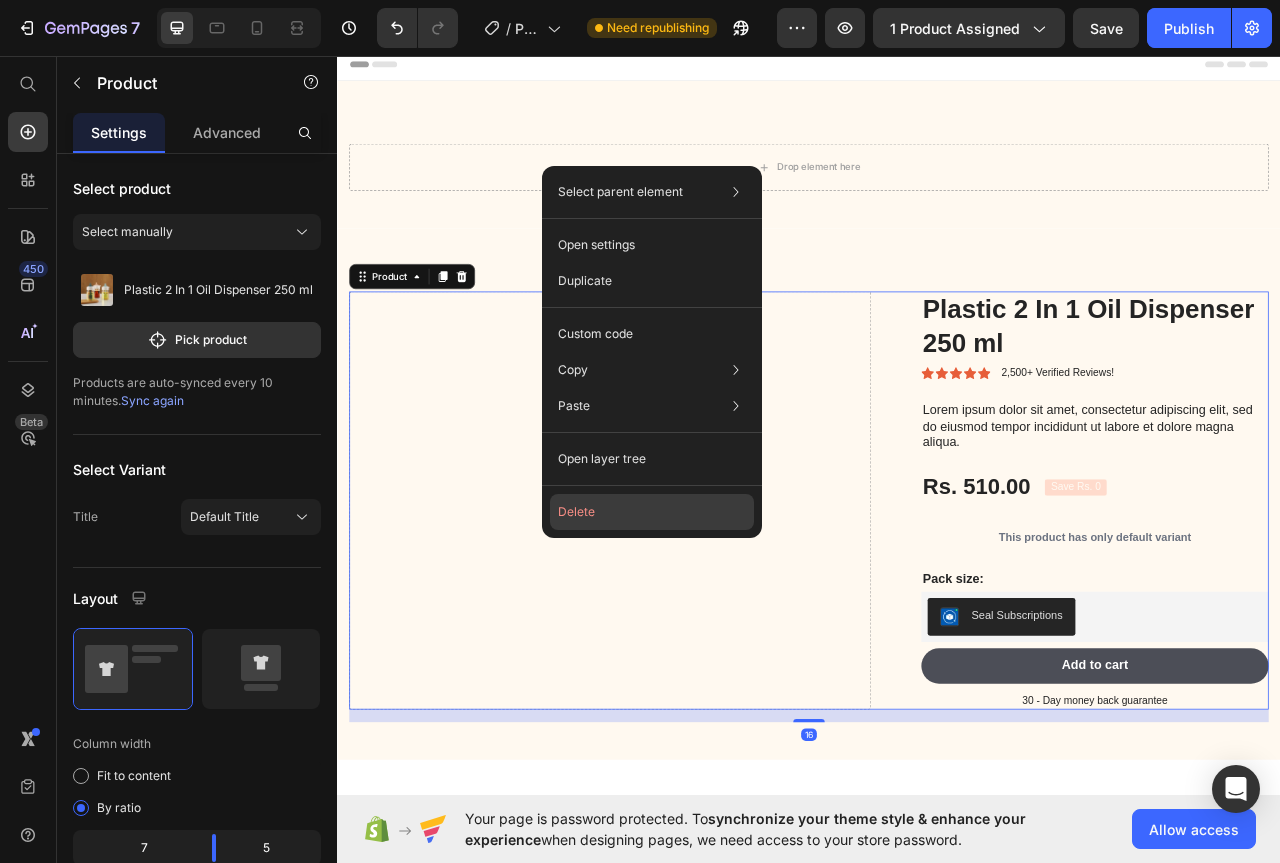 click on "Delete" 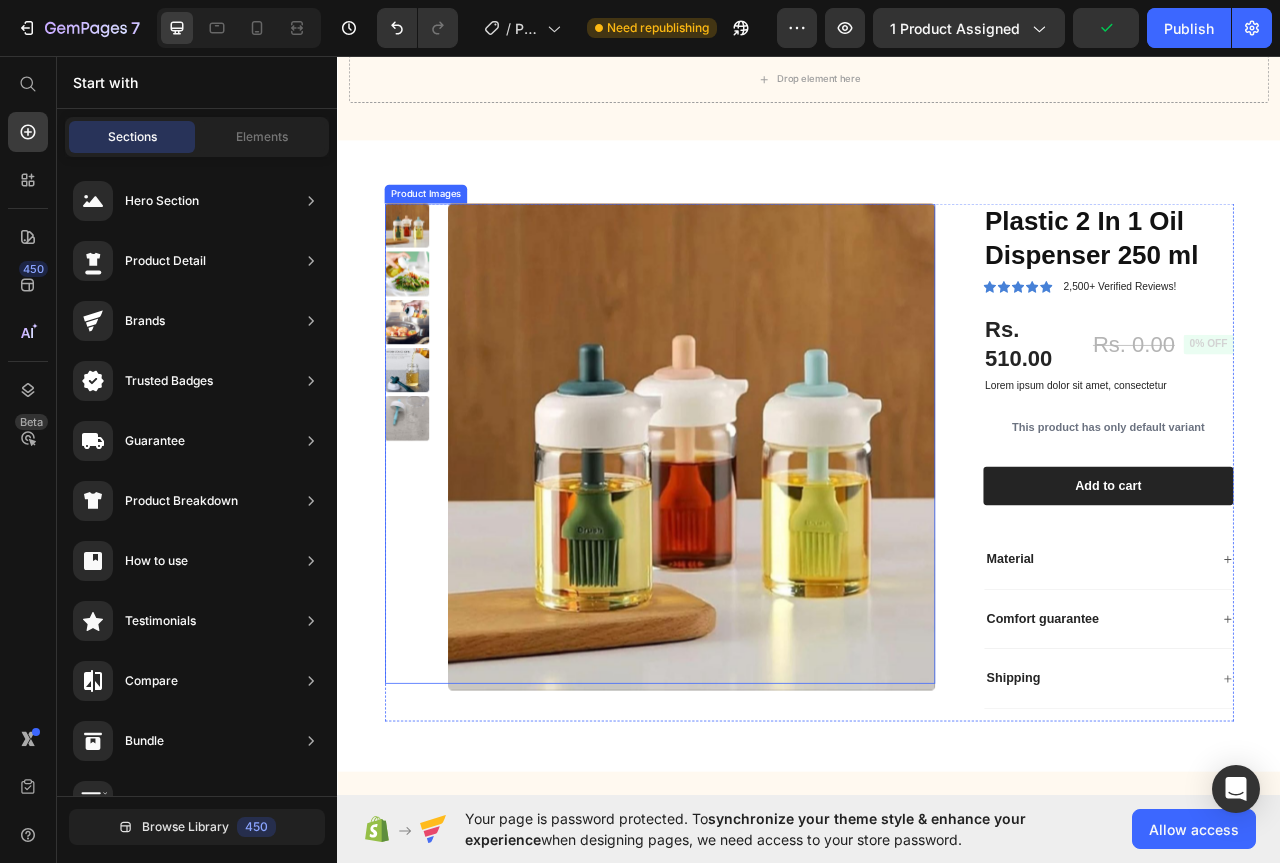scroll, scrollTop: 0, scrollLeft: 0, axis: both 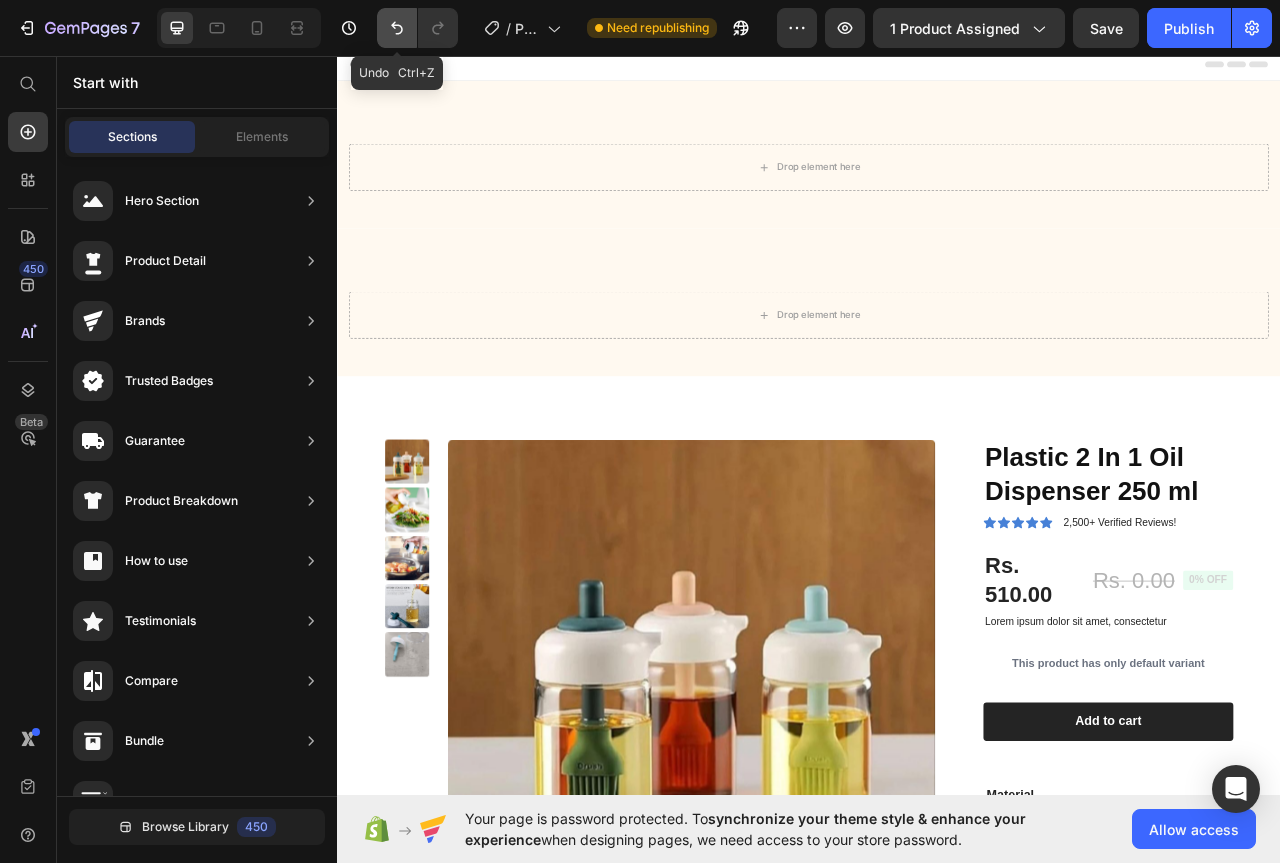 click 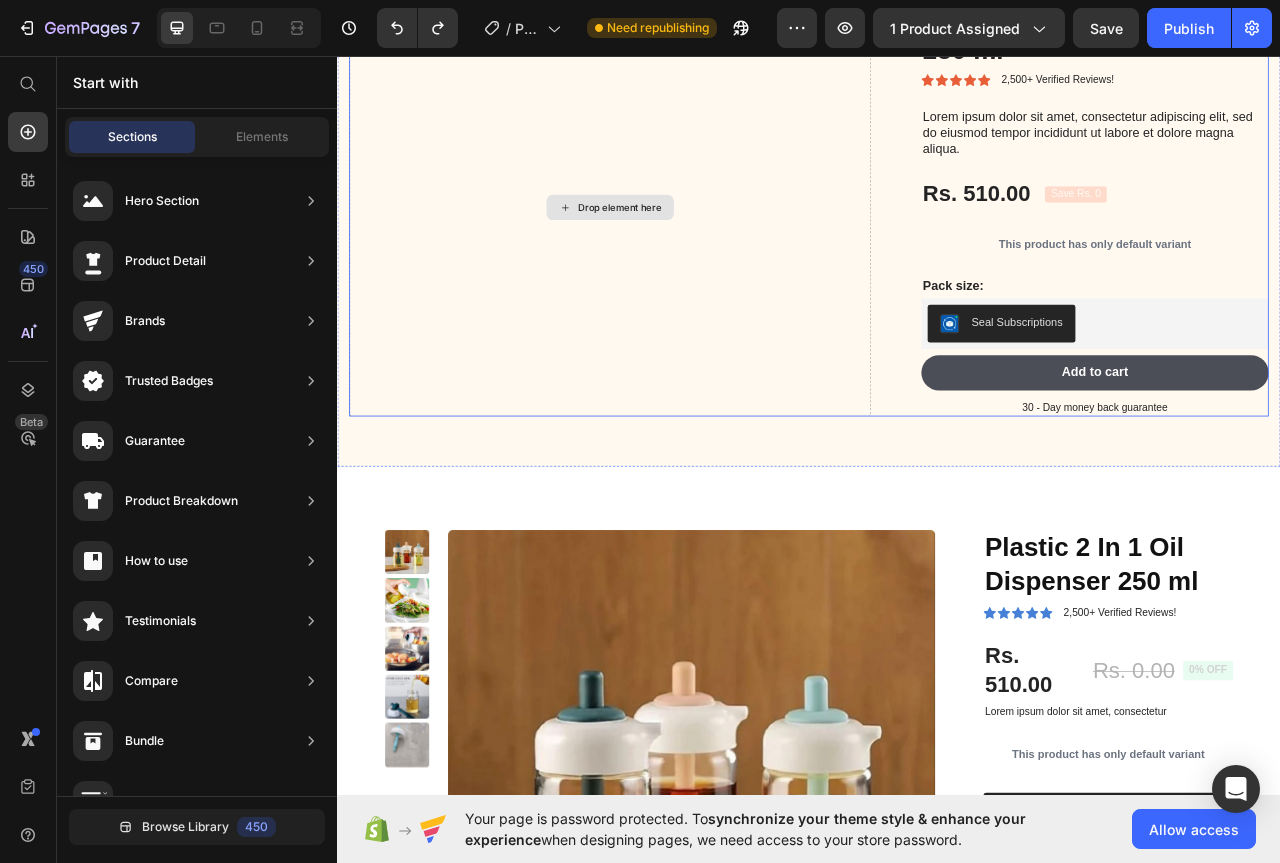 scroll, scrollTop: 0, scrollLeft: 0, axis: both 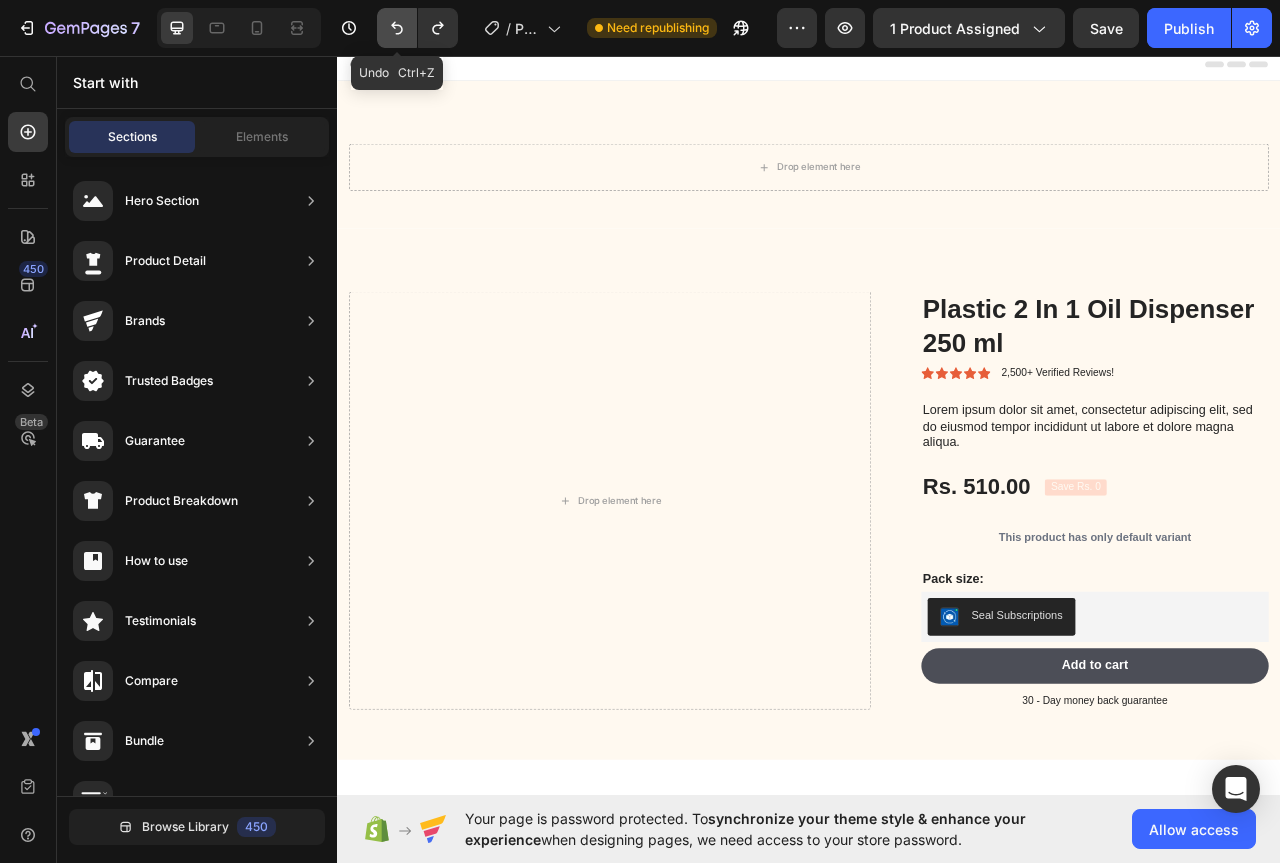 click 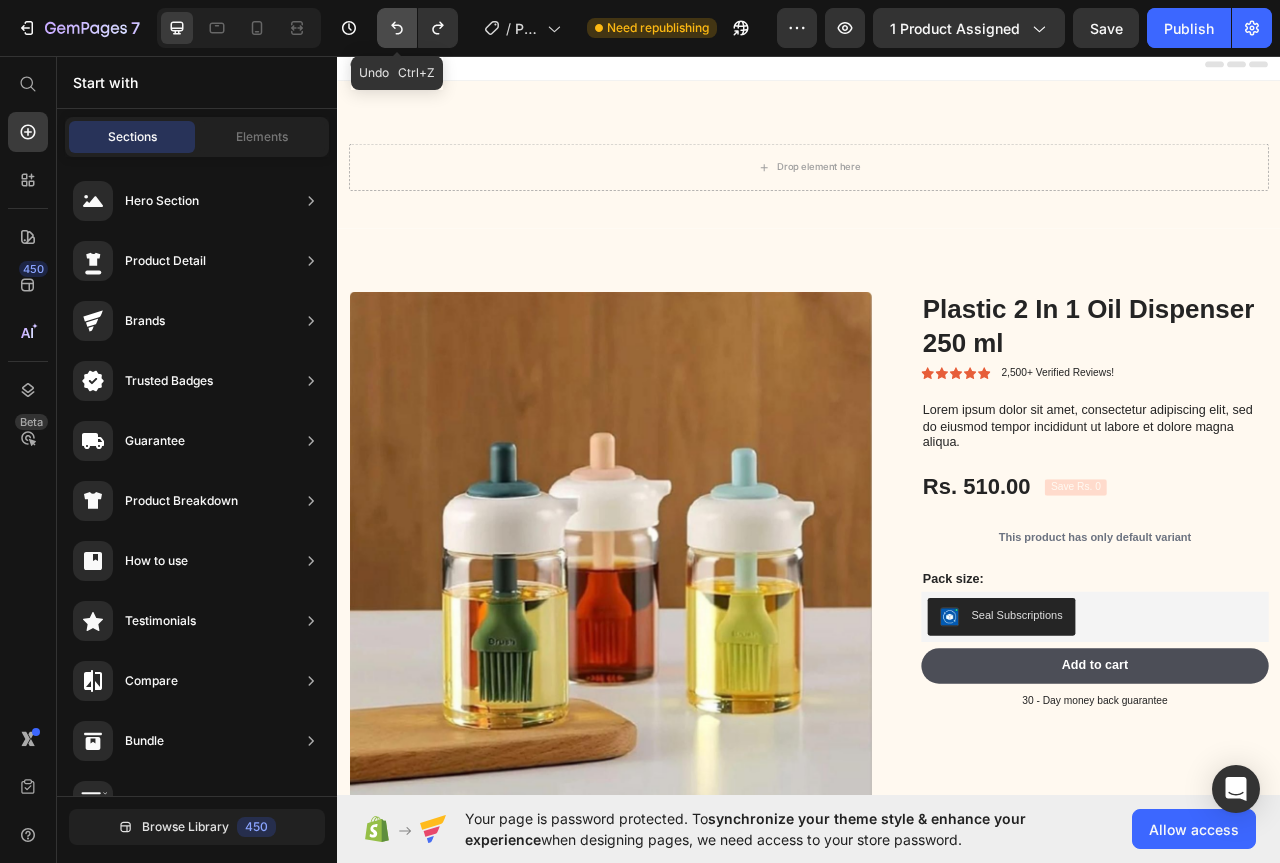 click 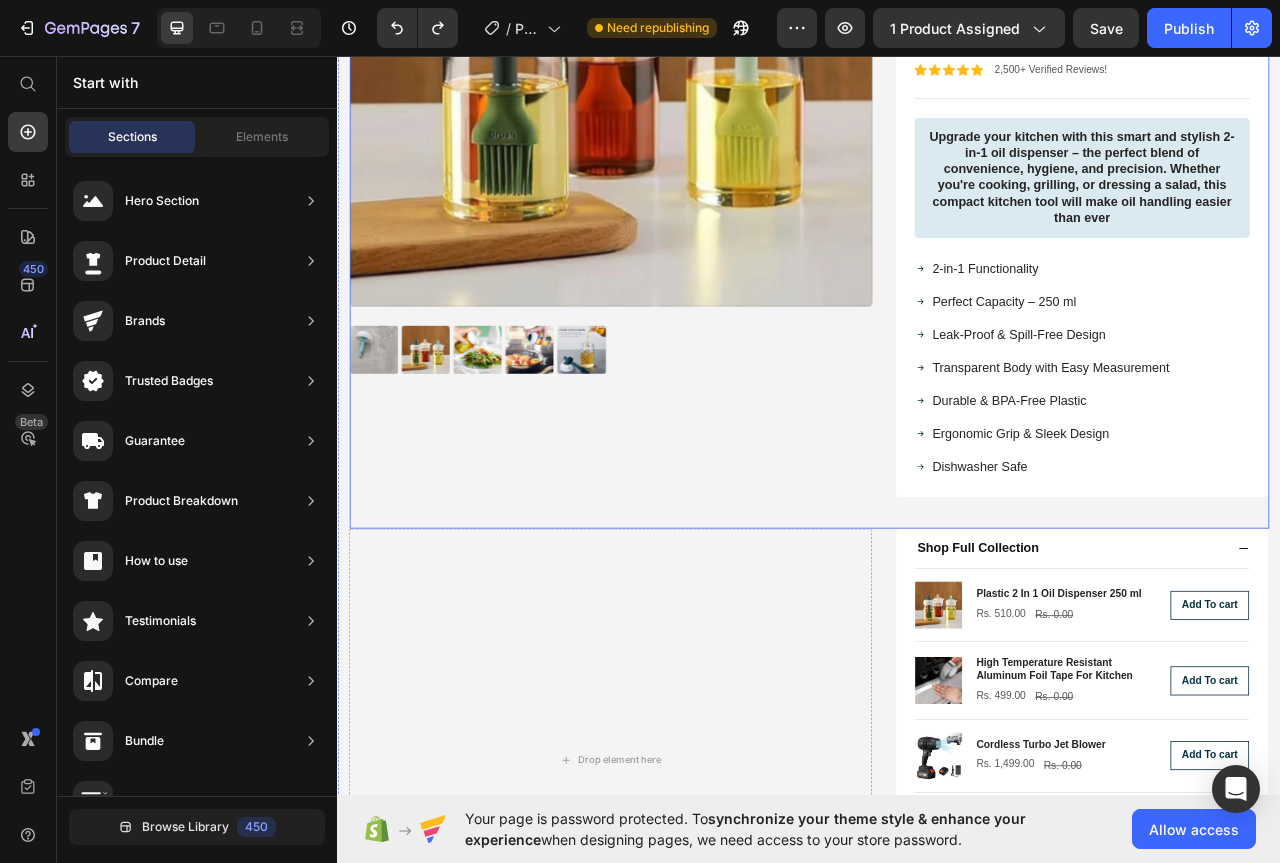 scroll, scrollTop: 3800, scrollLeft: 0, axis: vertical 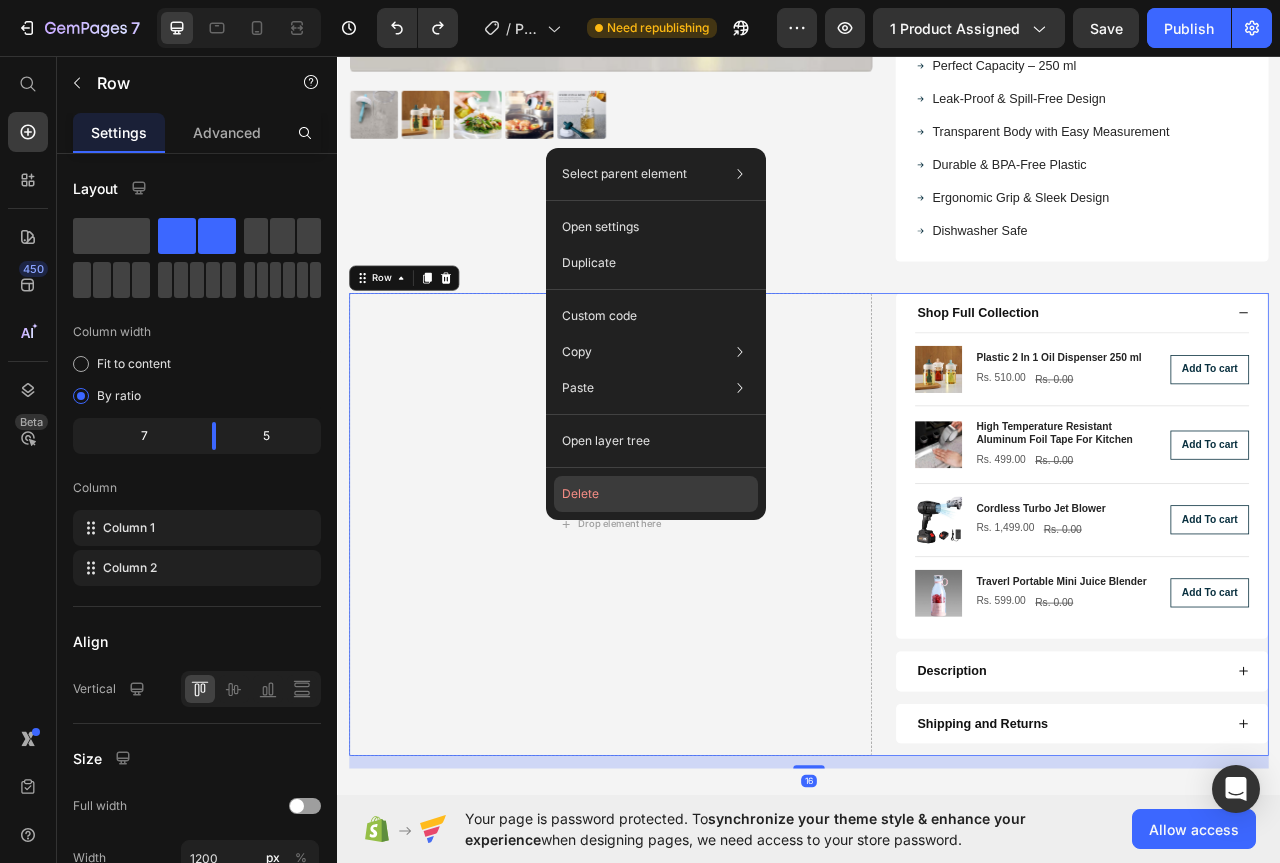 click on "Delete" 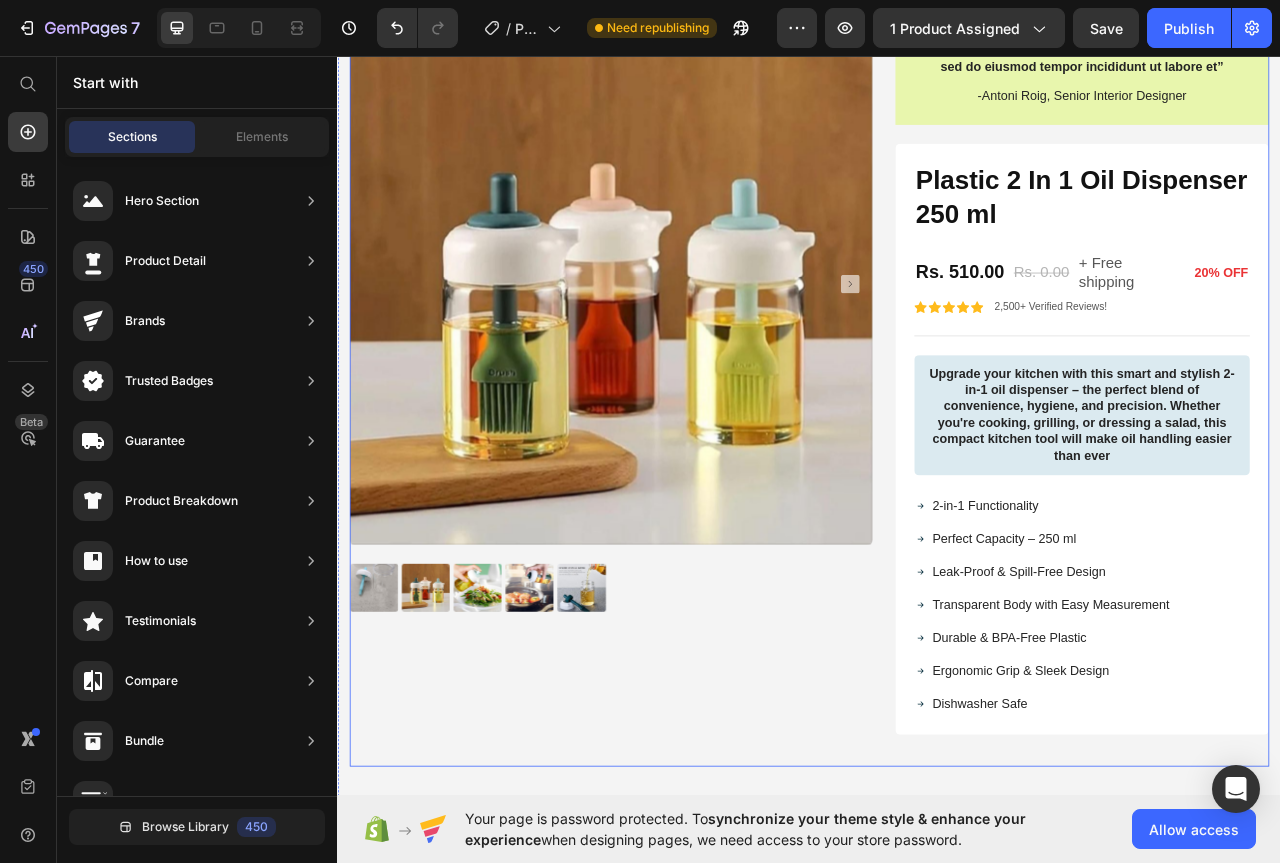 scroll, scrollTop: 2994, scrollLeft: 0, axis: vertical 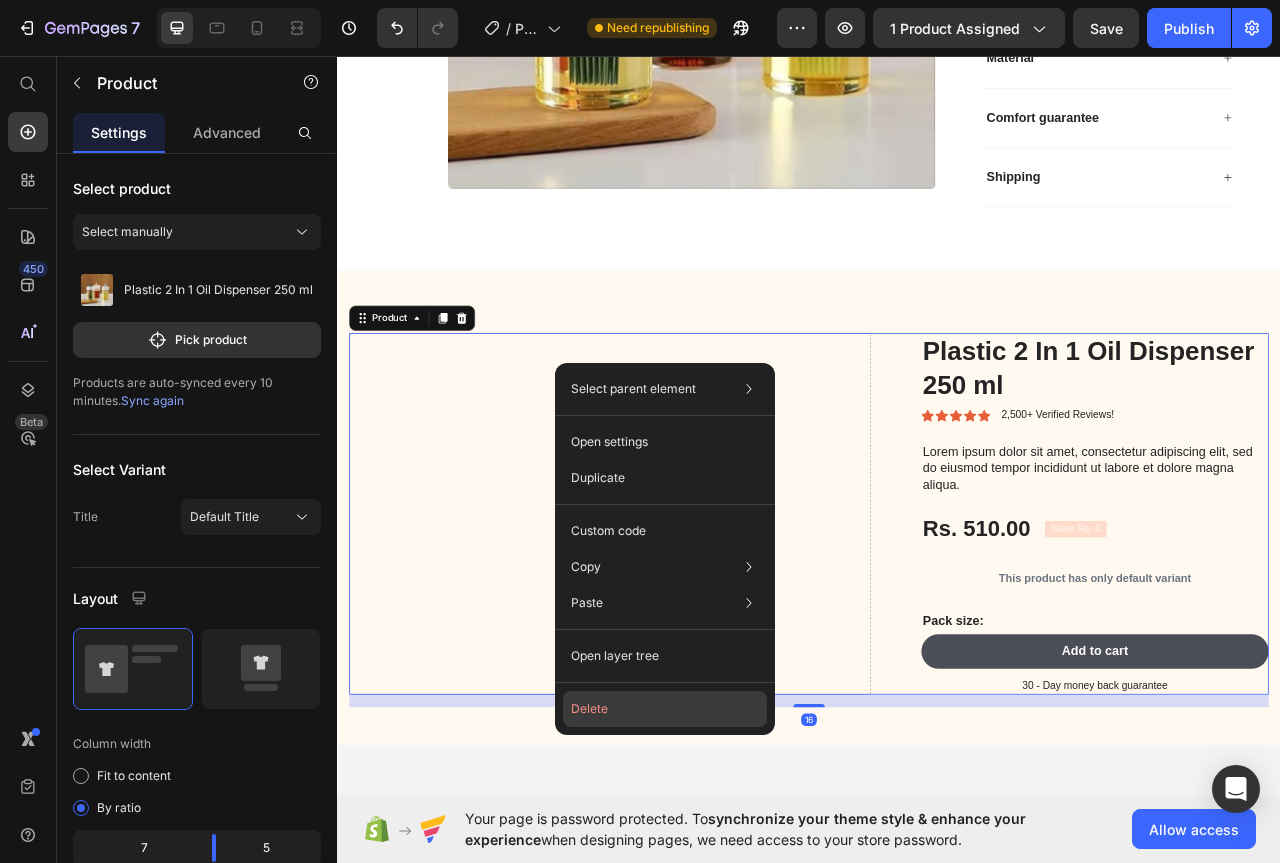 drag, startPoint x: 690, startPoint y: 703, endPoint x: 441, endPoint y: 729, distance: 250.35374 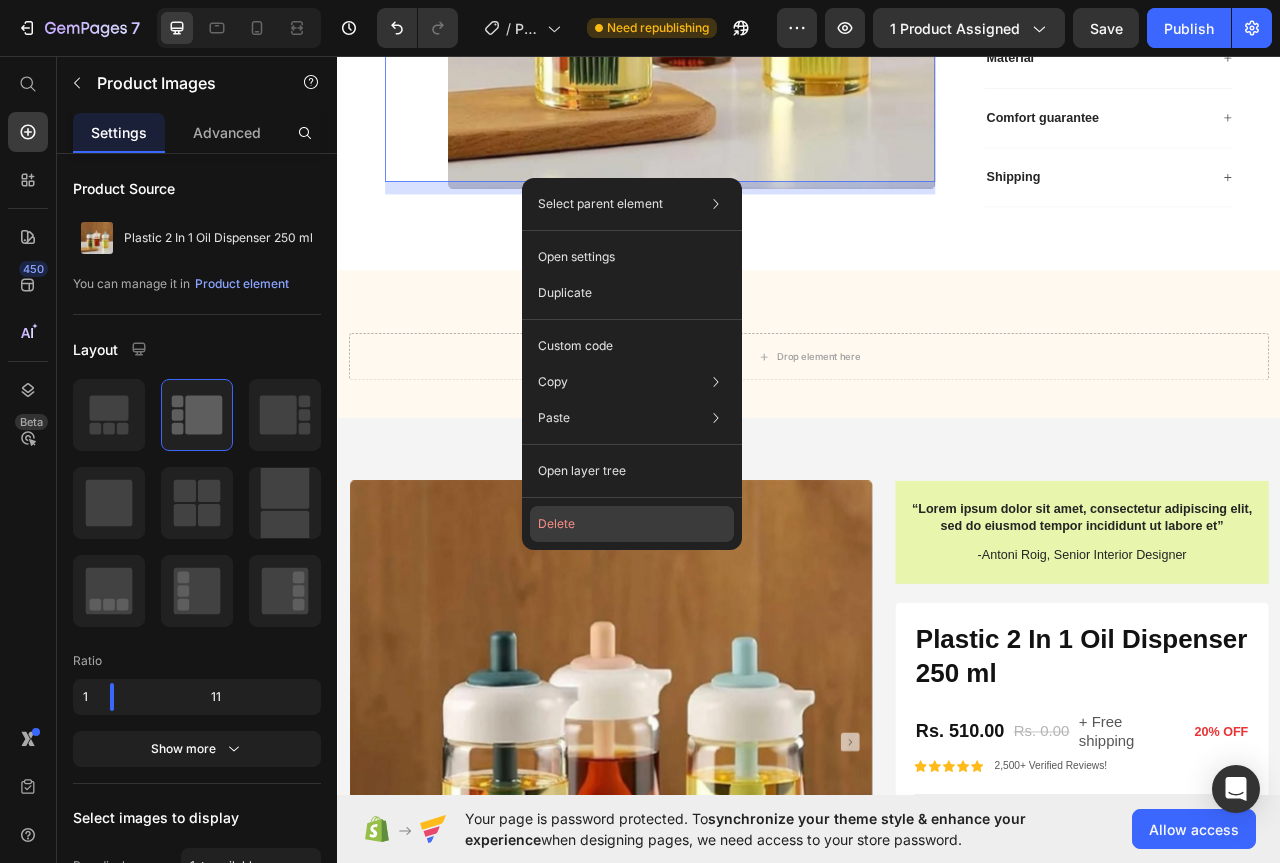 drag, startPoint x: 629, startPoint y: 530, endPoint x: 374, endPoint y: 469, distance: 262.19458 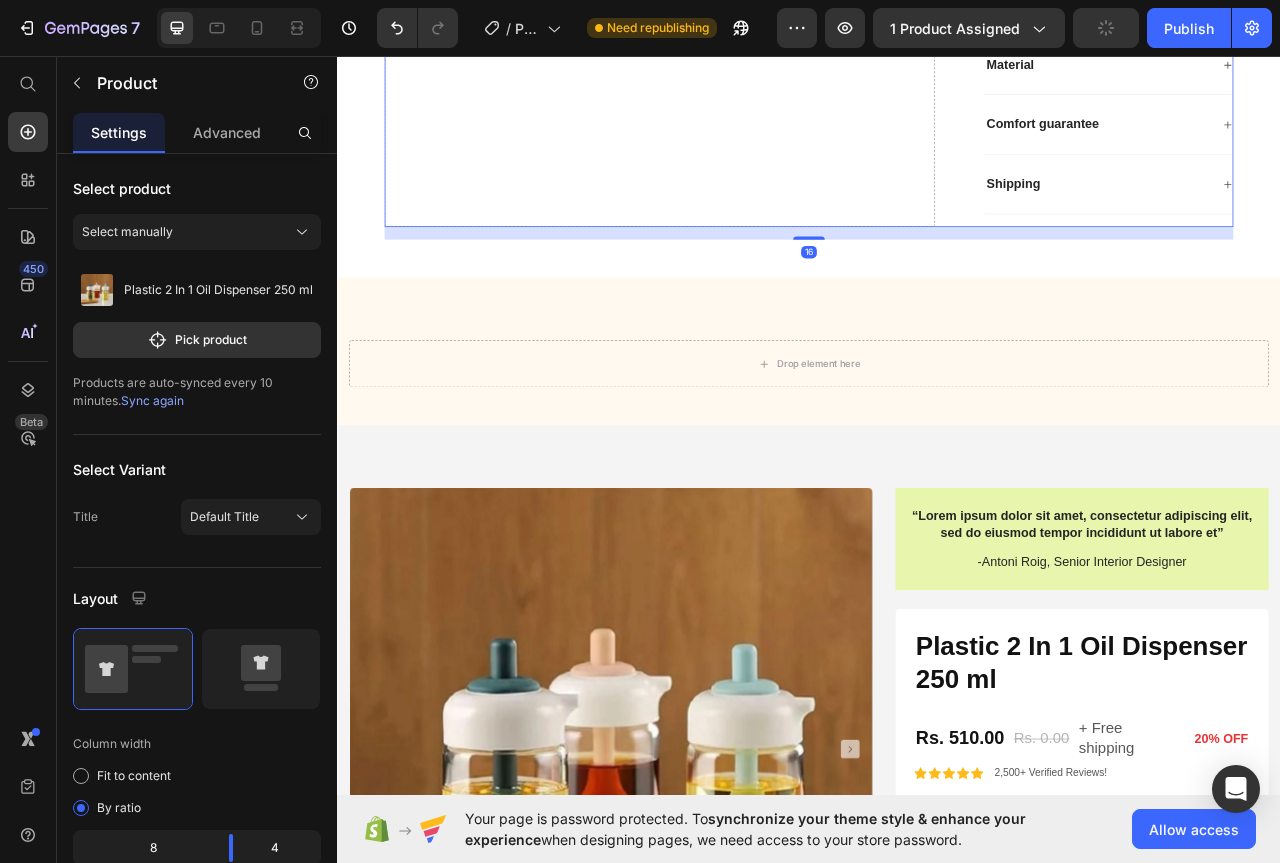 scroll, scrollTop: 1698, scrollLeft: 0, axis: vertical 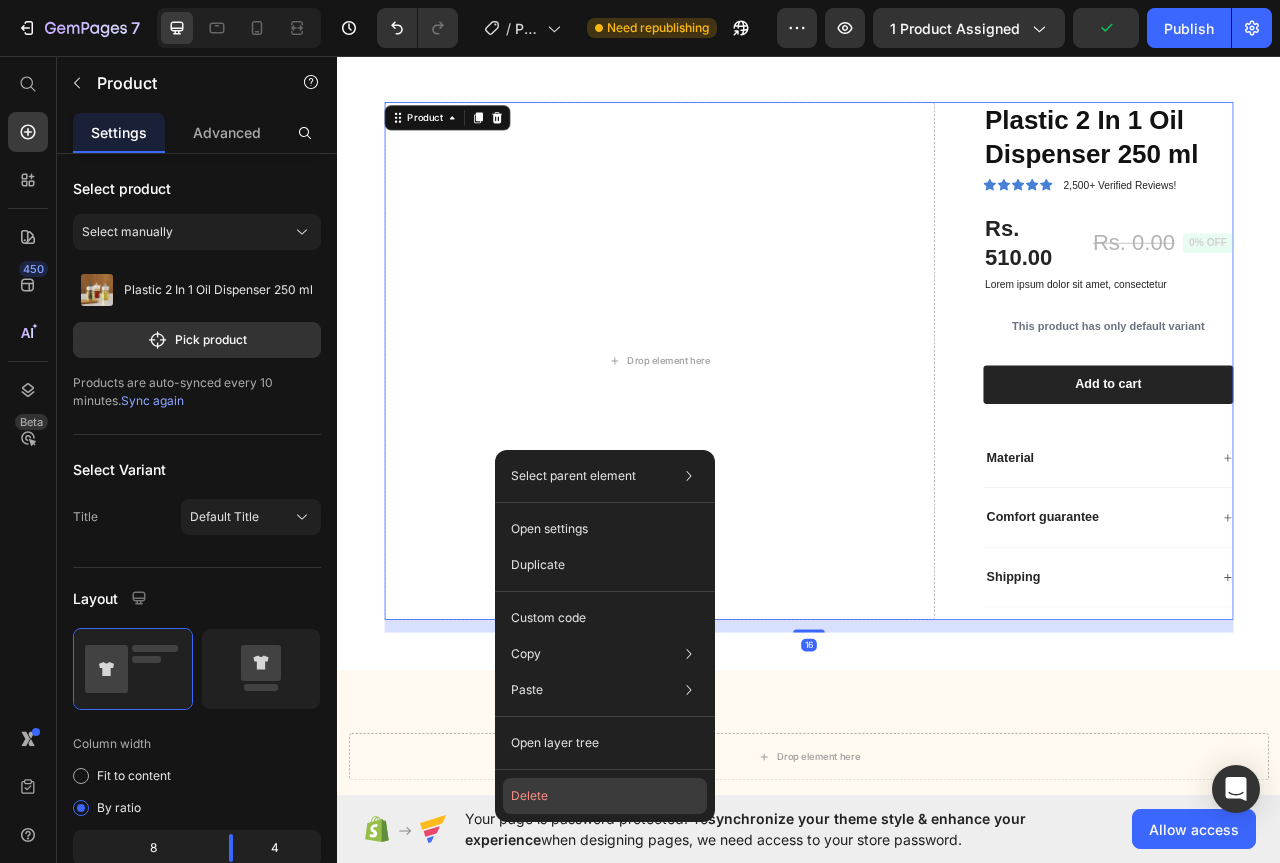 click on "Delete" 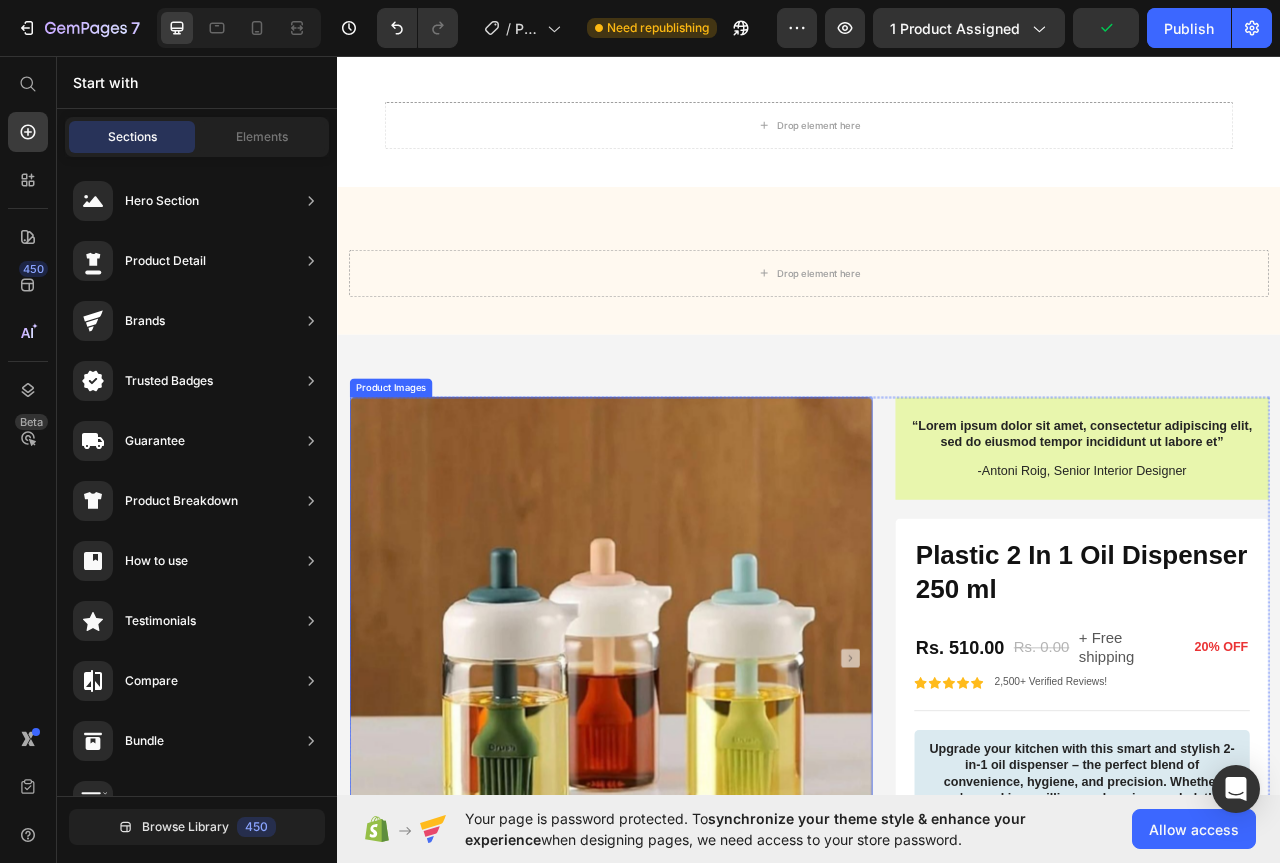 scroll, scrollTop: 1398, scrollLeft: 0, axis: vertical 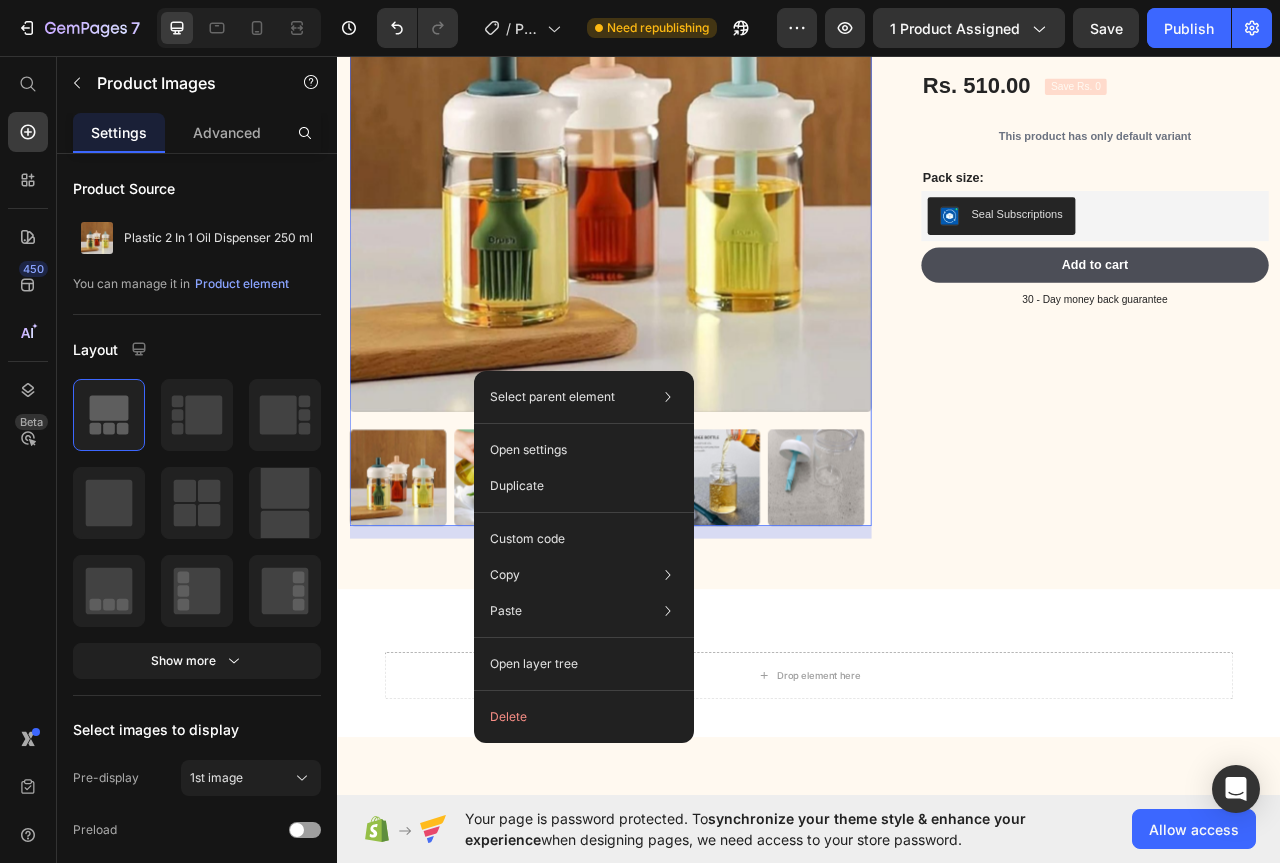 click on "Select parent element Section Product Product Images Open settings Duplicate Custom code Copy Copy element  Ctrl + C Copy style  Copy class  .gS-6hZjYa9 Paste Paste element  Ctrl + V Paste style  Ctrl + Shift + V  Please allow access tp clipboard to paste content from other pages  Allow Access Open layer tree  Delete" at bounding box center (584, 557) 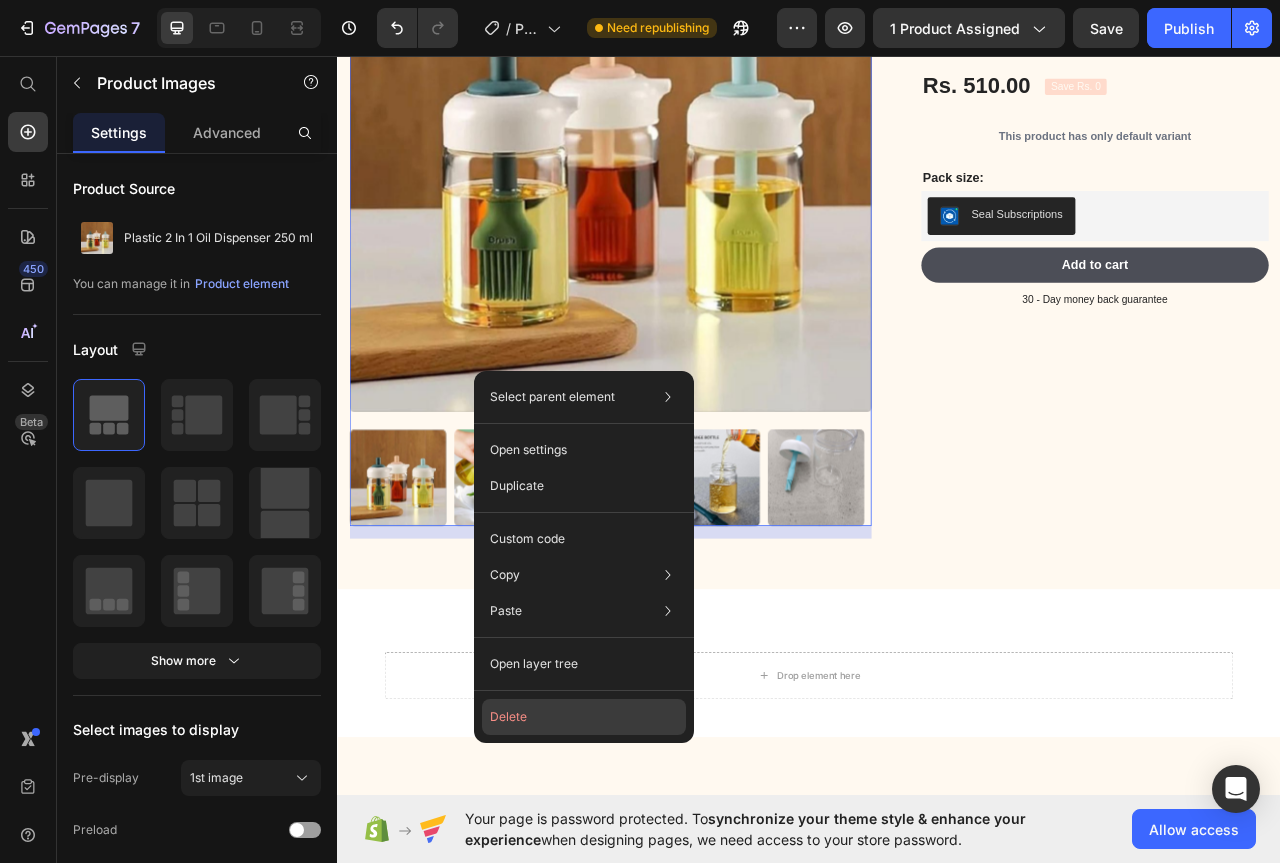 click on "Delete" 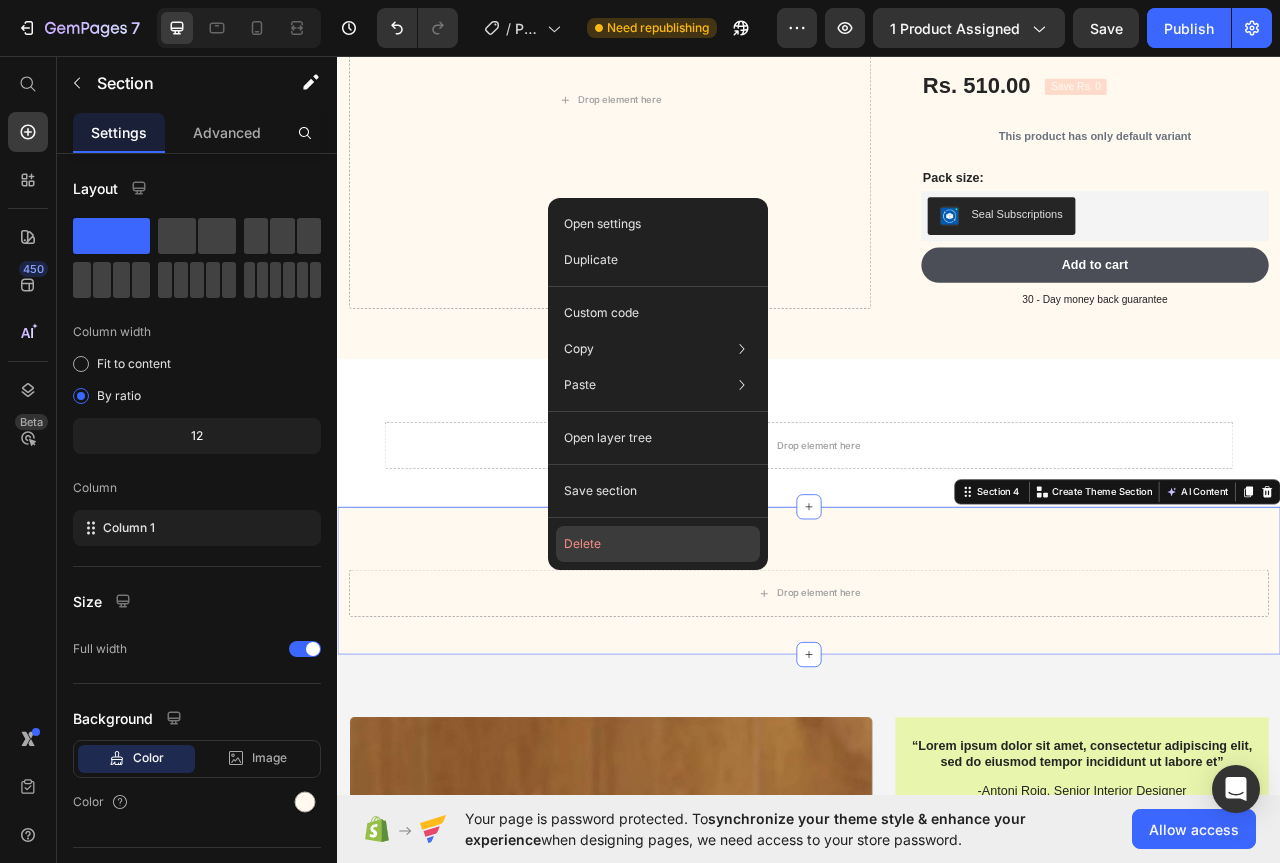 click on "Delete" 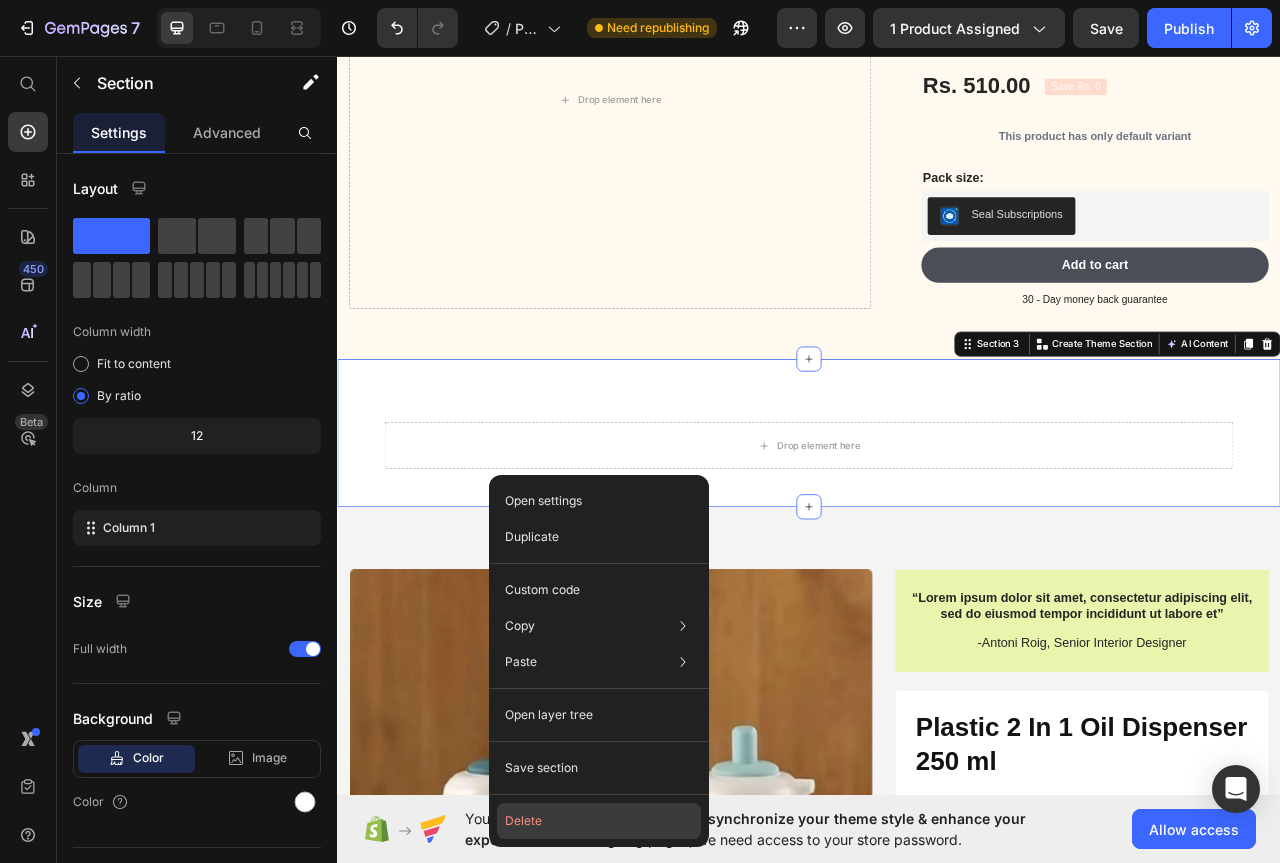 click on "Delete" 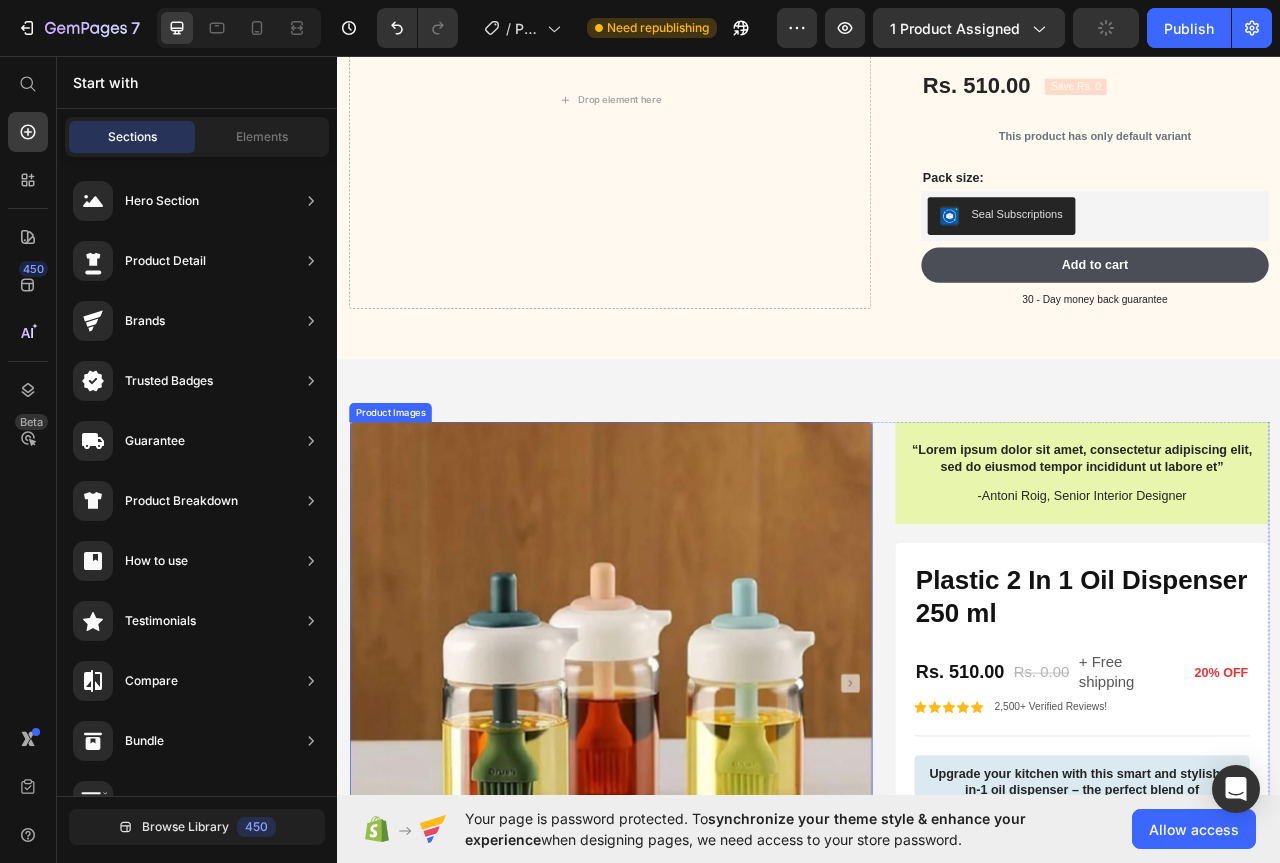 scroll, scrollTop: 698, scrollLeft: 0, axis: vertical 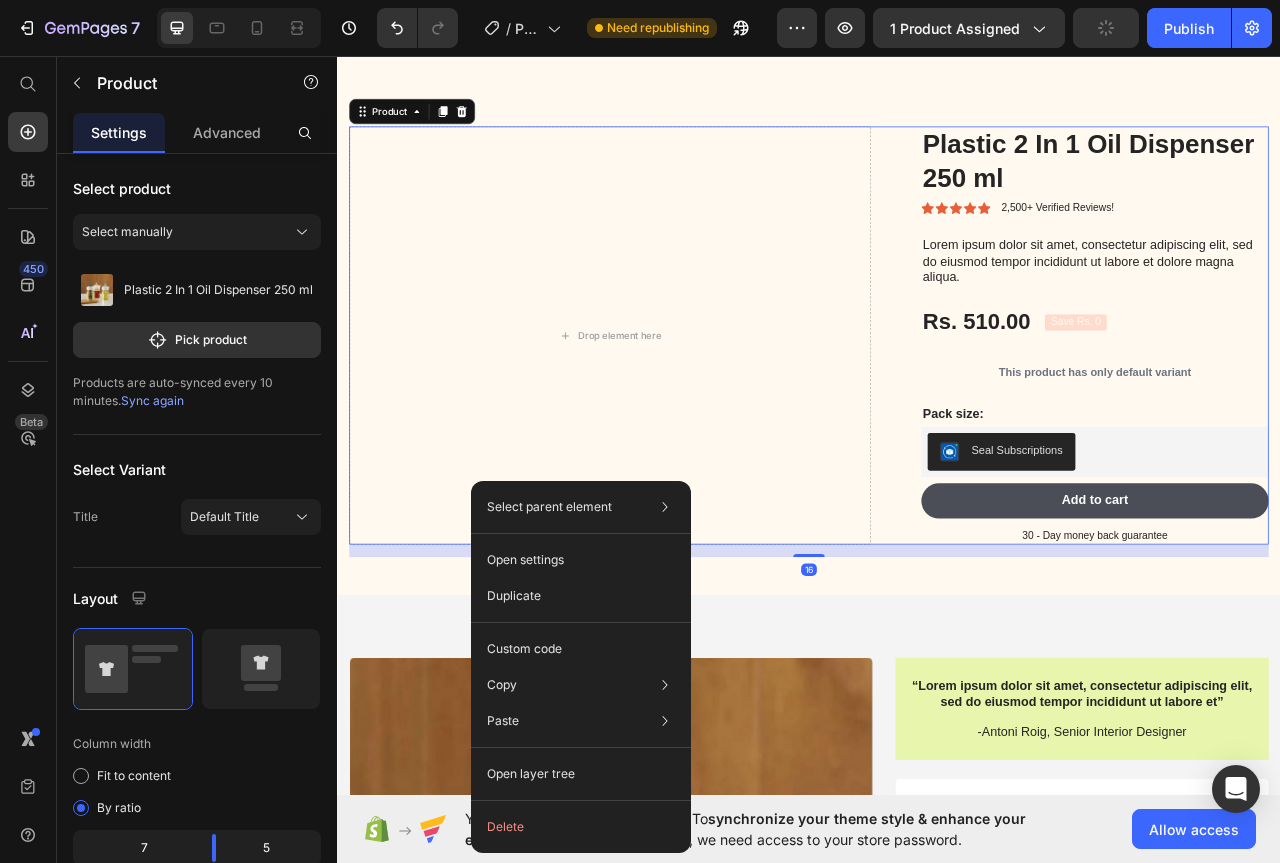click on "Select parent element Section Product Open settings Duplicate Custom code Copy Copy element  Ctrl + C Copy style  Copy class  .g4KLLnwLYc Paste Paste element  Ctrl + V Paste style  Ctrl + Shift + V  Please allow access tp clipboard to paste content from other pages  Allow Access Open layer tree  Delete" at bounding box center [581, 667] 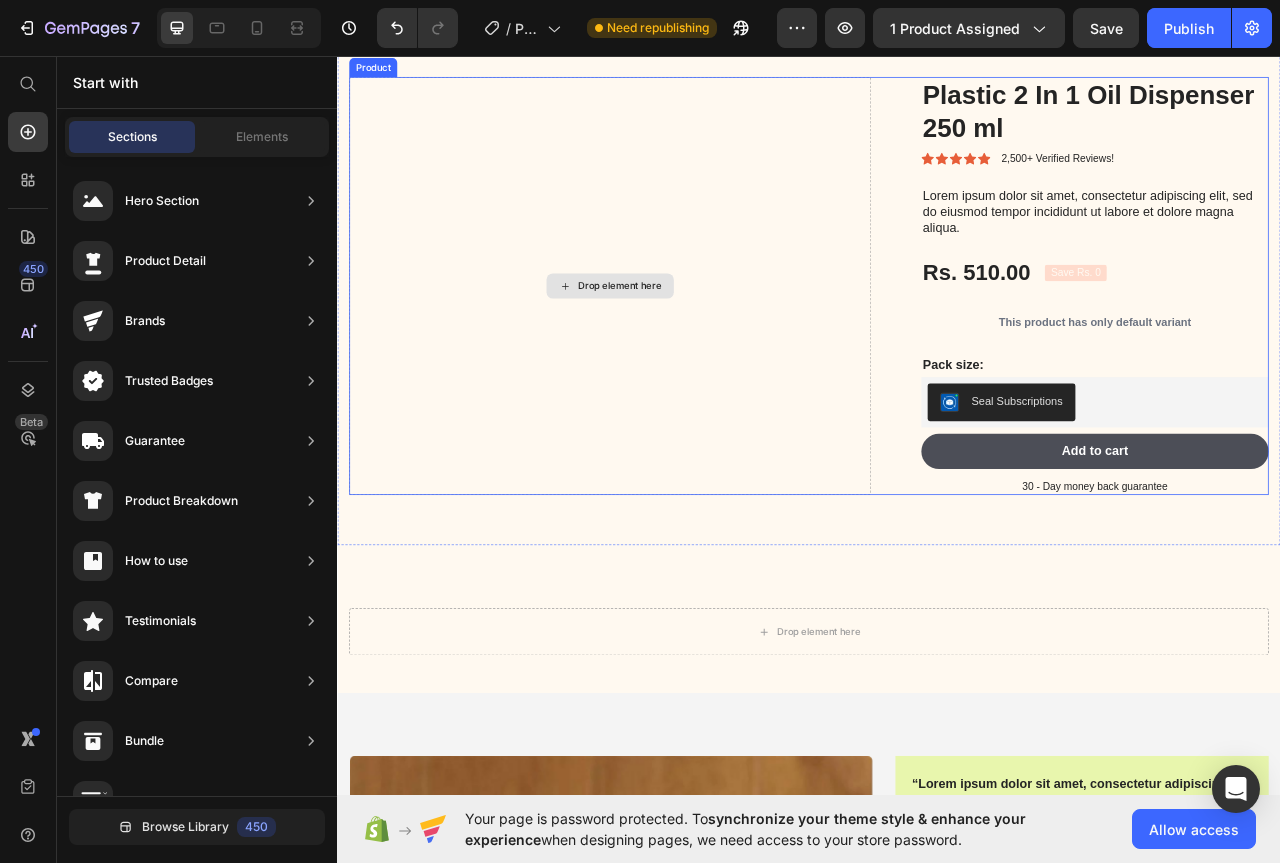 scroll, scrollTop: 0, scrollLeft: 0, axis: both 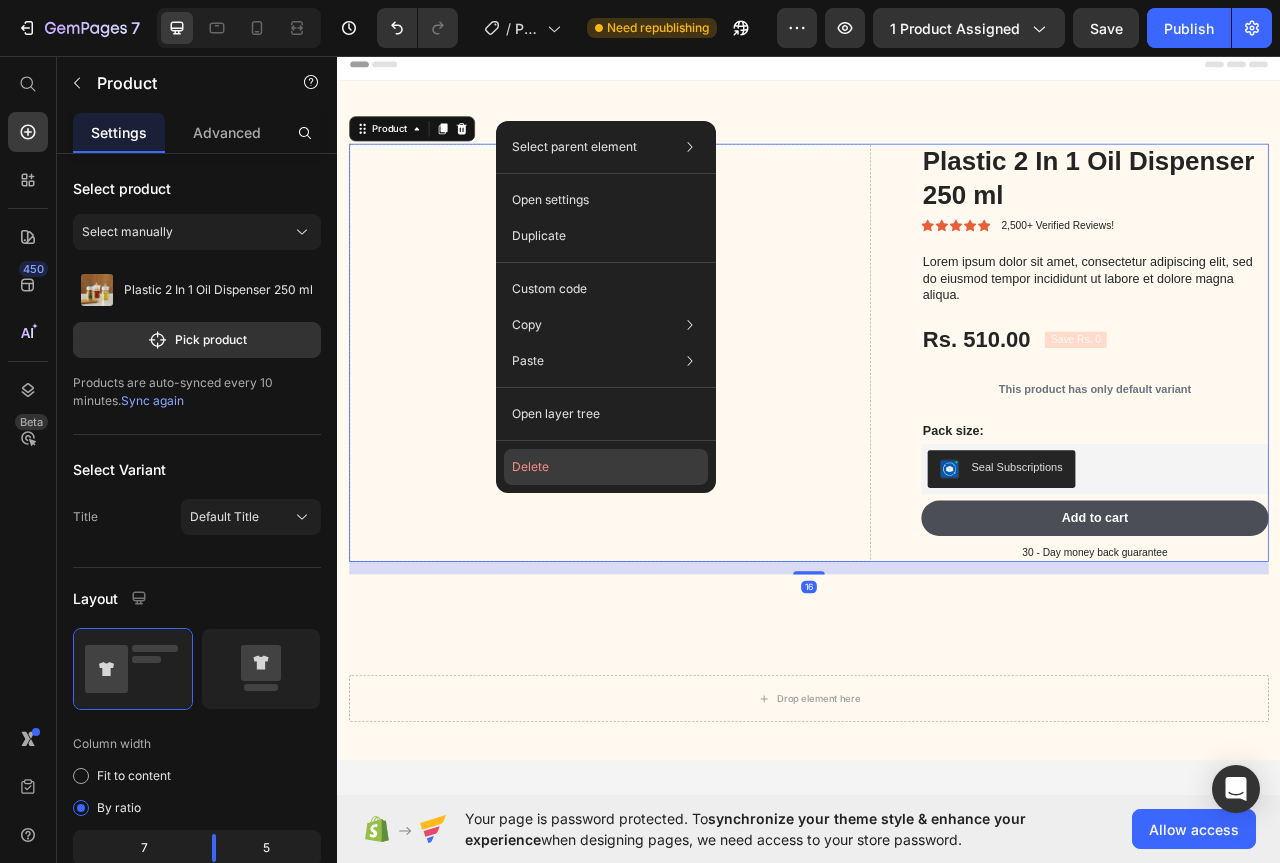 click on "Delete" 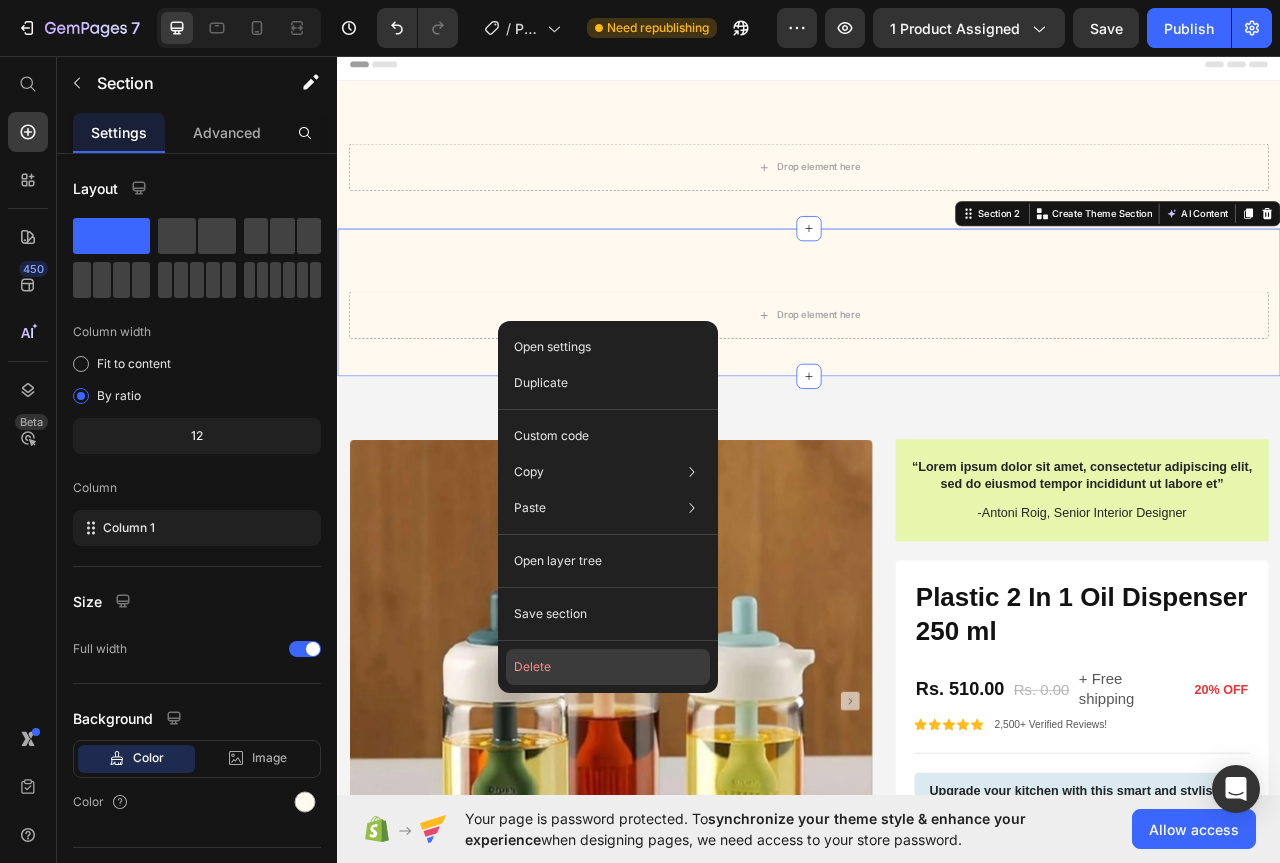 click on "Delete" 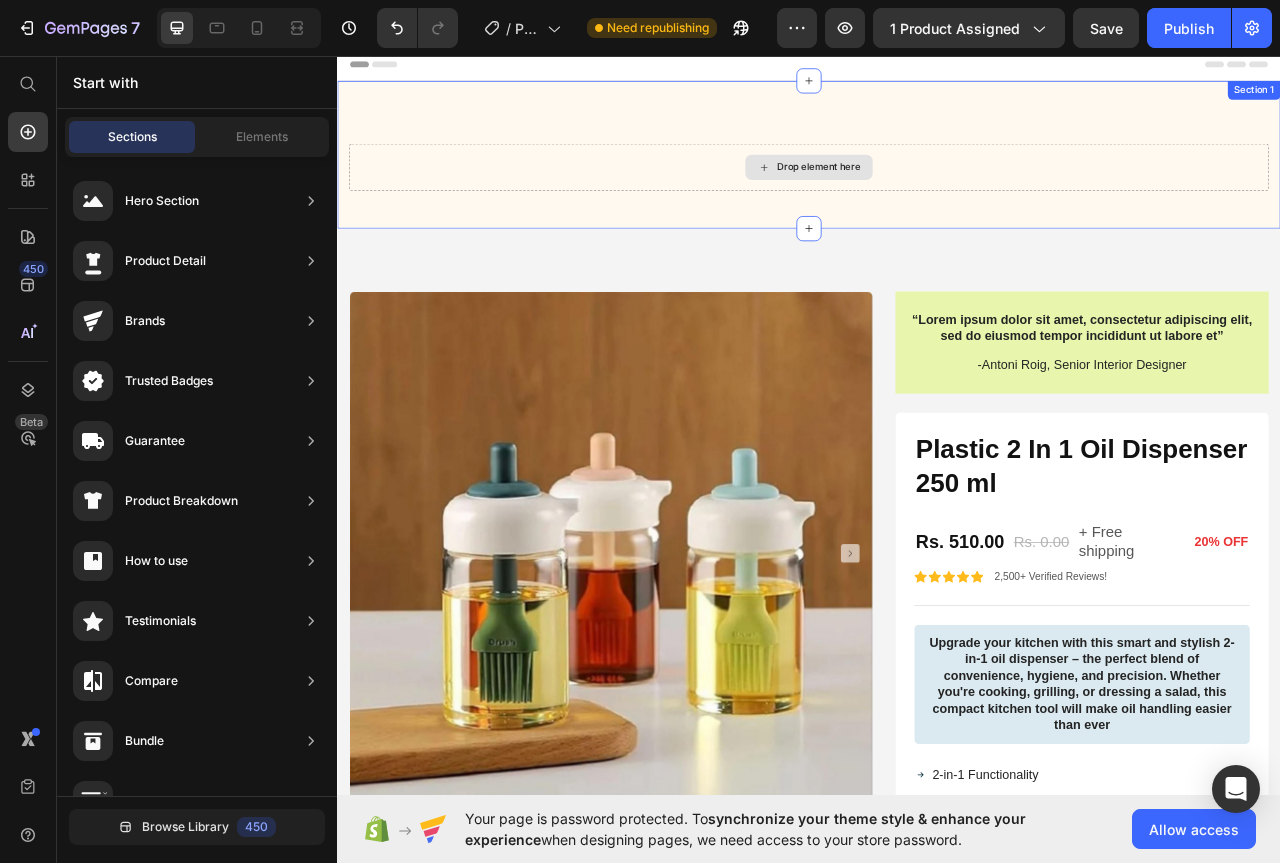click on "Drop element here" at bounding box center (937, 199) 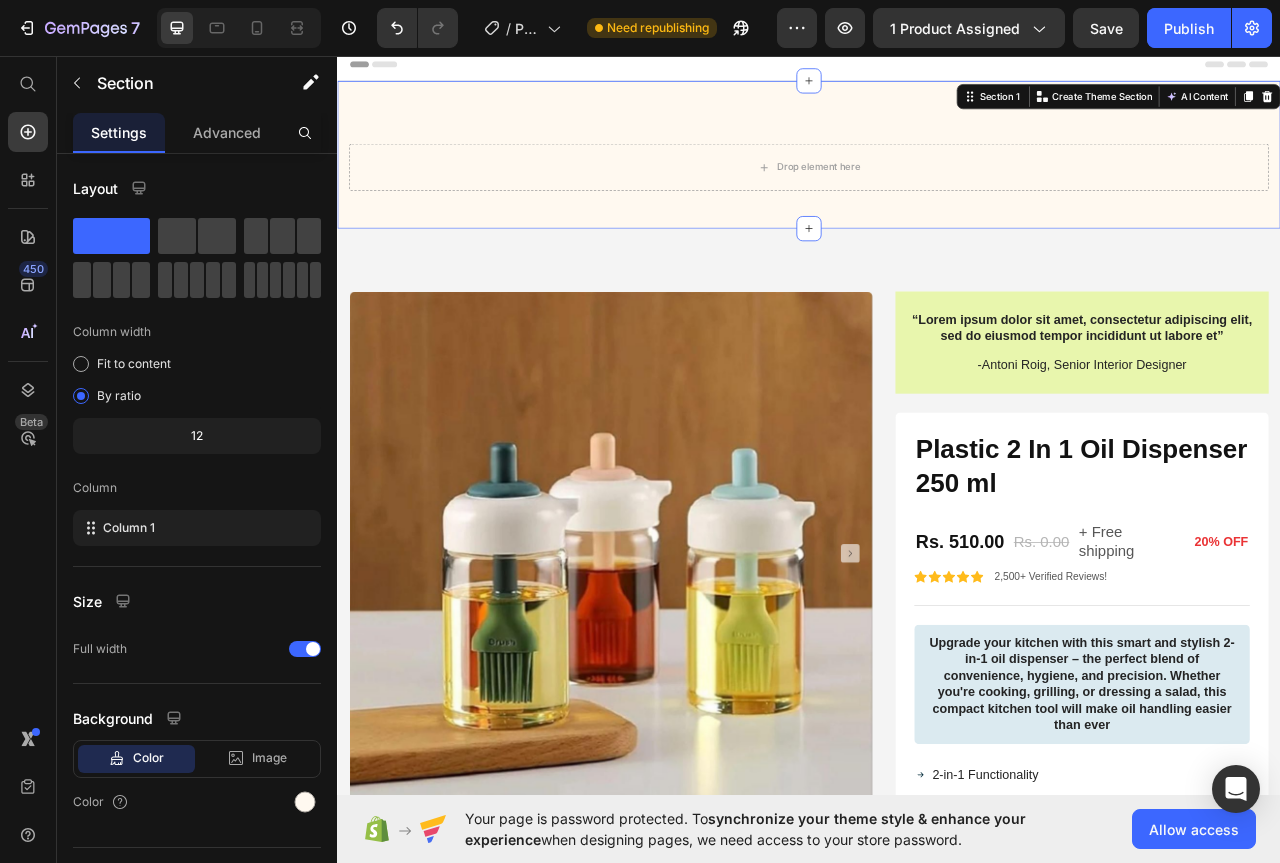 click on "Drop element here Section 1   You can create reusable sections Create Theme Section AI Content Write with GemAI What would you like to describe here? Tone and Voice Persuasive Product Plastic 2 In 1 Oil Dispenser 250 ml Show more Generate" at bounding box center (937, 183) 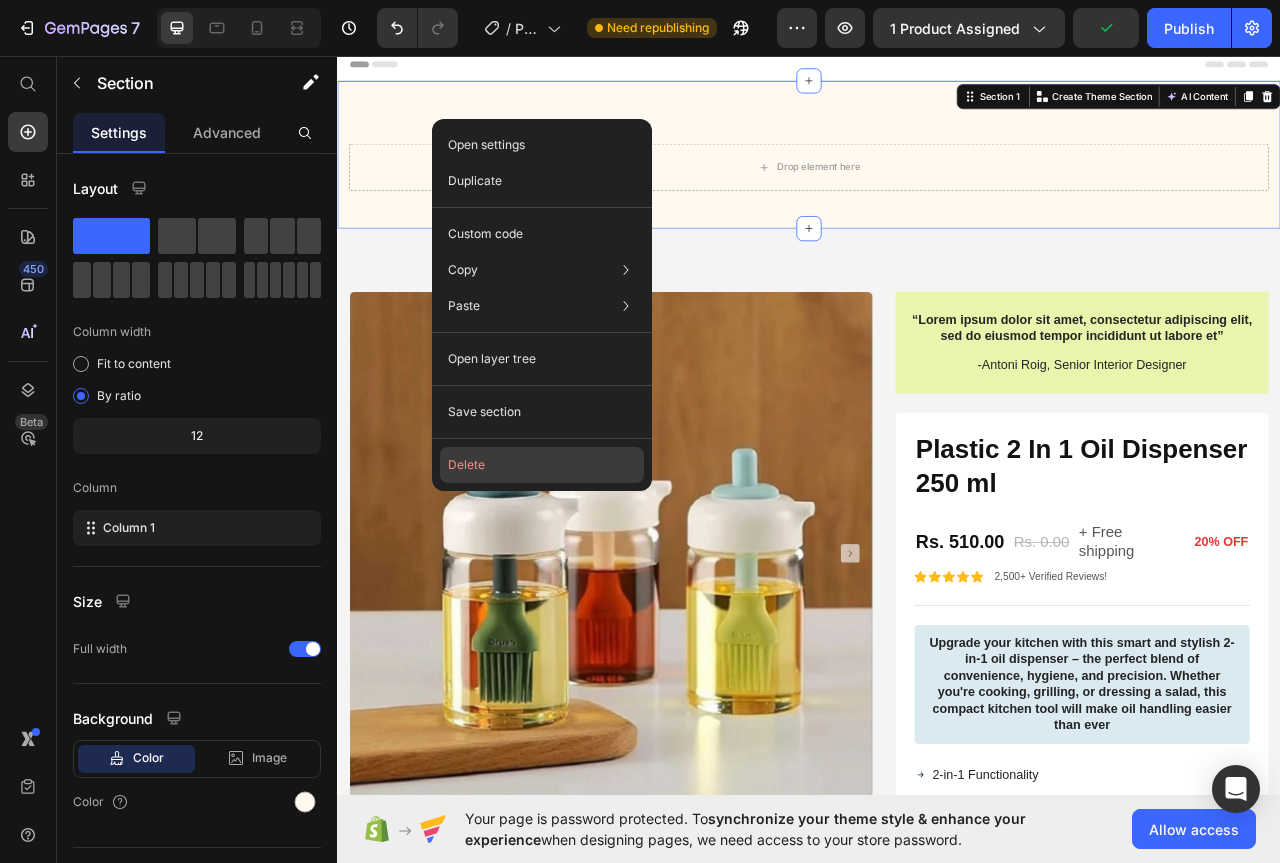 click on "Delete" 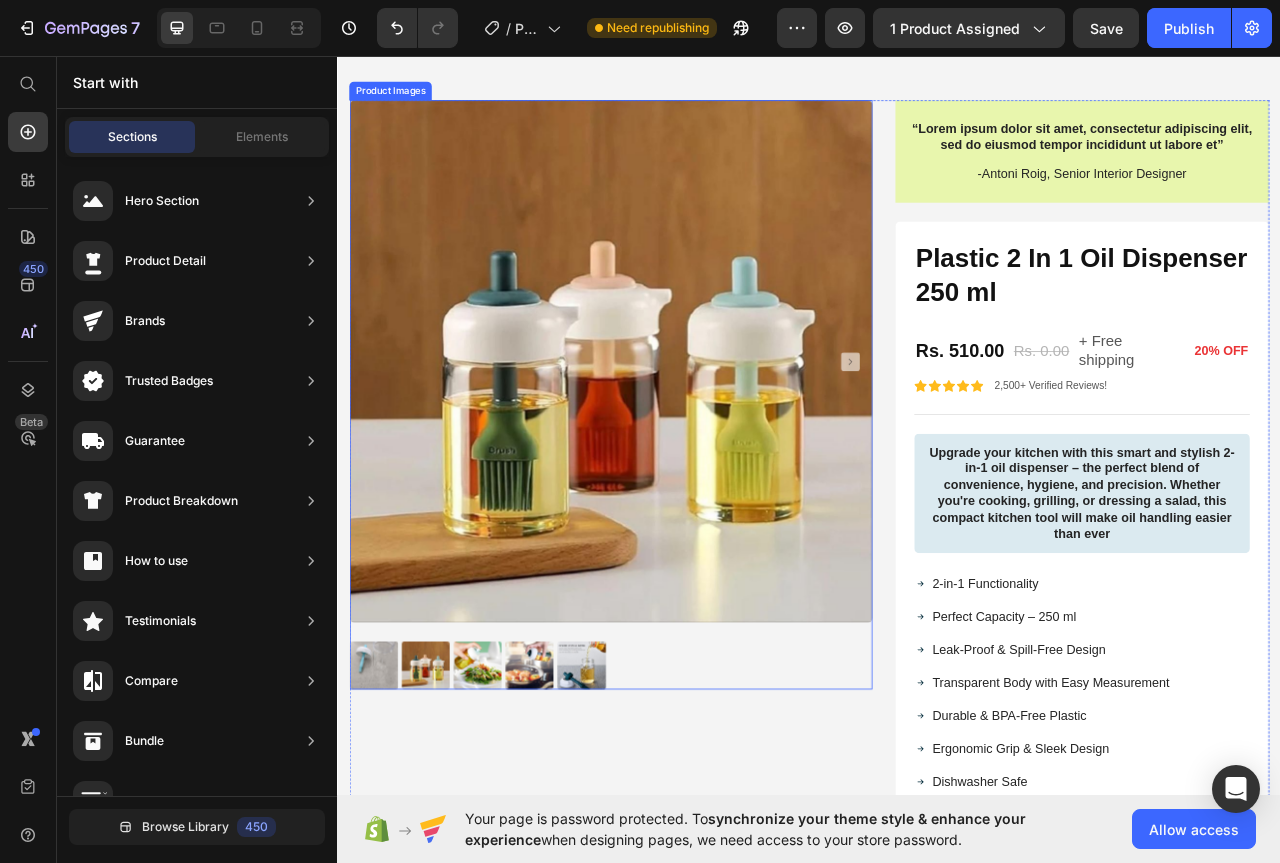 scroll, scrollTop: 0, scrollLeft: 0, axis: both 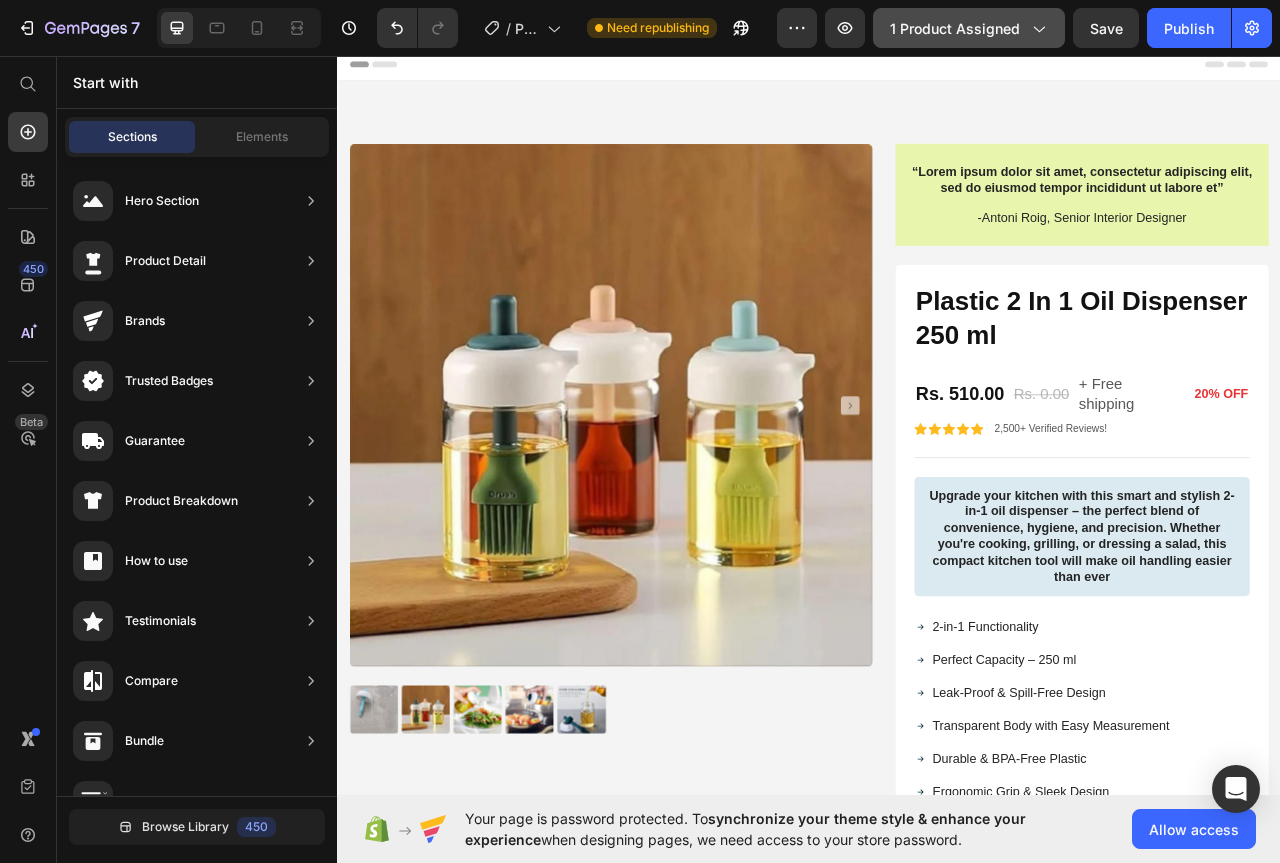 click on "1 product assigned" at bounding box center [969, 28] 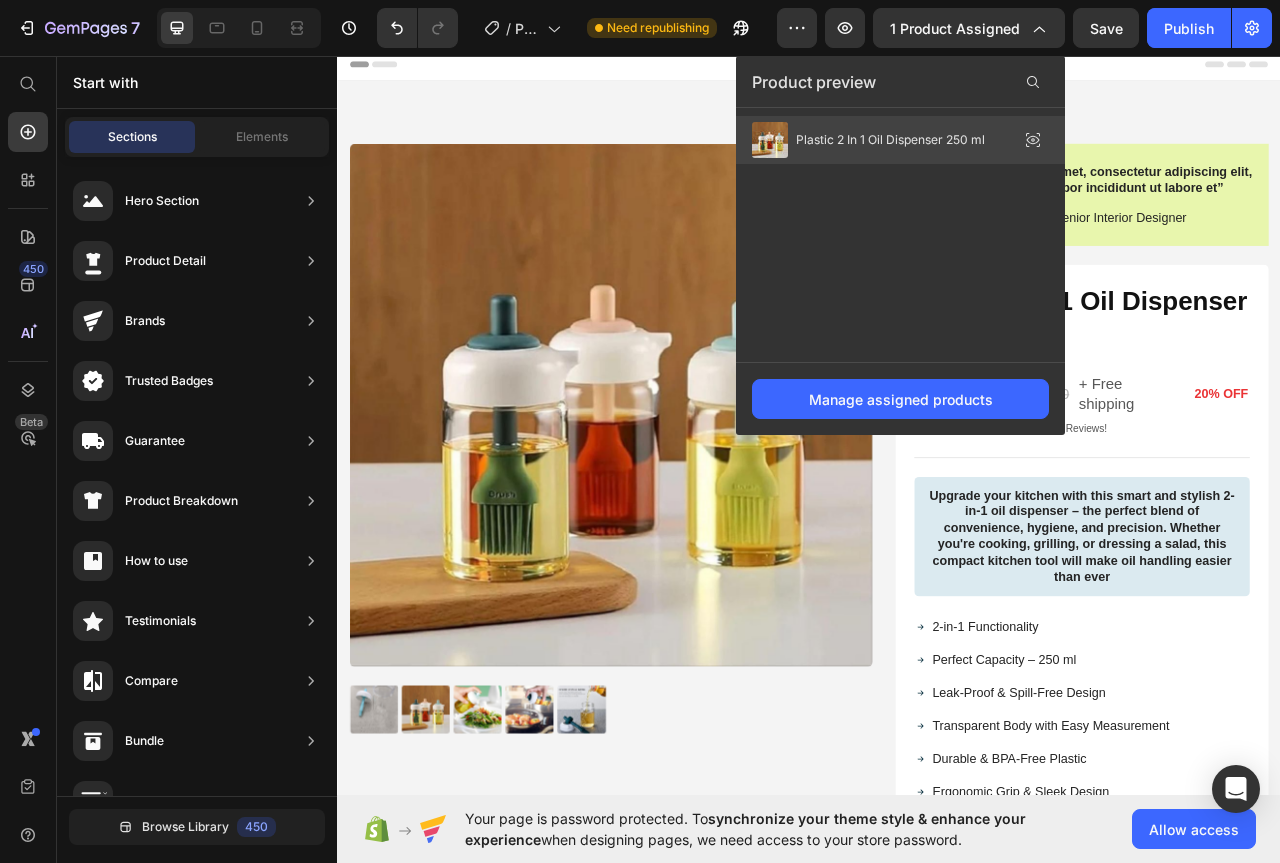 click 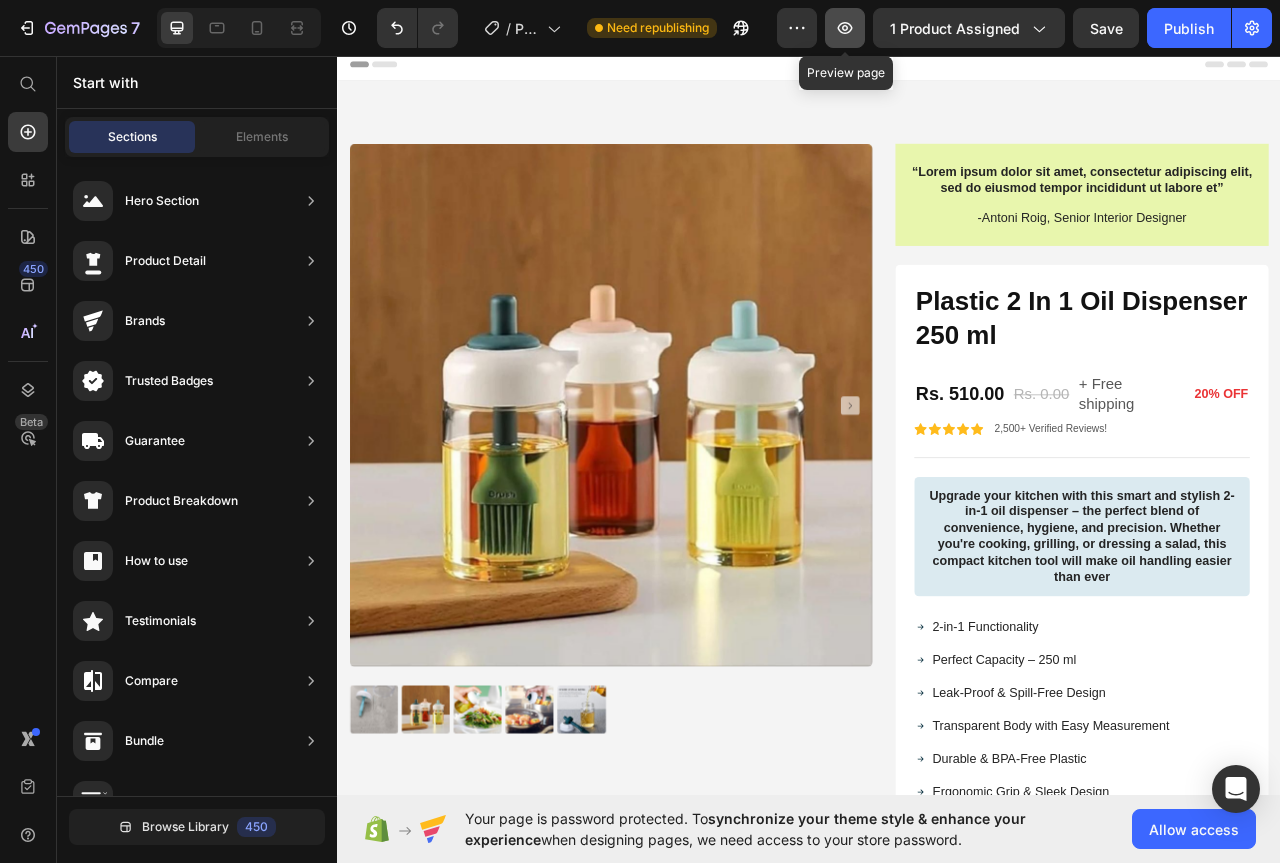 click 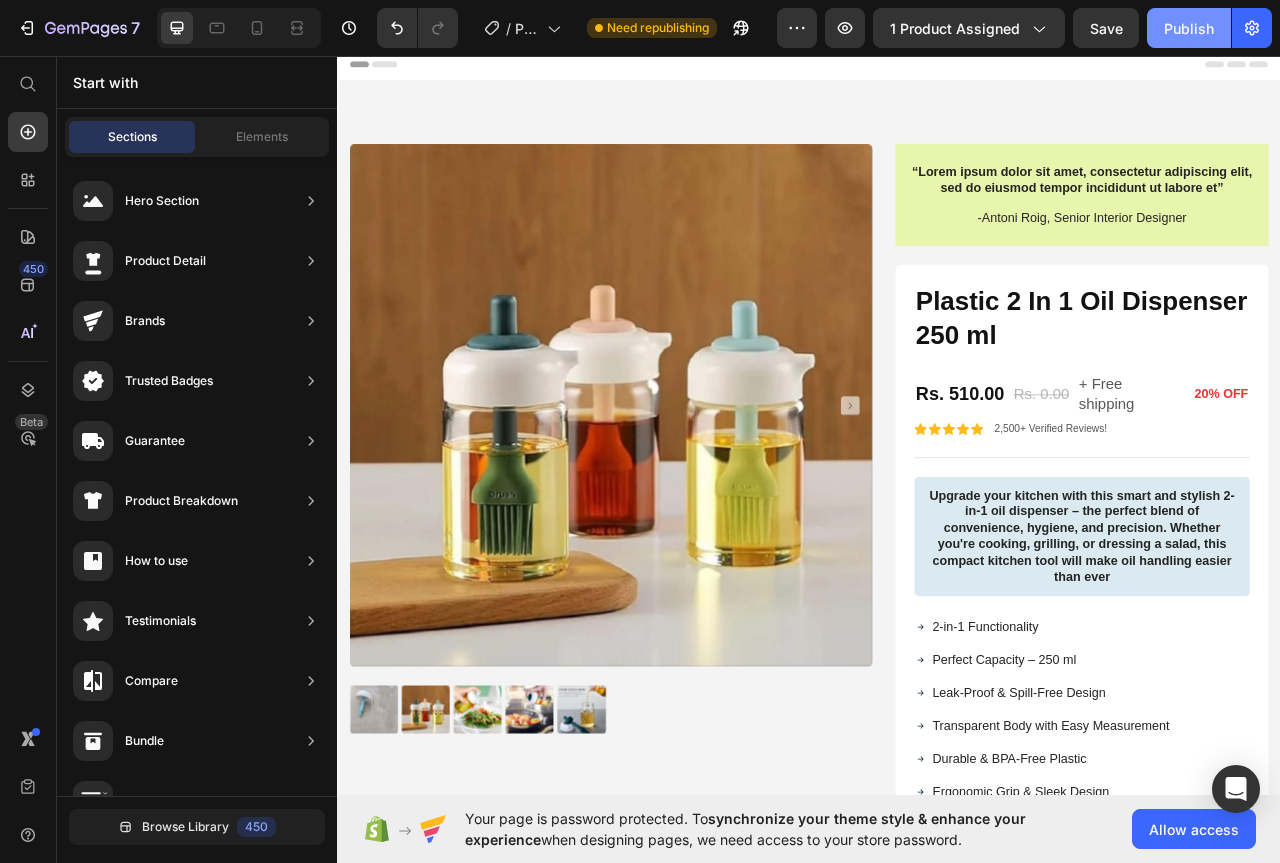 click on "Publish" at bounding box center (1189, 28) 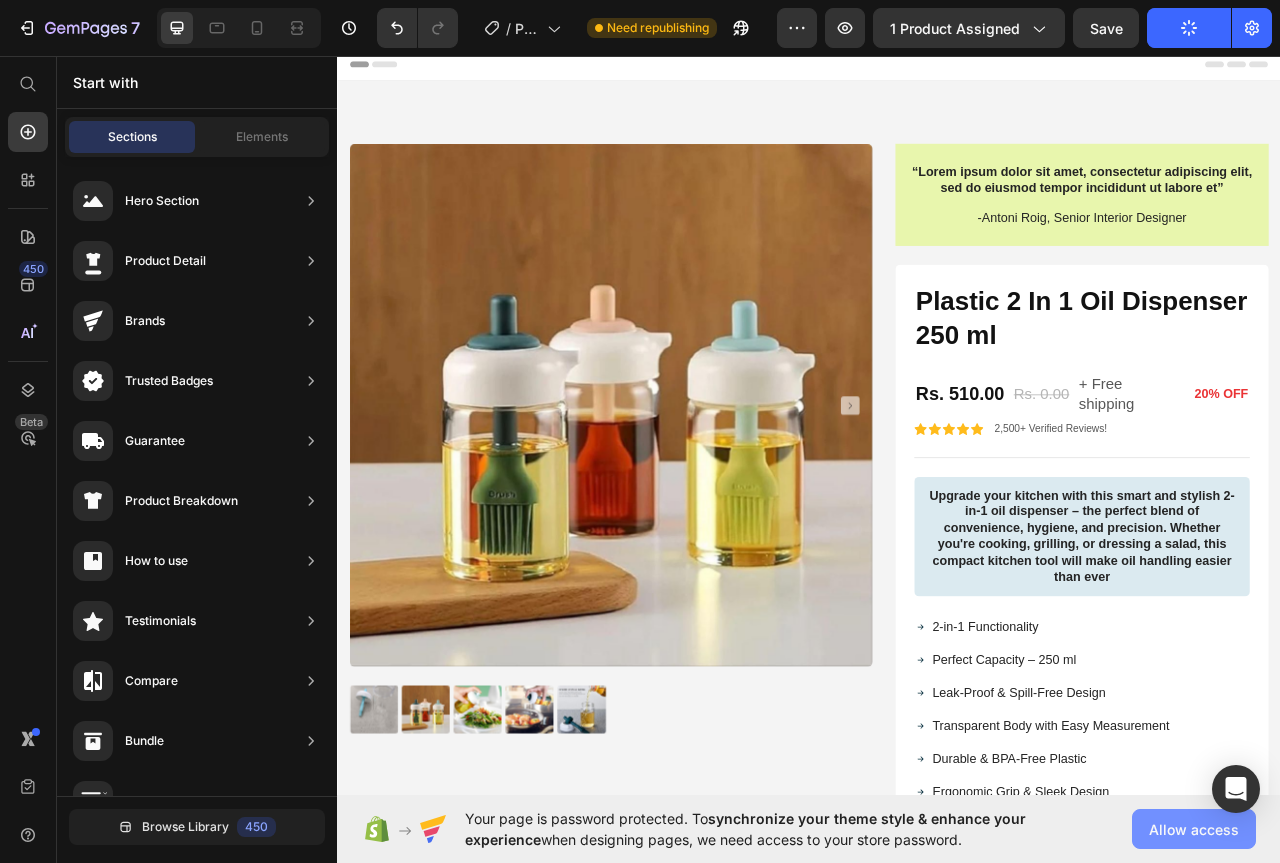 click on "Allow access" 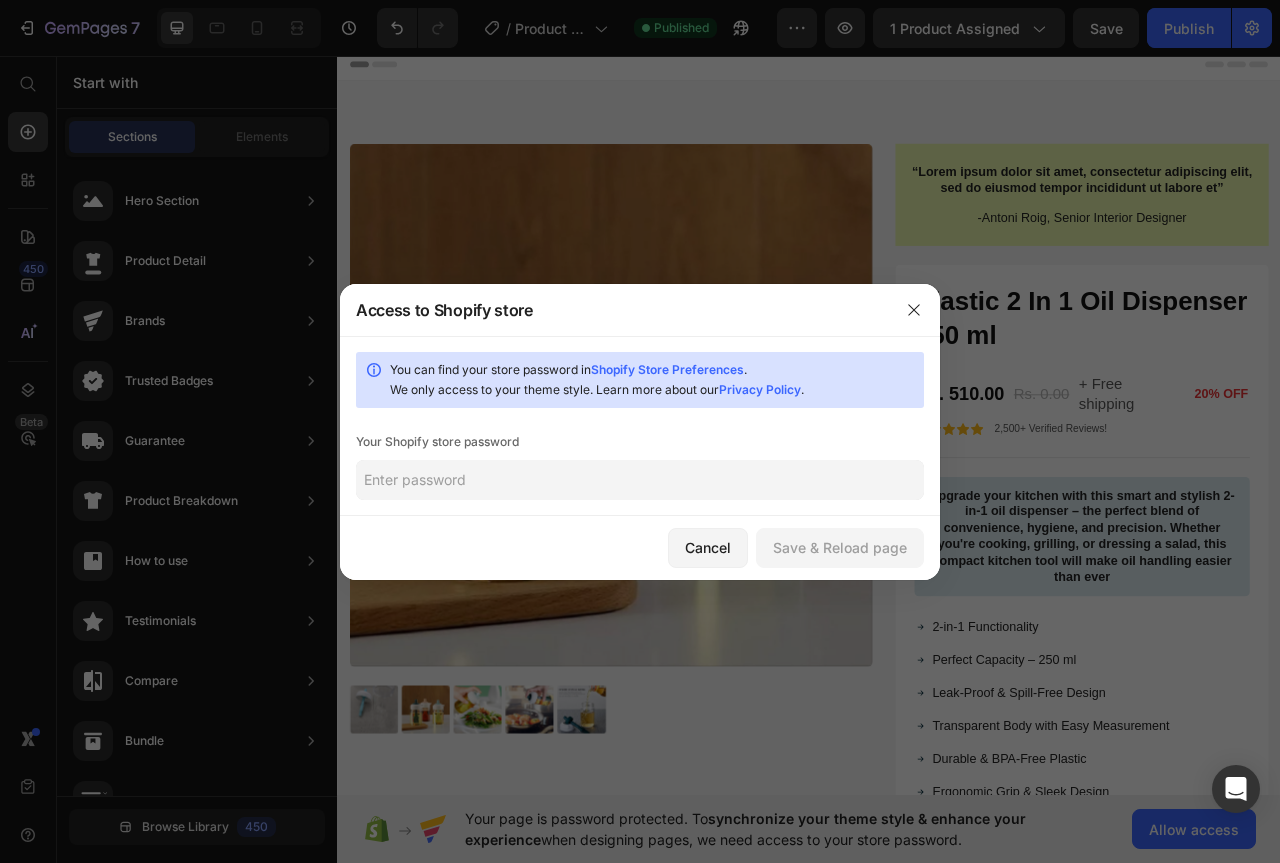 click 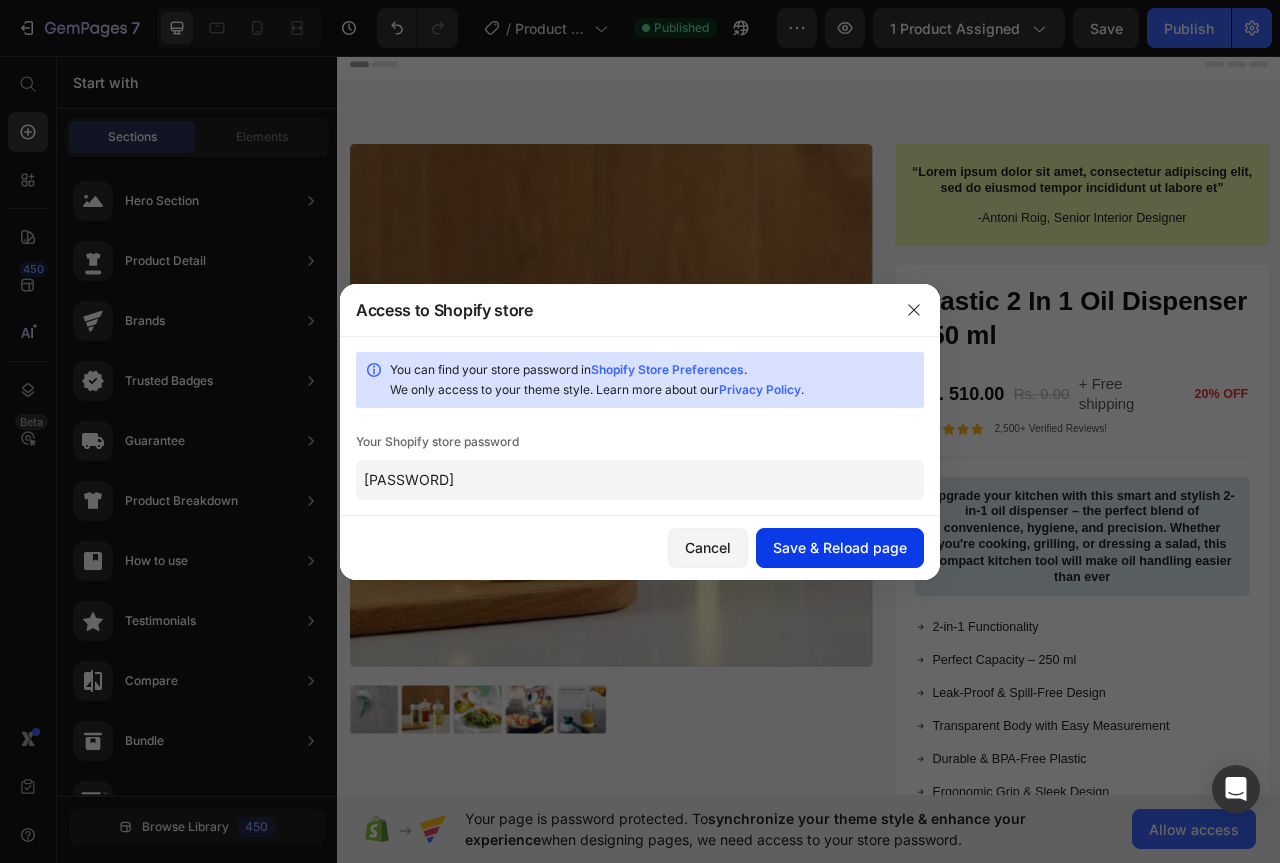 type on "[PASSWORD]" 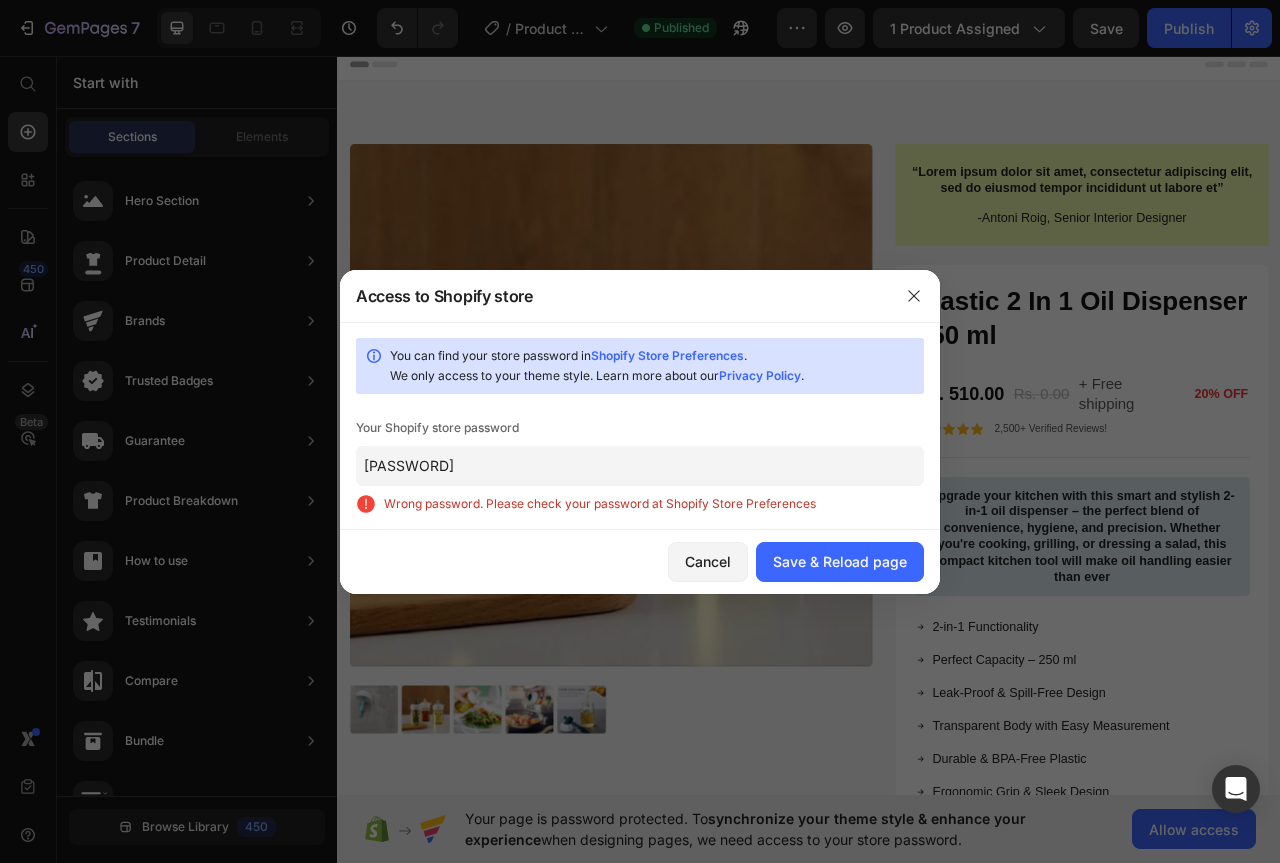 click on "[PASSWORD]" 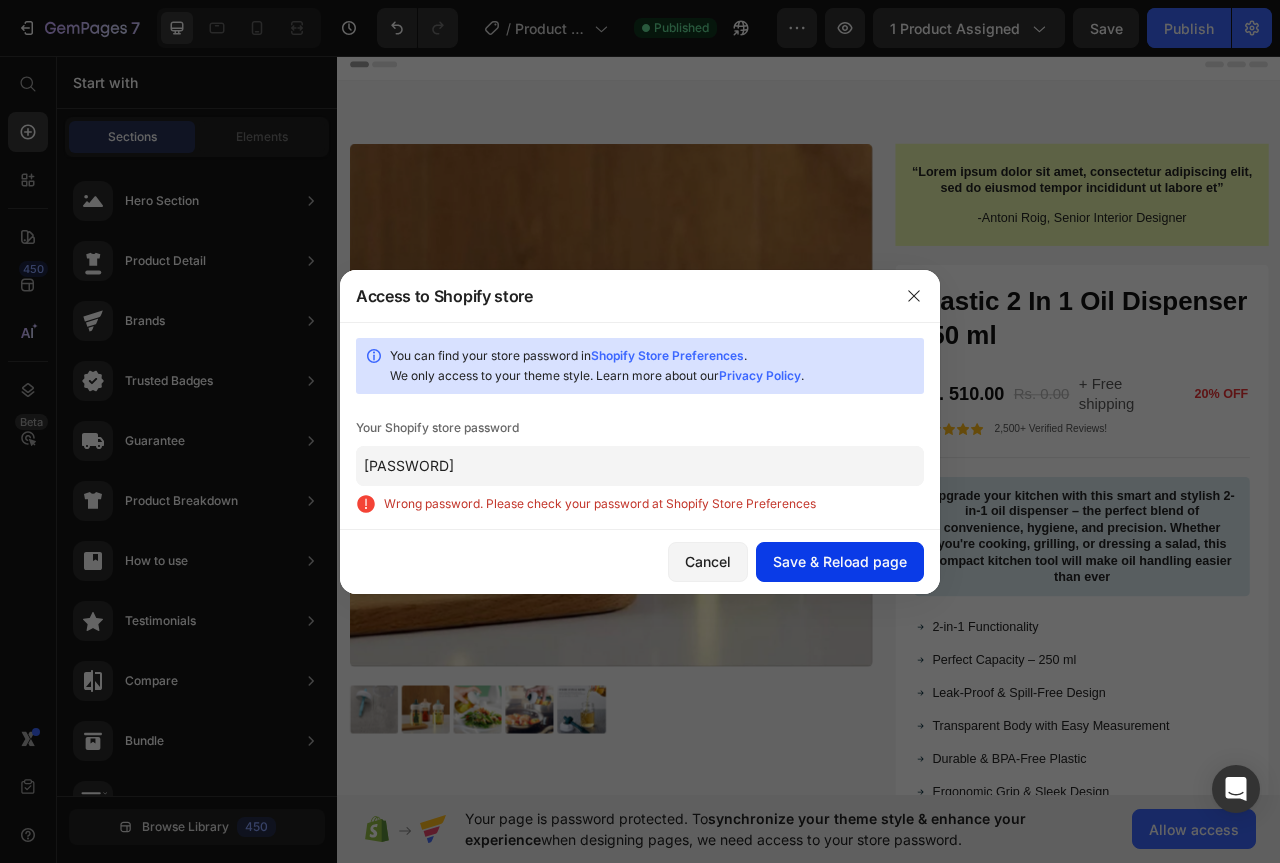 click on "Save & Reload page" at bounding box center [840, 561] 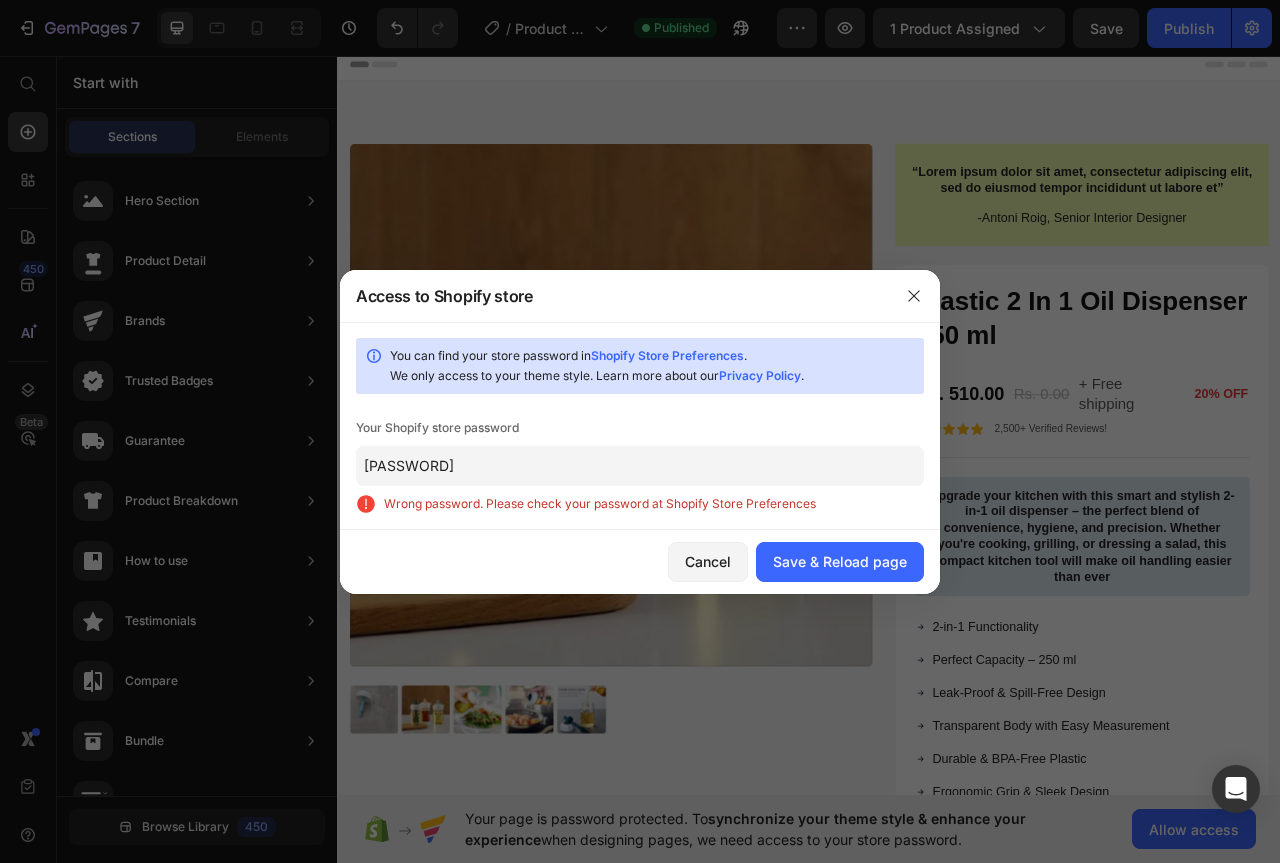 drag, startPoint x: 676, startPoint y: 363, endPoint x: 720, endPoint y: 345, distance: 47.539455 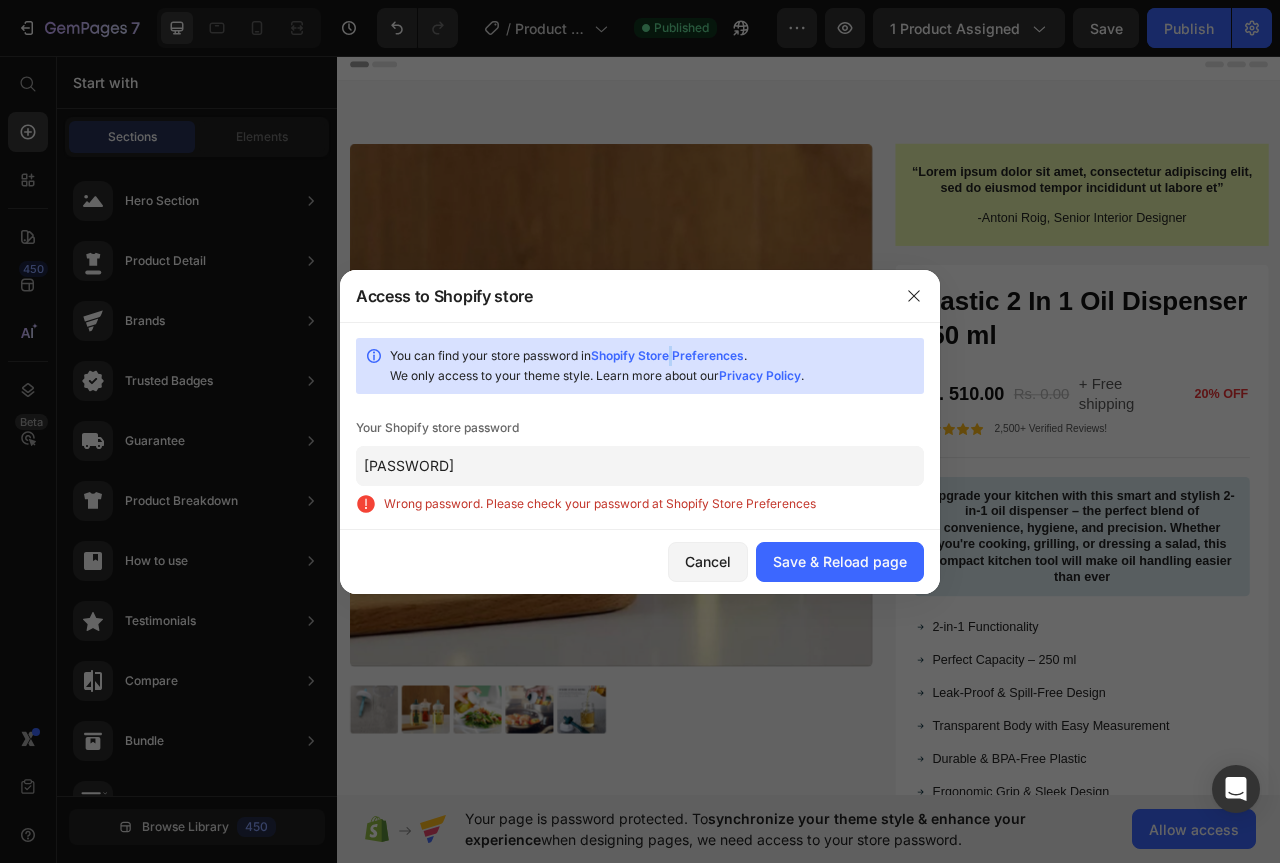 click on "Shopify Store Preferences" at bounding box center [667, 355] 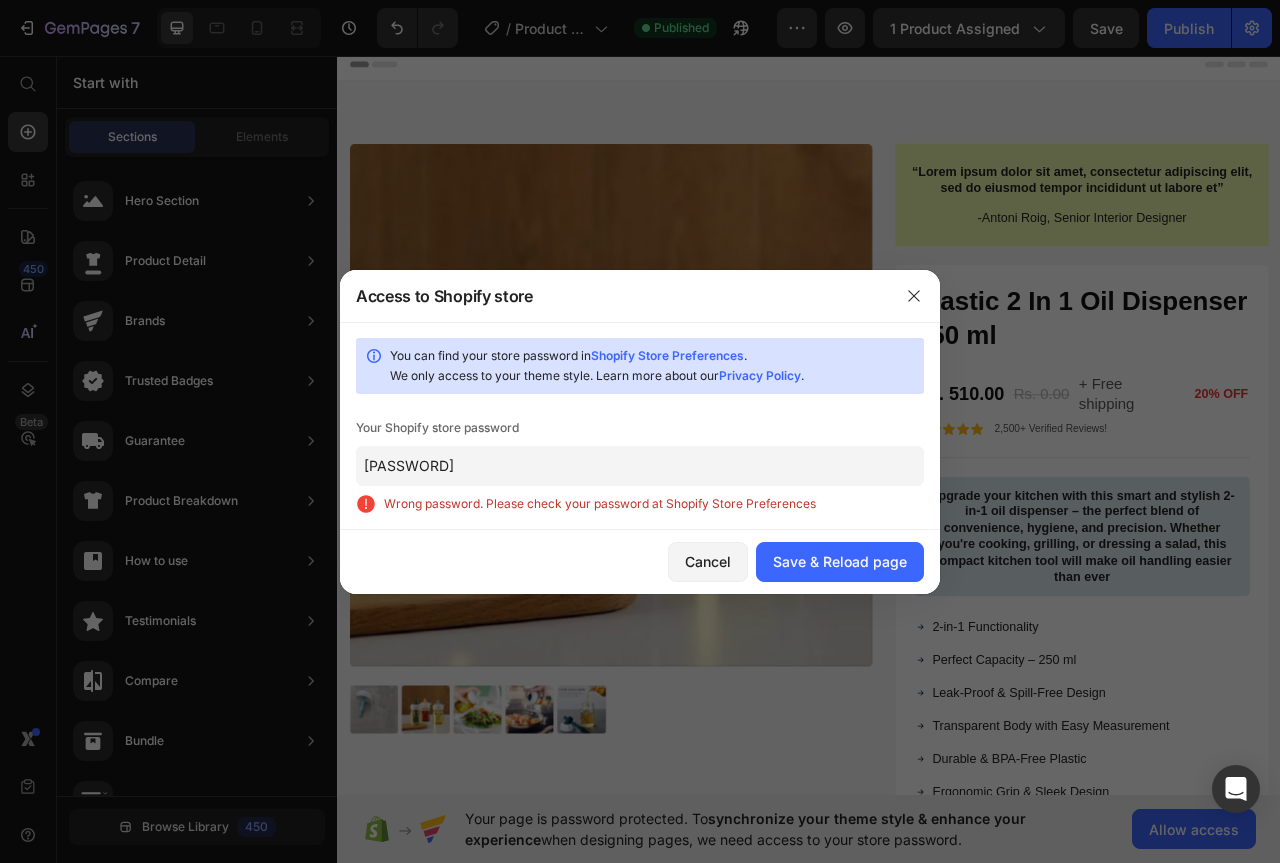 click on "[PASSWORD]" 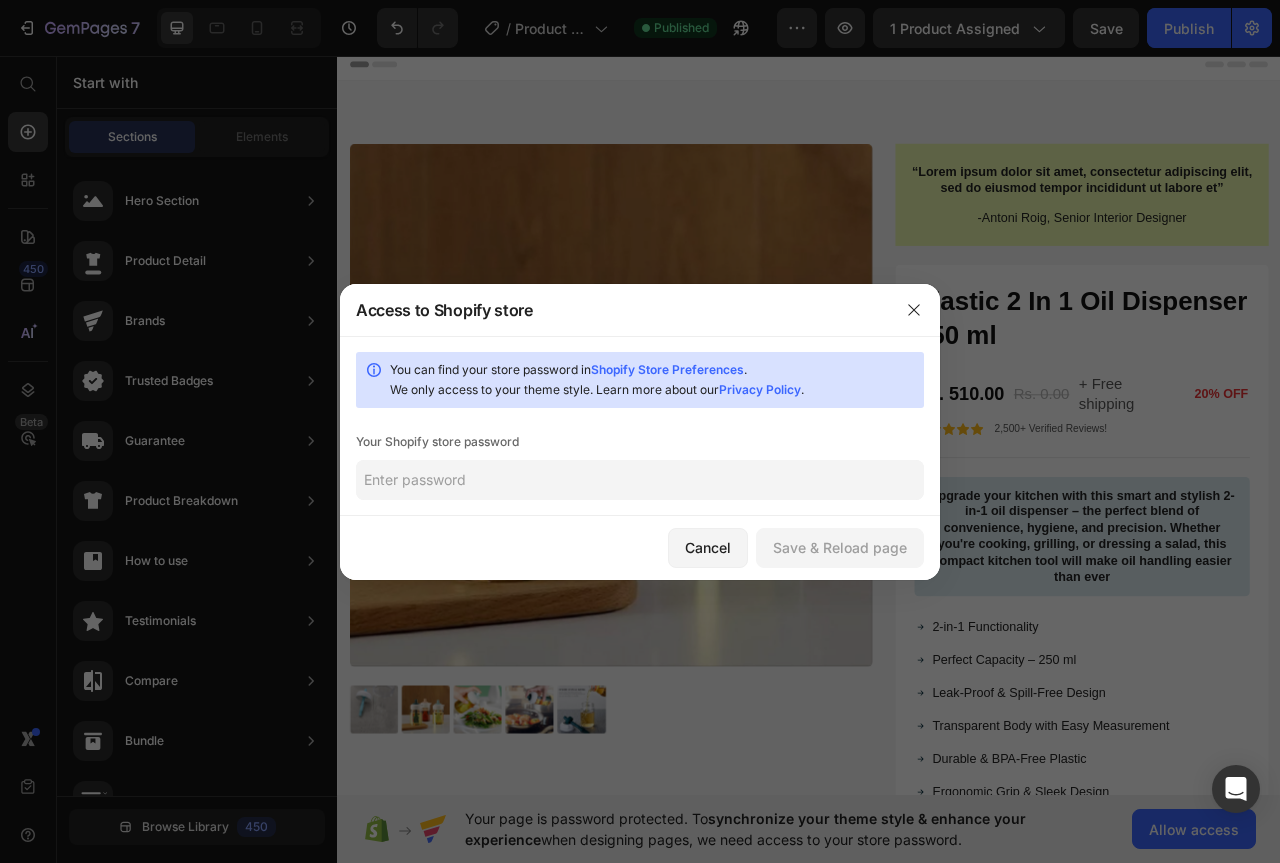paste on "neuffa" 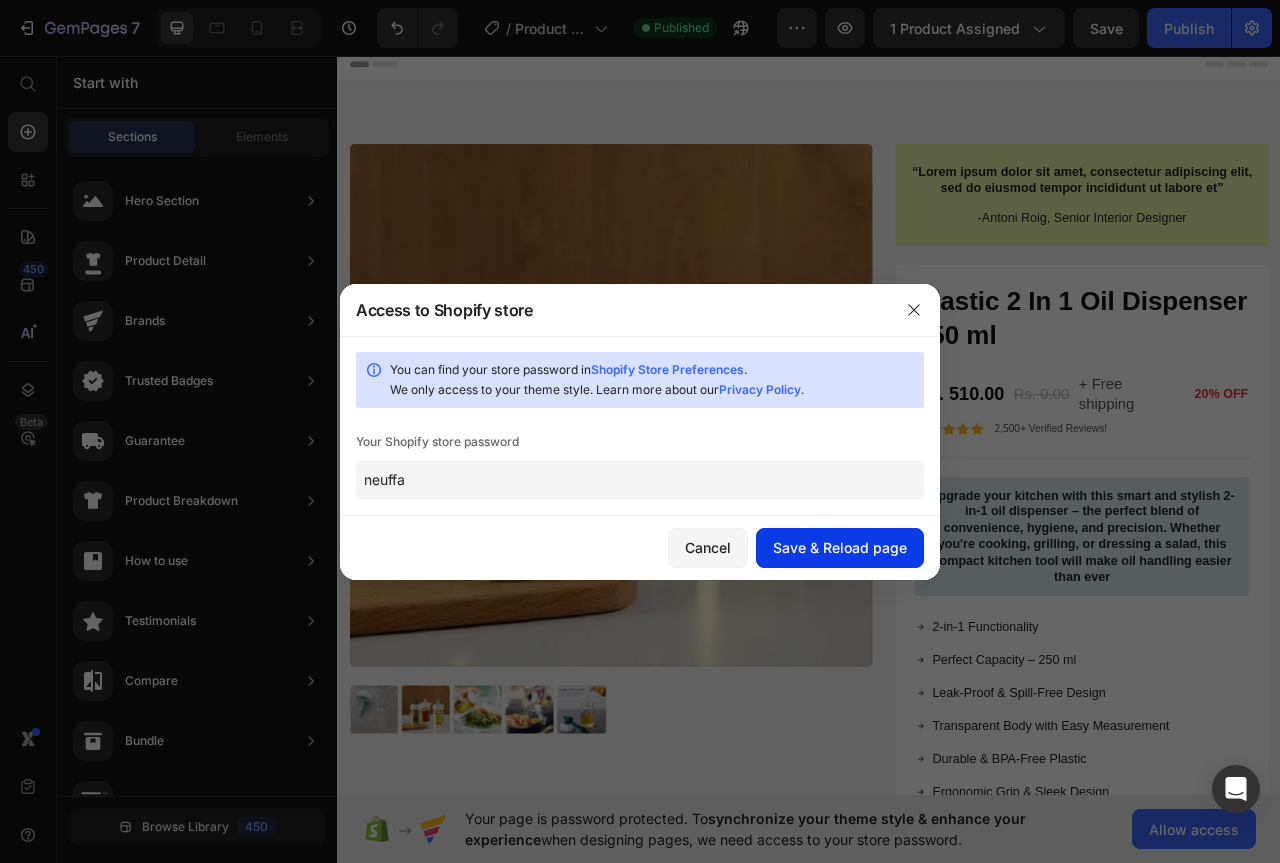 type on "neuffa" 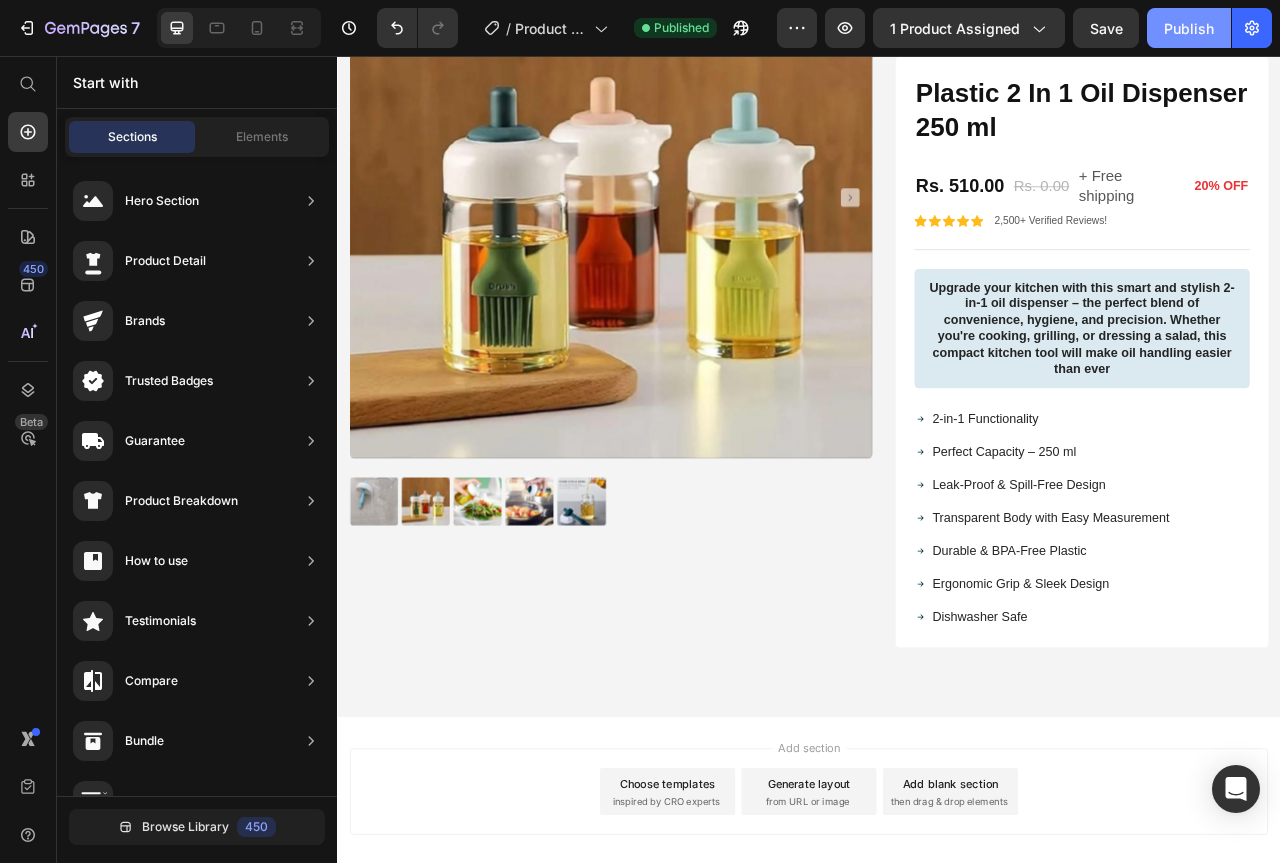 scroll, scrollTop: 387, scrollLeft: 0, axis: vertical 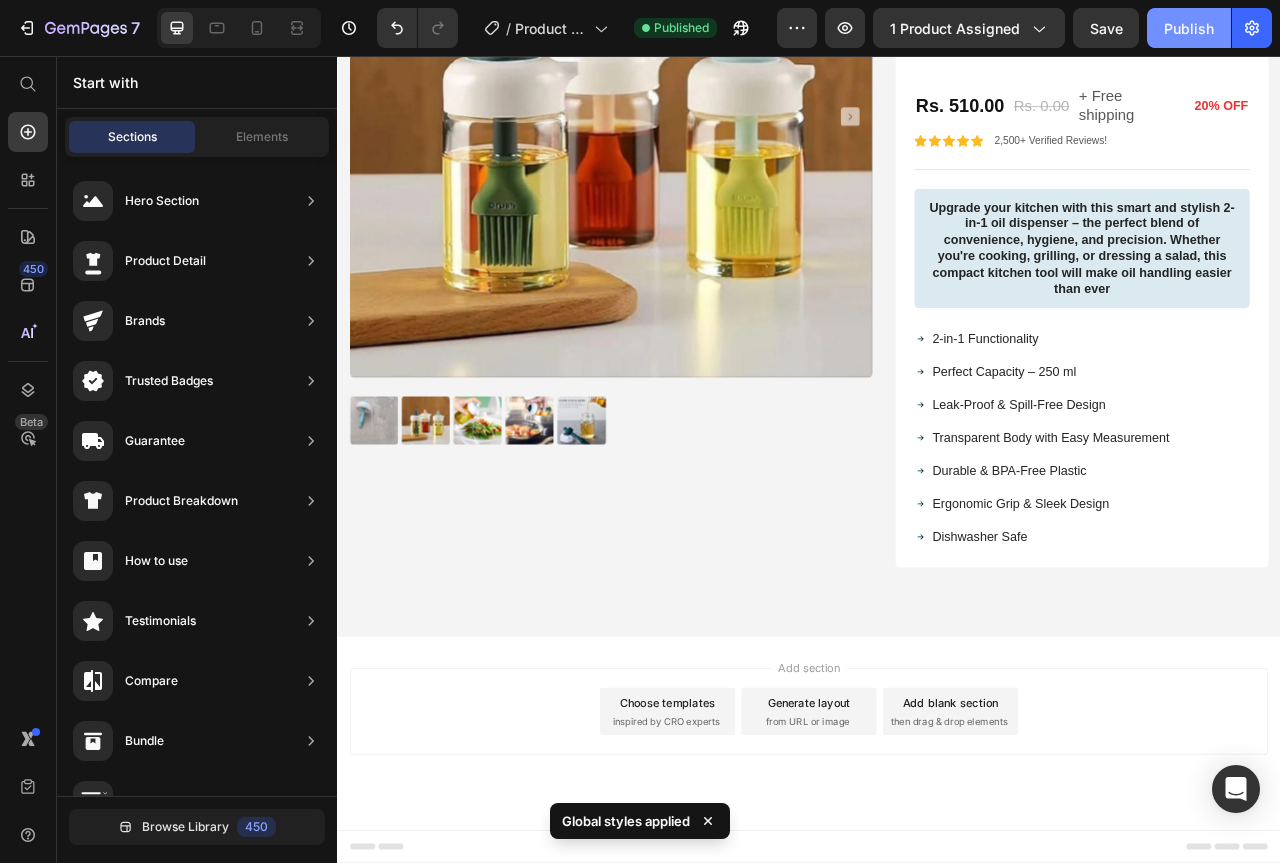 click on "Publish" at bounding box center (1189, 28) 